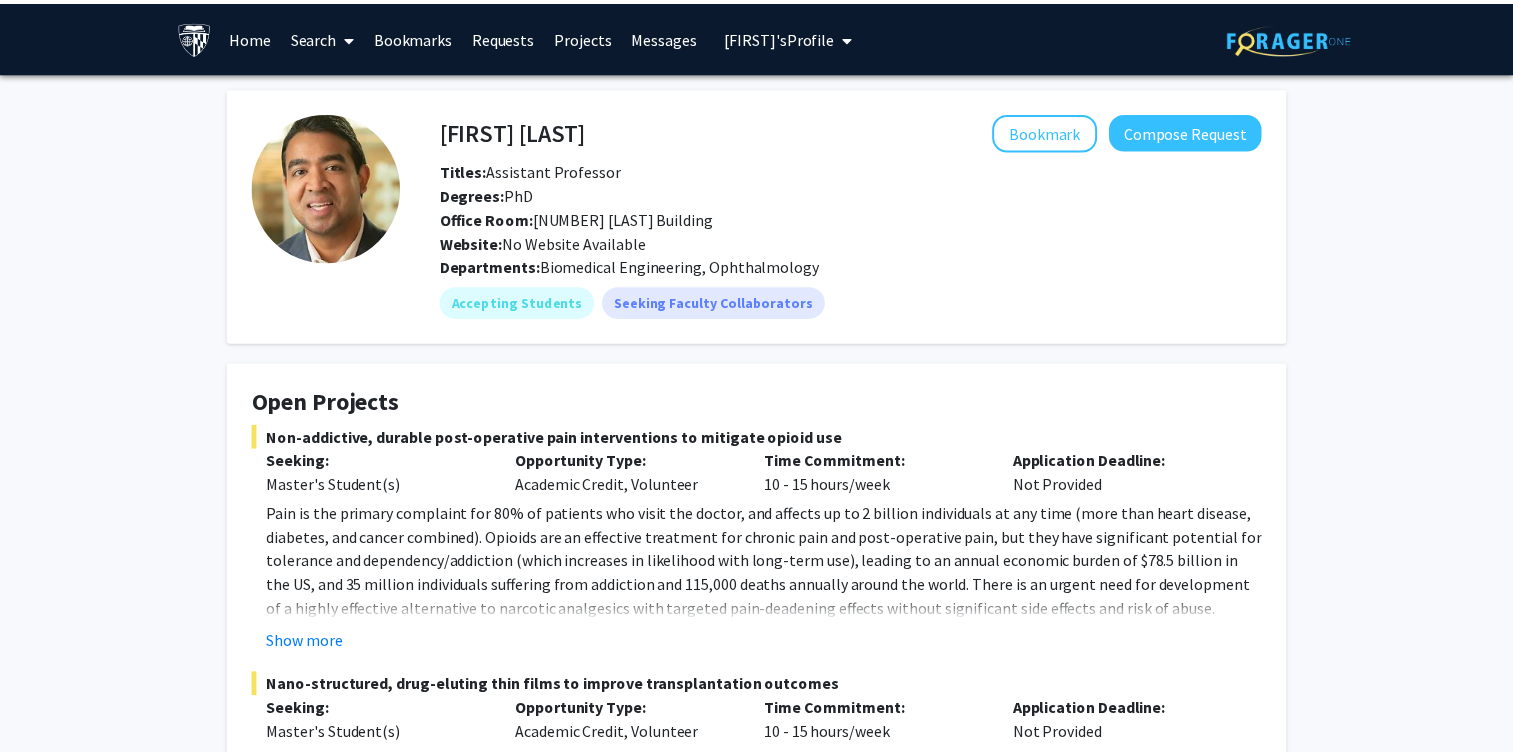 scroll, scrollTop: 0, scrollLeft: 0, axis: both 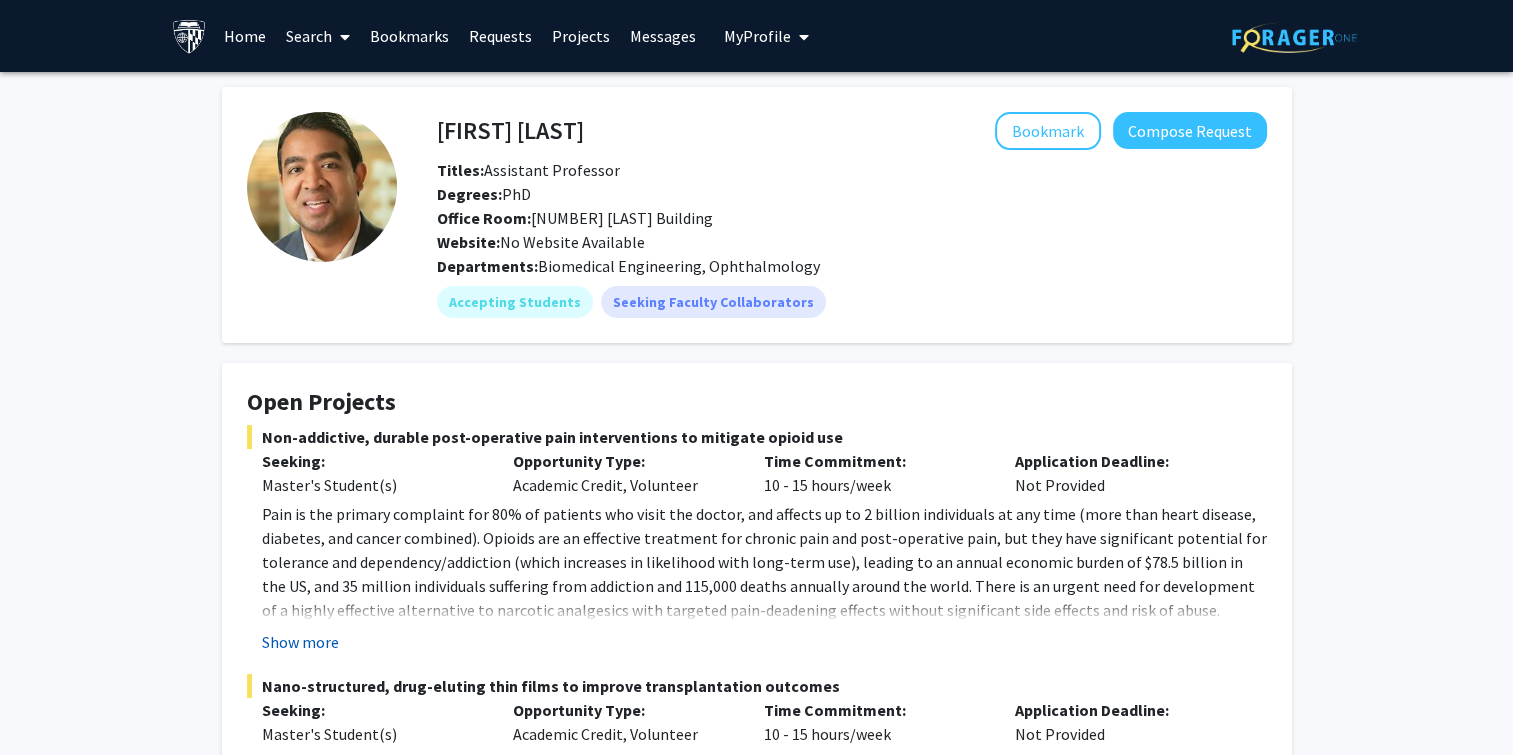 click on "Show more" 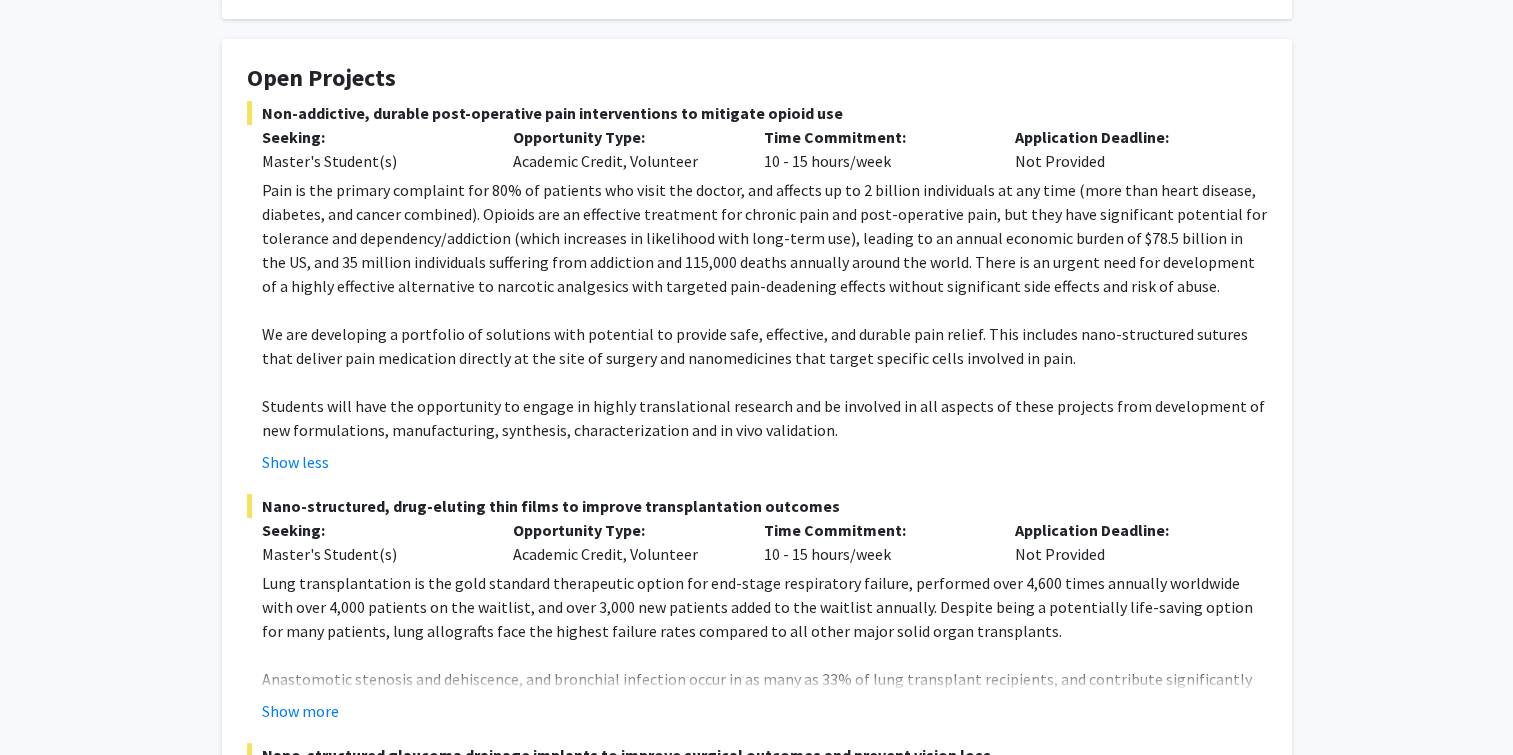 scroll, scrollTop: 332, scrollLeft: 0, axis: vertical 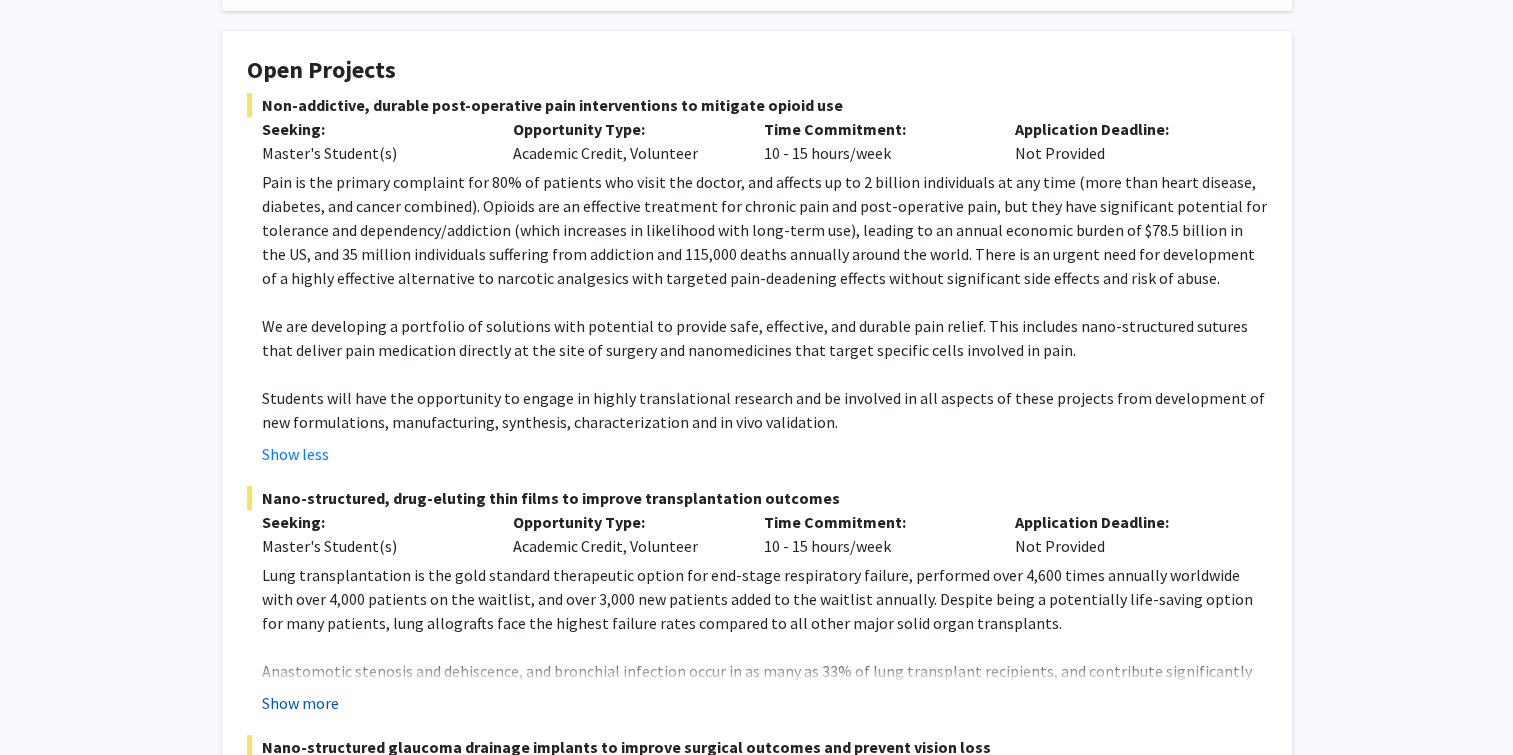 click on "Show more" 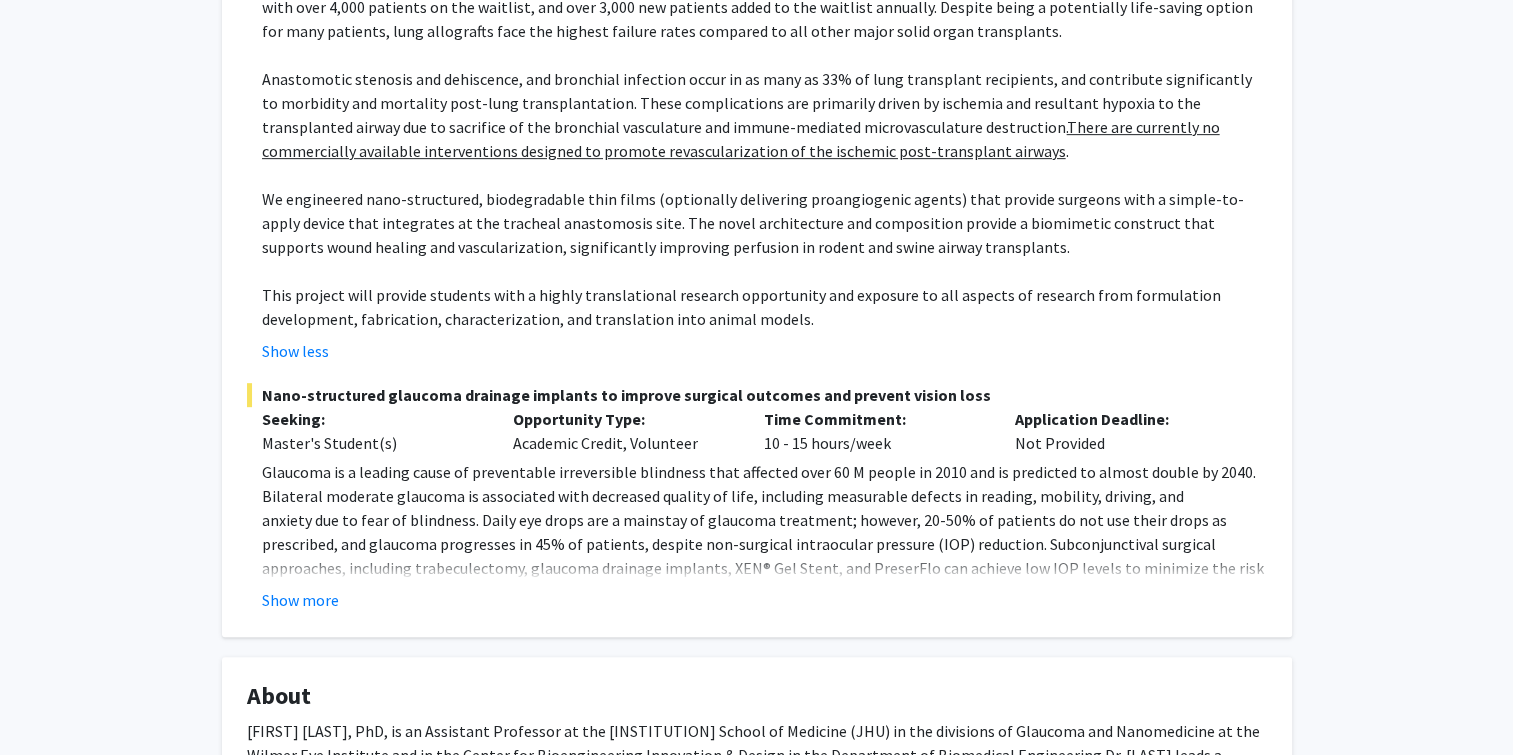 scroll, scrollTop: 952, scrollLeft: 0, axis: vertical 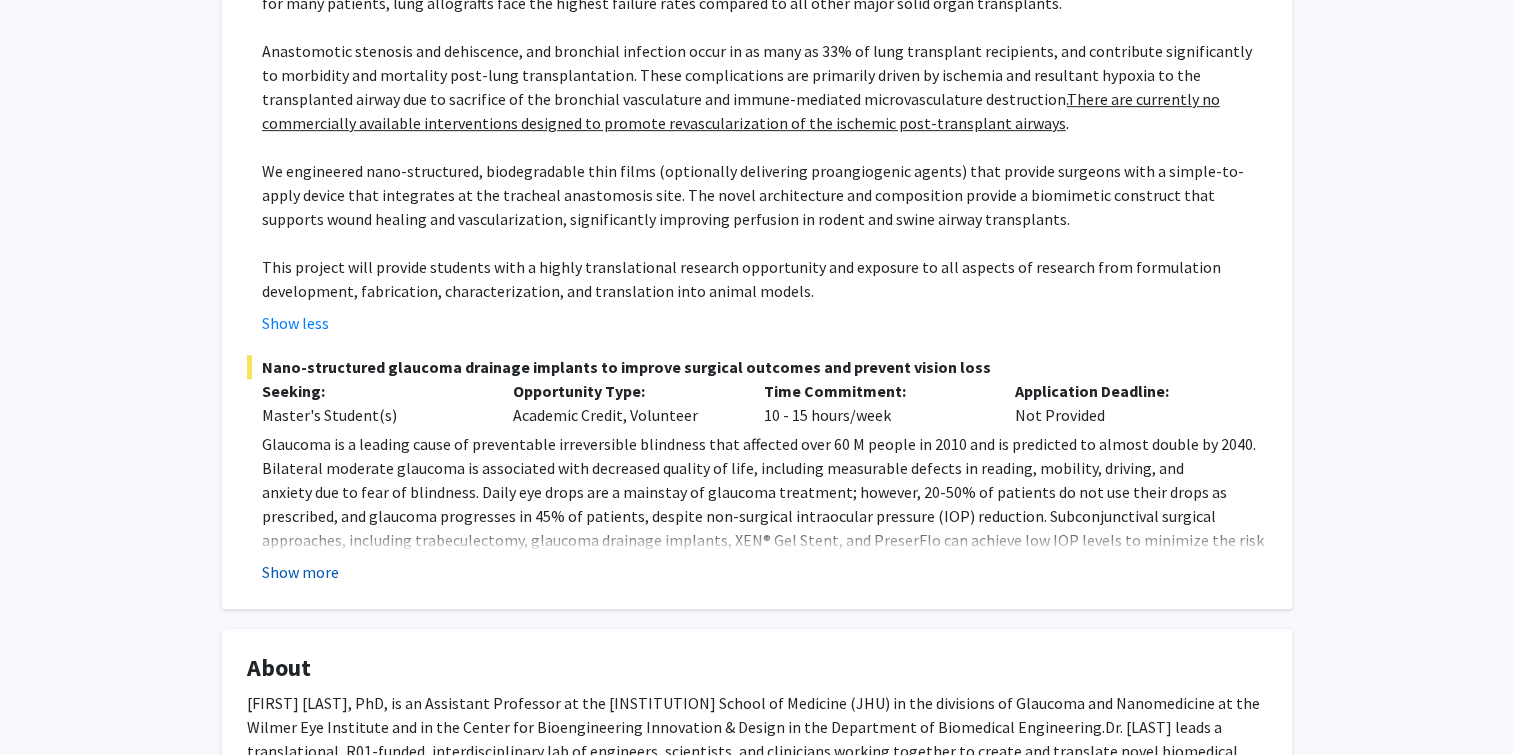 click on "Show more" 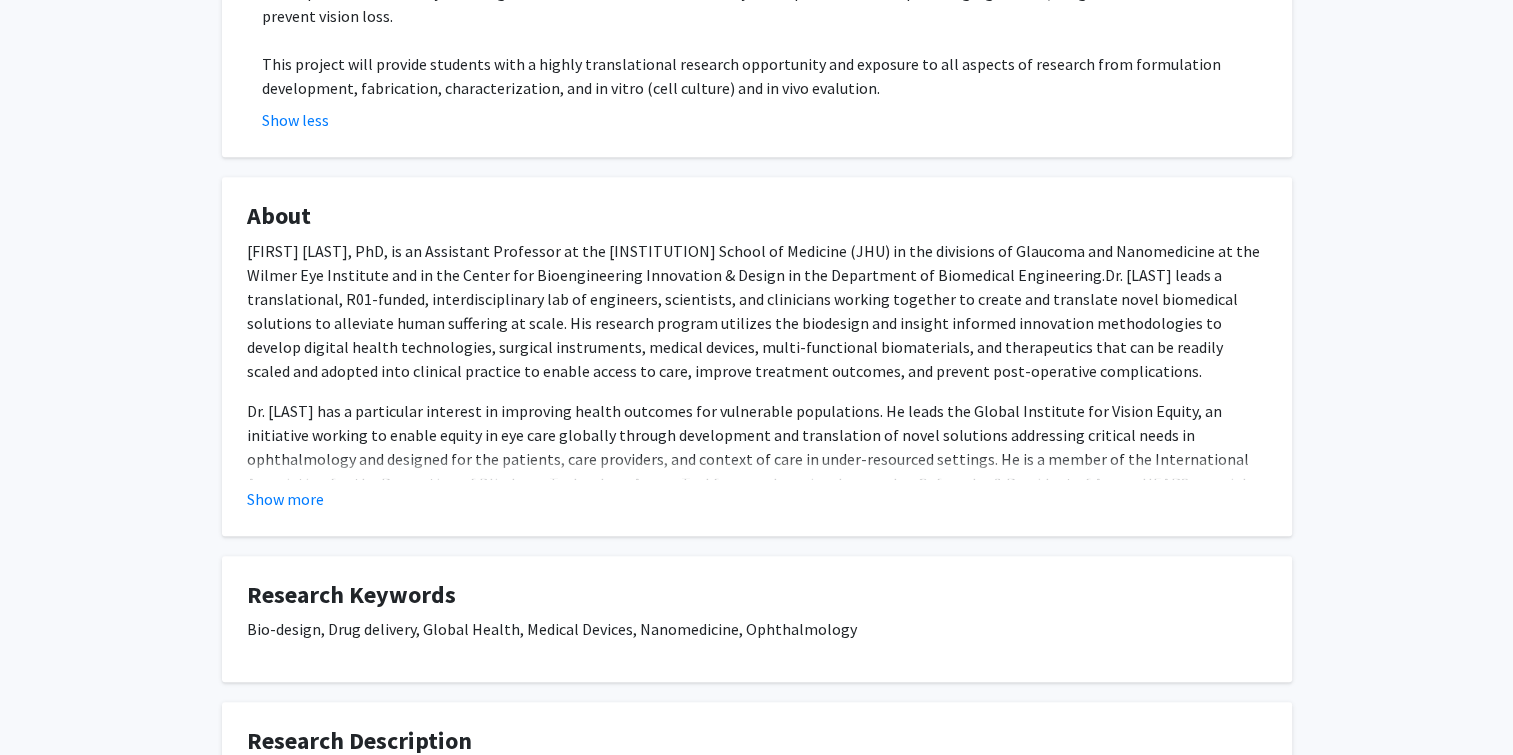 scroll, scrollTop: 0, scrollLeft: 0, axis: both 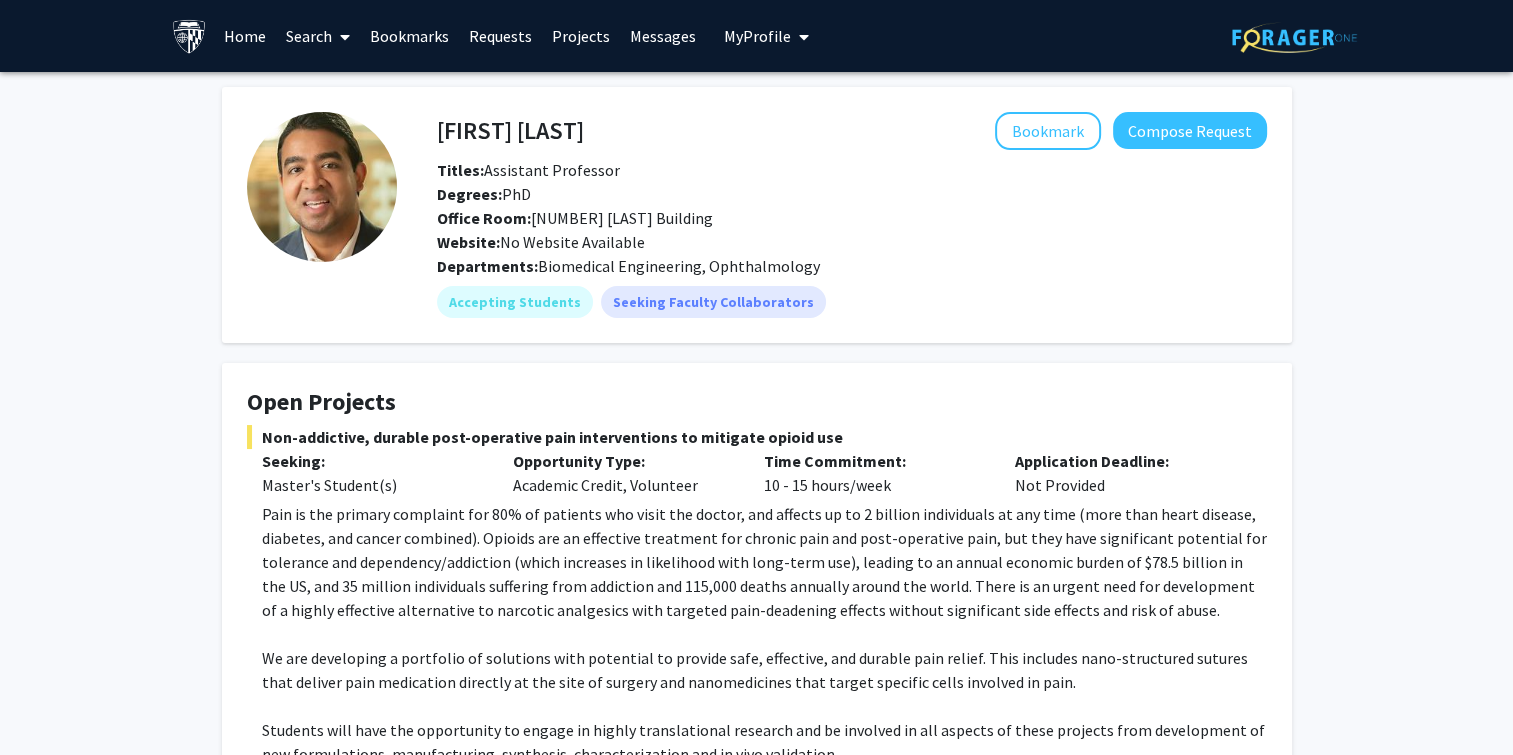 click at bounding box center (341, 37) 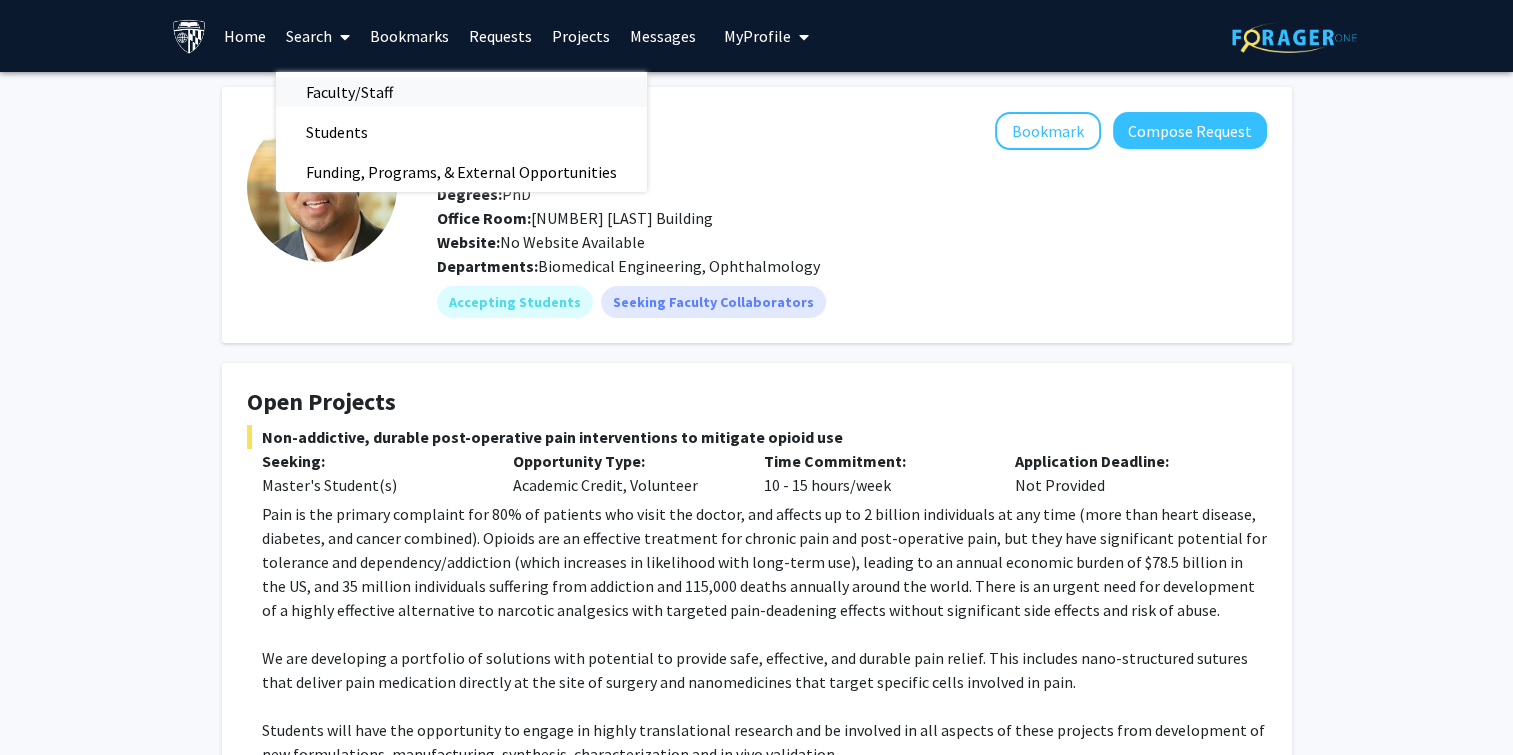 click on "Faculty/Staff" at bounding box center (349, 92) 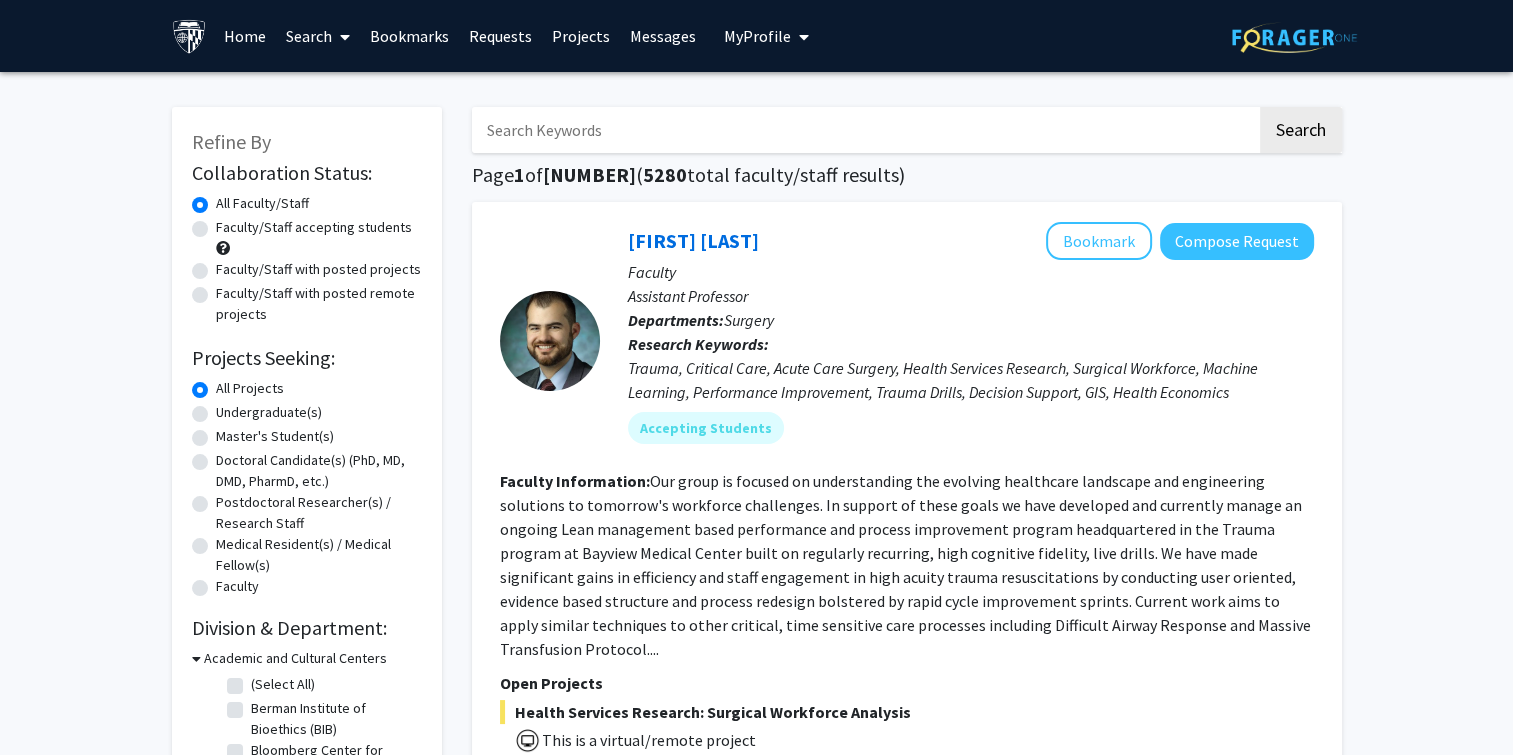 click on "Faculty/Staff accepting students" 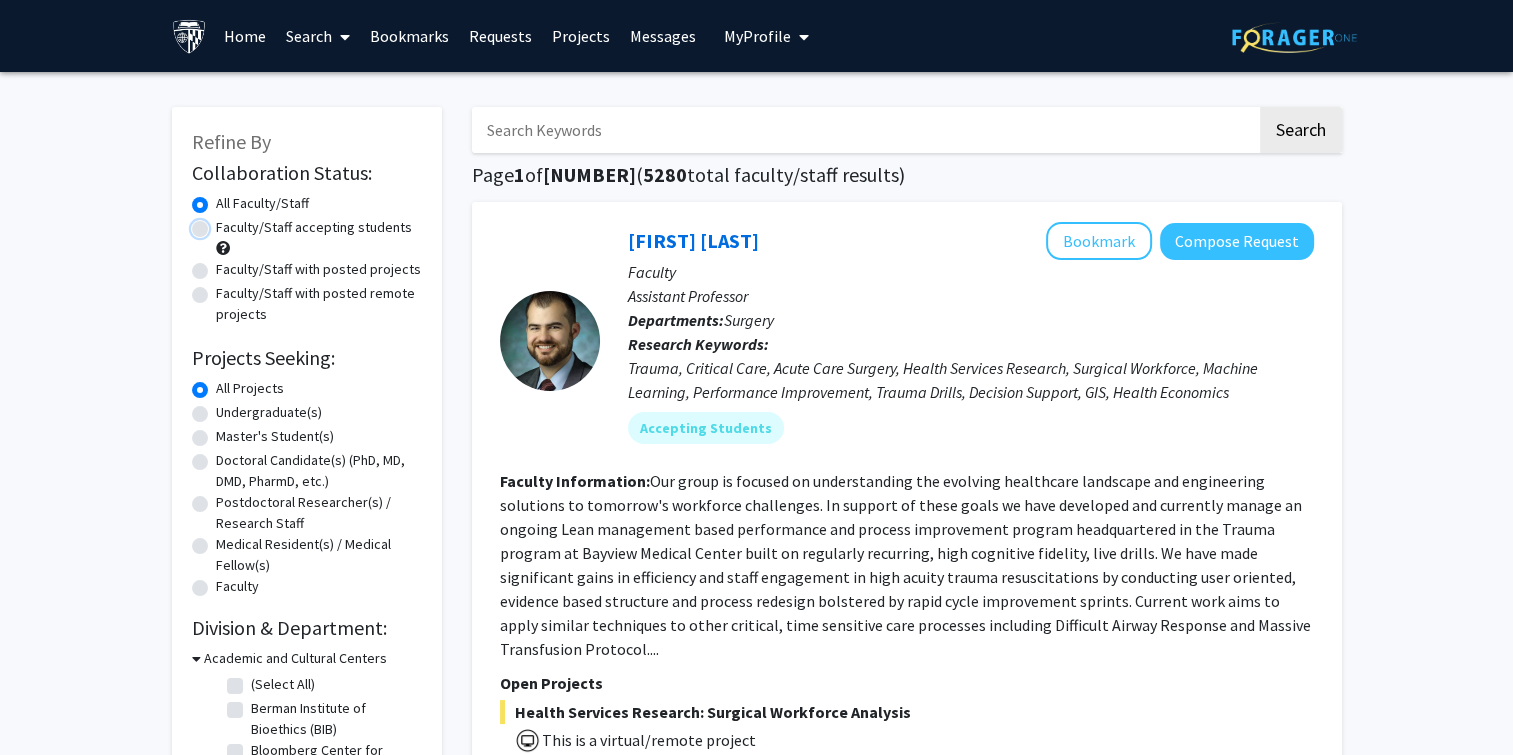 click on "Faculty/Staff accepting students" at bounding box center (222, 223) 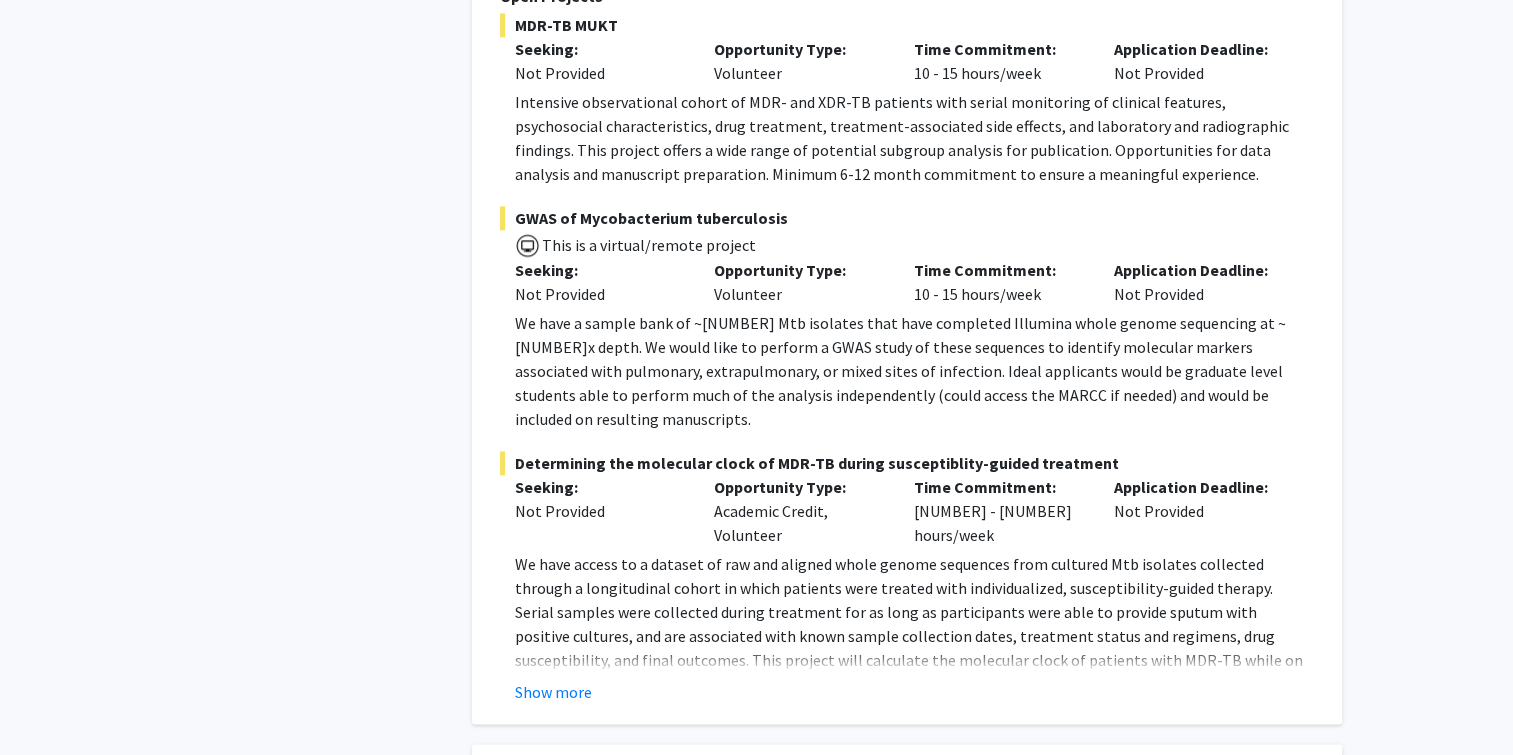 scroll, scrollTop: 2200, scrollLeft: 0, axis: vertical 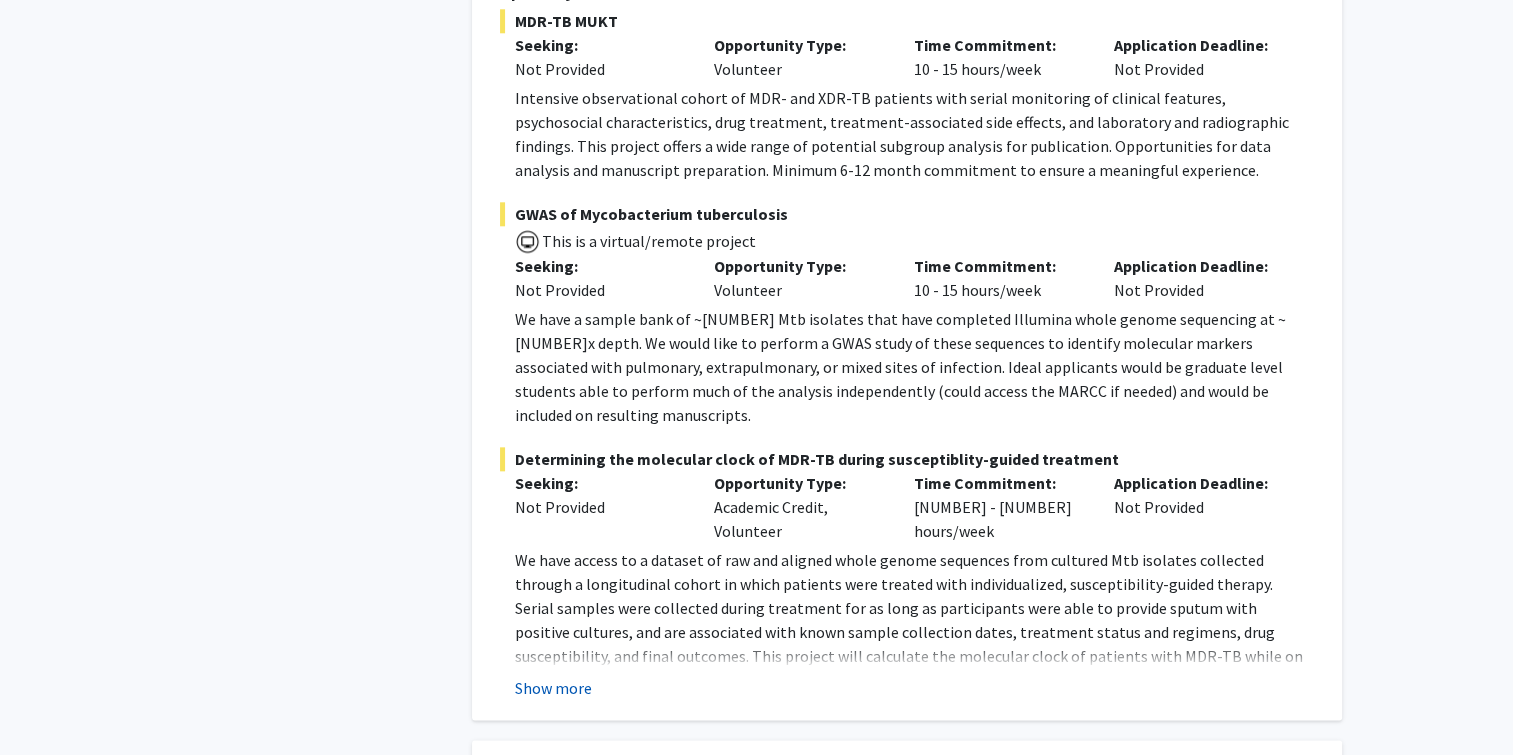click on "Show more" 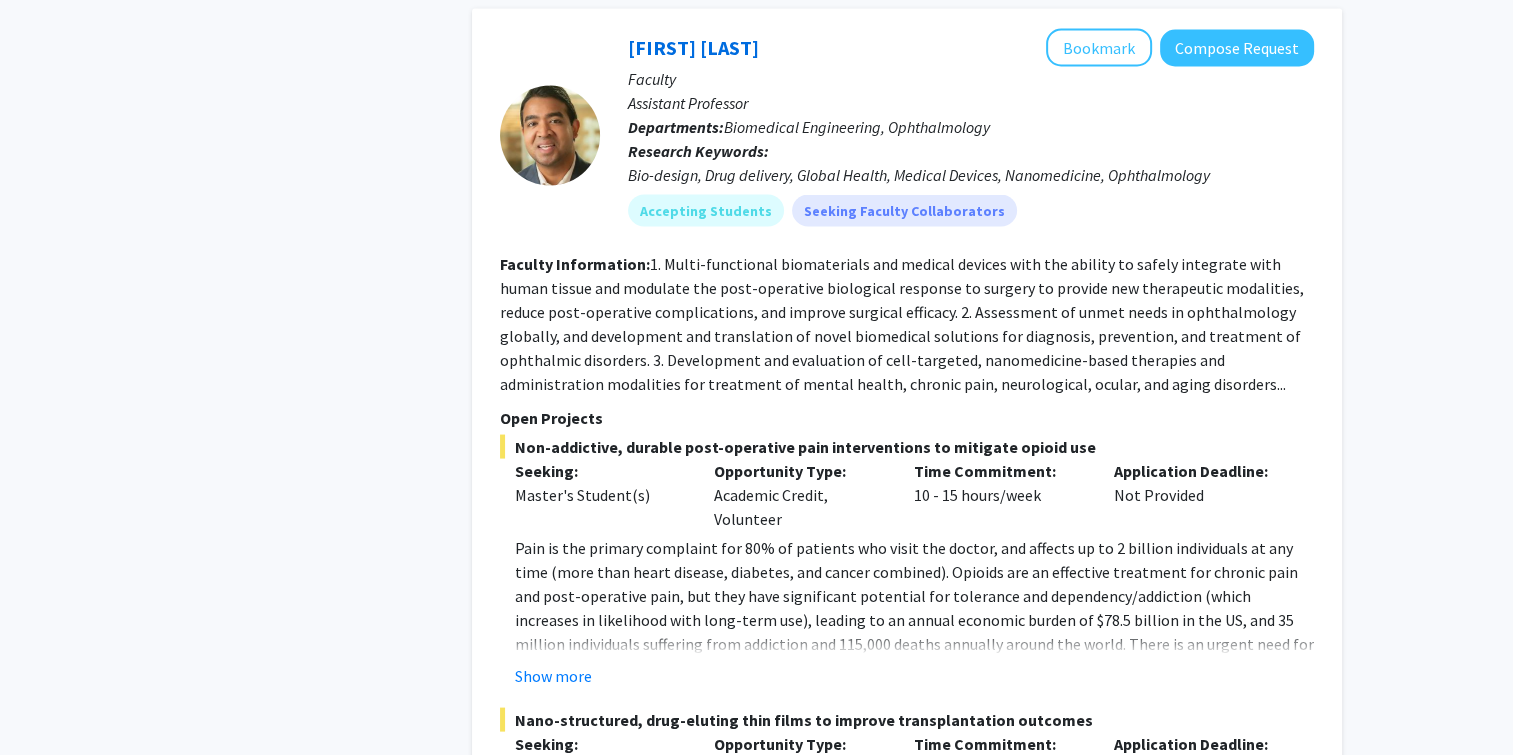 scroll, scrollTop: 3844, scrollLeft: 0, axis: vertical 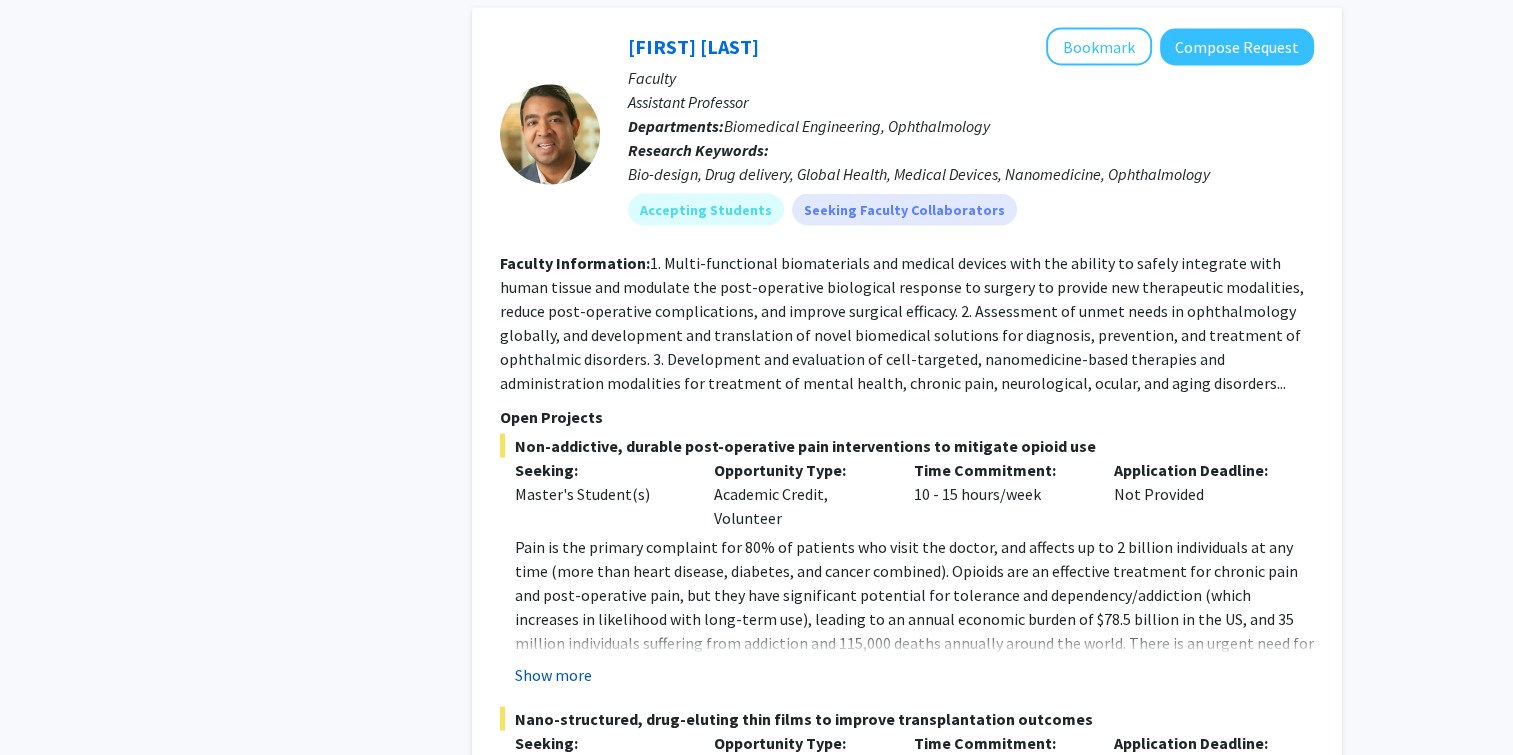 click on "Show more" 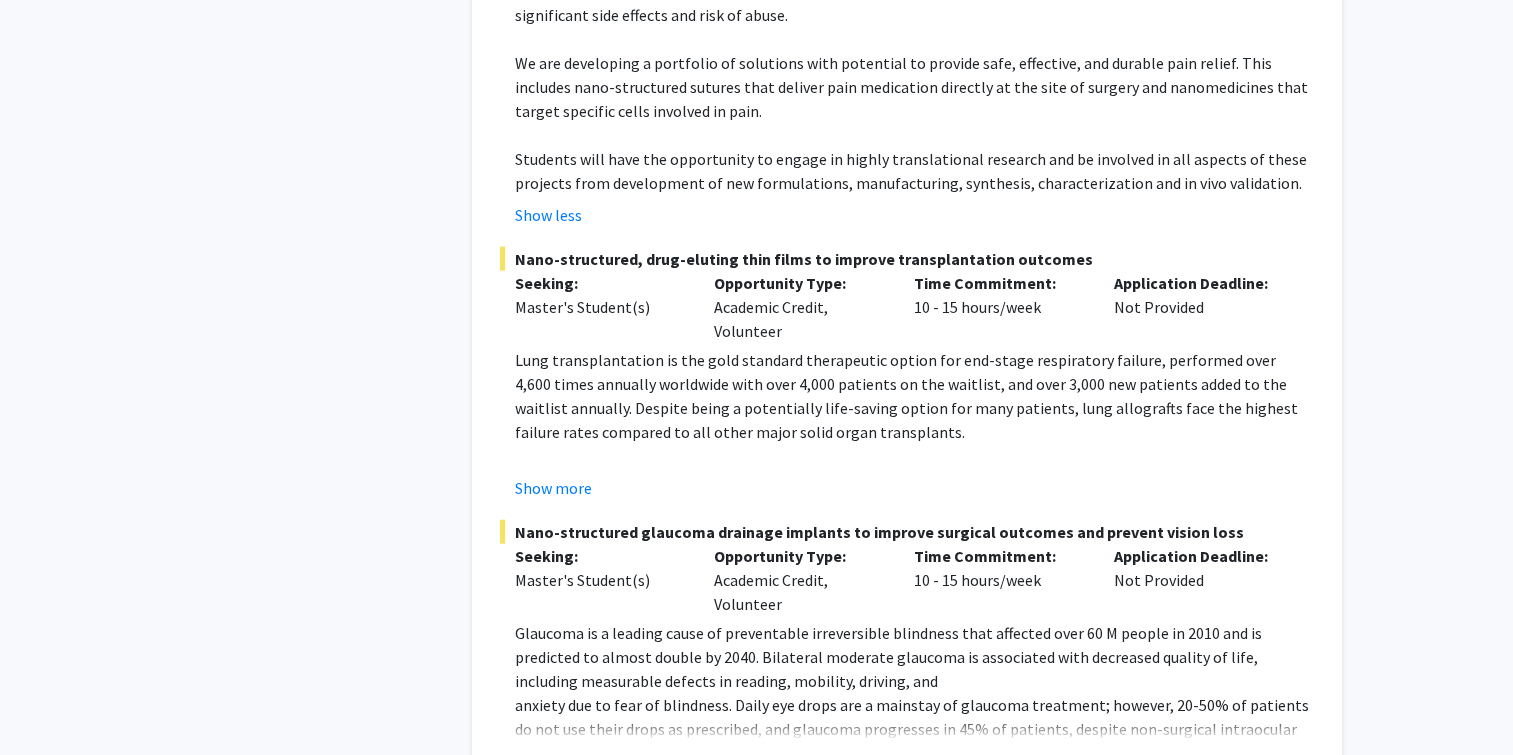 scroll, scrollTop: 4524, scrollLeft: 0, axis: vertical 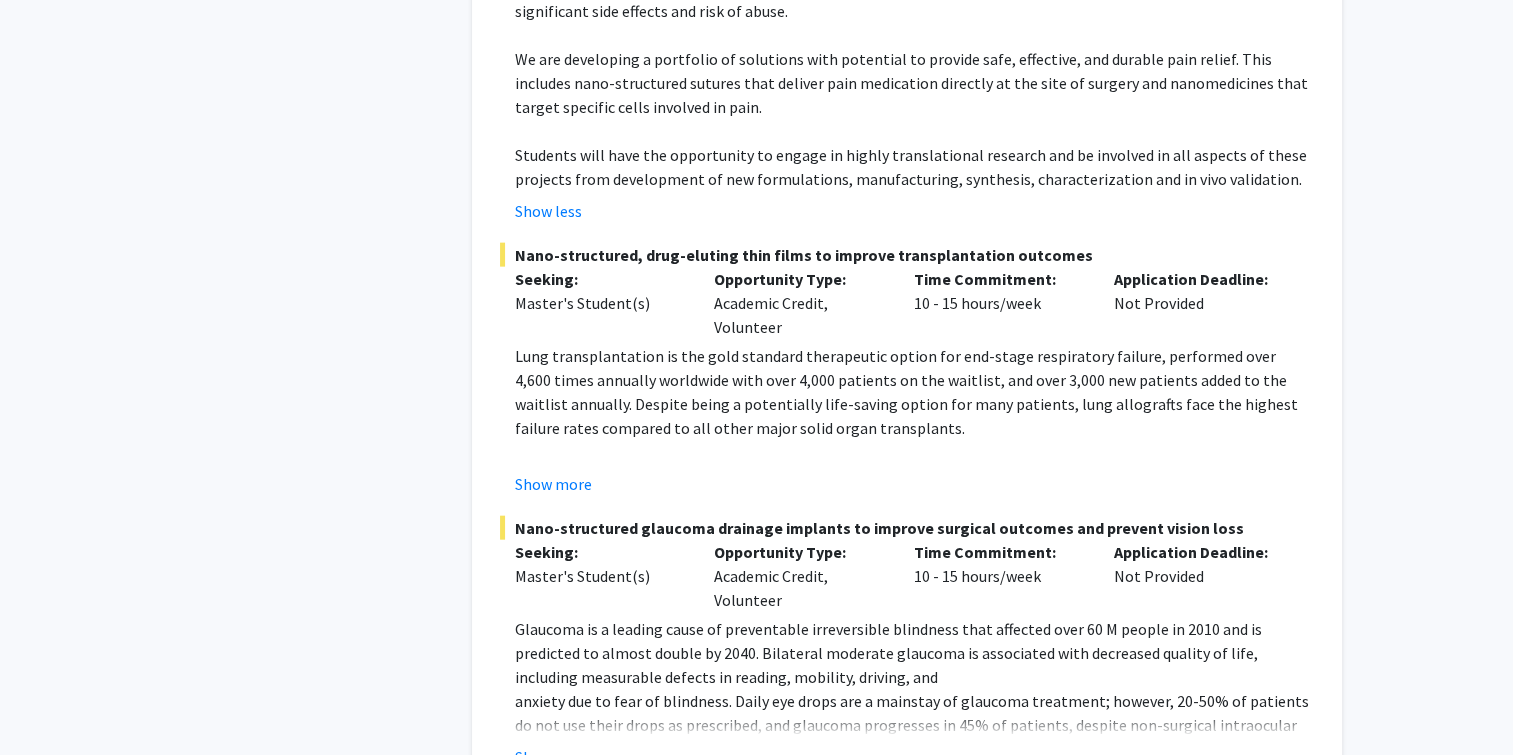 click on "[PERSON]   Bookmark
Compose Request   Faculty Assistant Professor Departments:   Biomedical Engineering, Ophthalmology Research Keywords:   Bio-design, Drug delivery, Global Health, Medical Devices, Nanomedicine, Ophthalmology Accepting Students   Seeking Faculty Collaborators Faculty Information:  1.	Multi-functional biomaterials and medical devices with the ability to safely integrate with human tissue and modulate the post-operative biological response to surgery to provide new therapeutic modalities, reduce post-operative complications, and improve surgical efficacy.
2.	Assessment of unmet needs in ophthalmology globally, and development and translation of novel biomedical solutions for diagnosis, prevention, and treatment of ophthalmic disorders.
3.	Development and evaluation of cell-targeted, nanomedicine-based therapies and administration modalities for treatment of mental health, chronic pain, neurological, ocular, and aging disorders... Open Projects Seeking: Master's Student(s) Show less ." 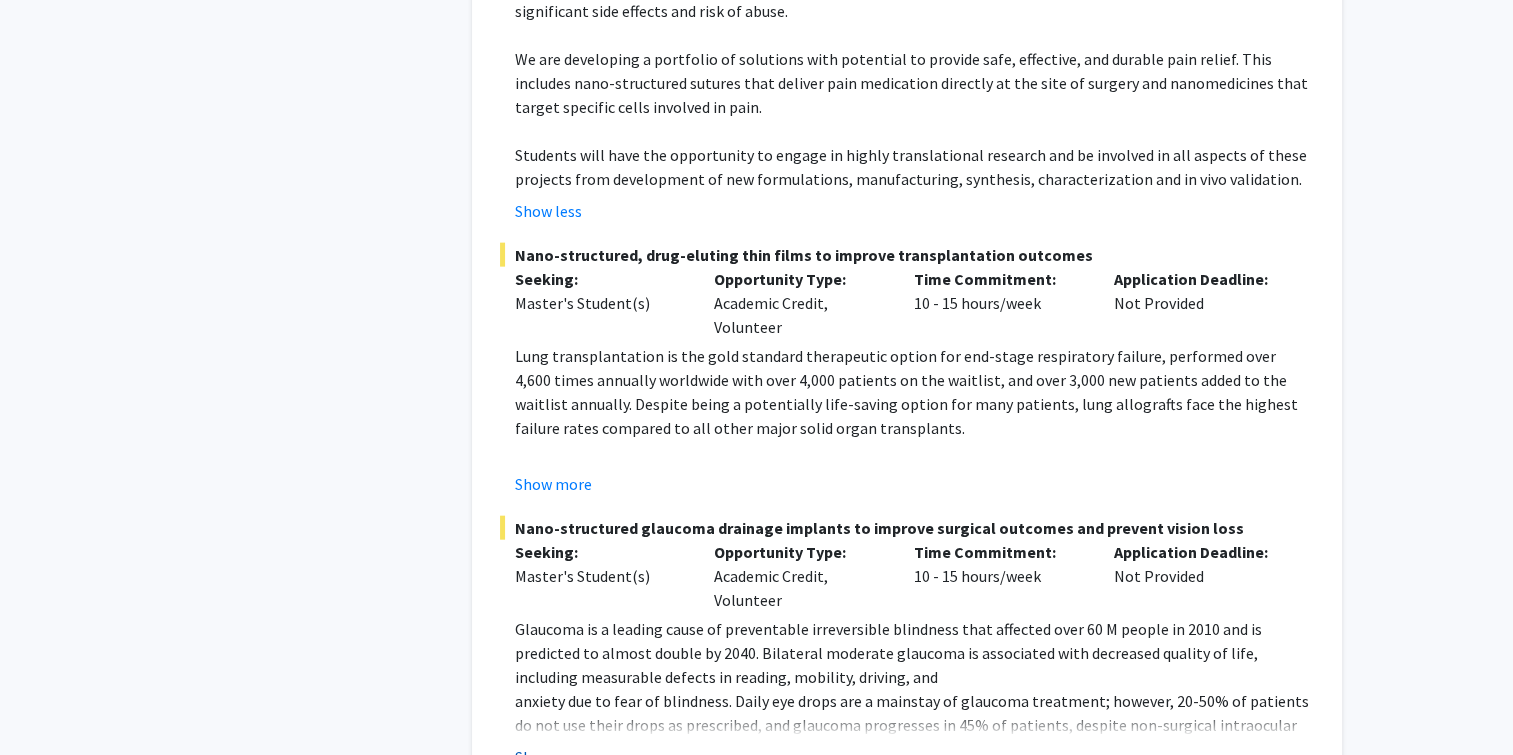 click on "Show more" 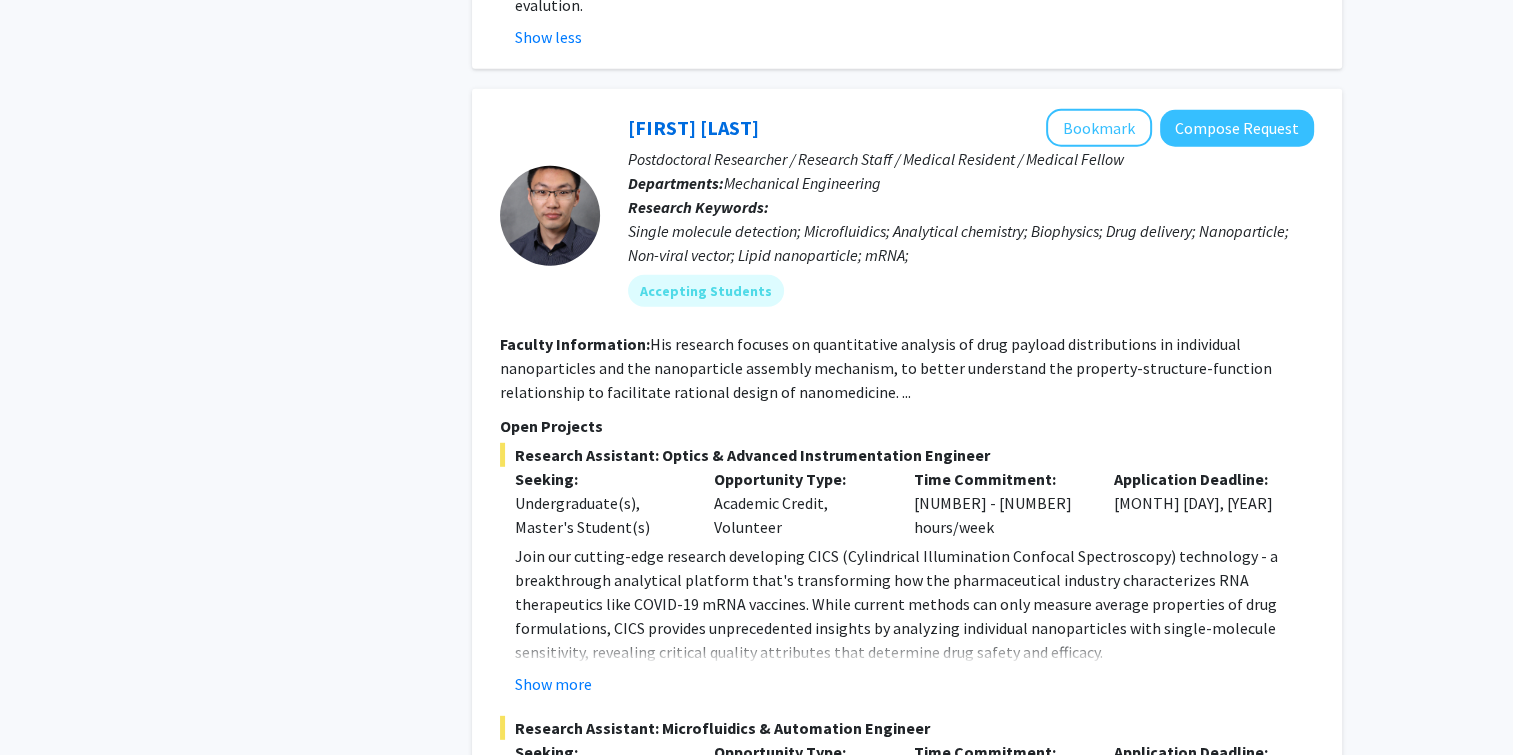 scroll, scrollTop: 5520, scrollLeft: 0, axis: vertical 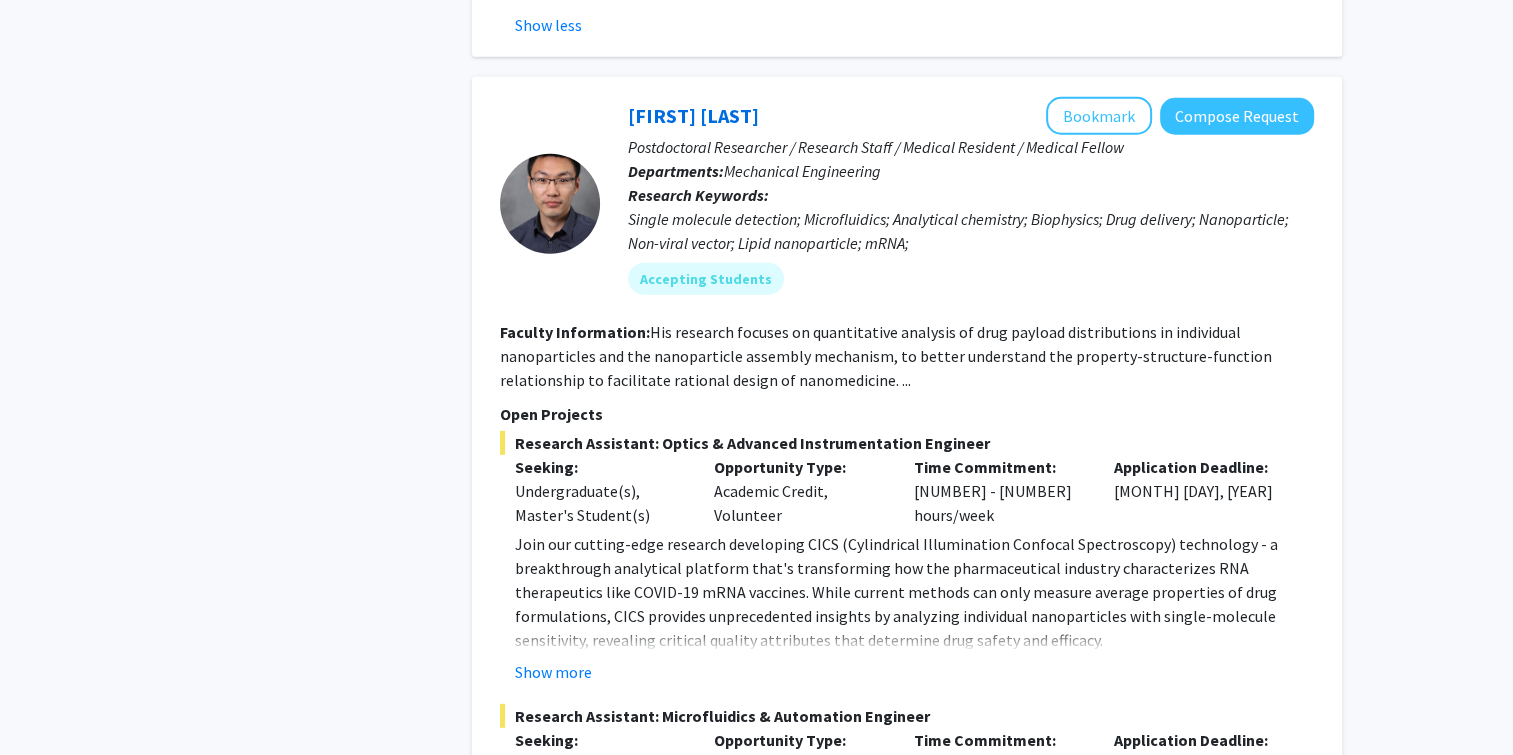 click on "Research Assistant: Optics & Advanced Instrumentation Engineer Seeking: Undergraduate(s), Master's Student(s) Opportunity Type: Academic Credit, Volunteer Time Commitment: 15 - 20 hours/week Application Deadline: Dec 31, [YEAR] Join our cutting-edge research developing CICS (Cylindrical Illumination Confocal Spectroscopy) technology - a breakthrough analytical platform that's transforming how the pharmaceutical industry characterizes RNA therapeutics like COVID-19 mRNA vaccines. While current methods can only measure average properties of drug formulations, CICS provides unprecedented insights by analyzing individual nanoparticles with single-molecule sensitivity, revealing critical quality attributes that determine drug safety and efficacy. What You'll Work On: Develop and optimize optical detection systems for single-particle analysis Create novel biochemical assays for quantifying RNA payload distribution in lipid nanoparticles Responsibilities: Qualifications: Preferred: Real-World Impact: Show more" 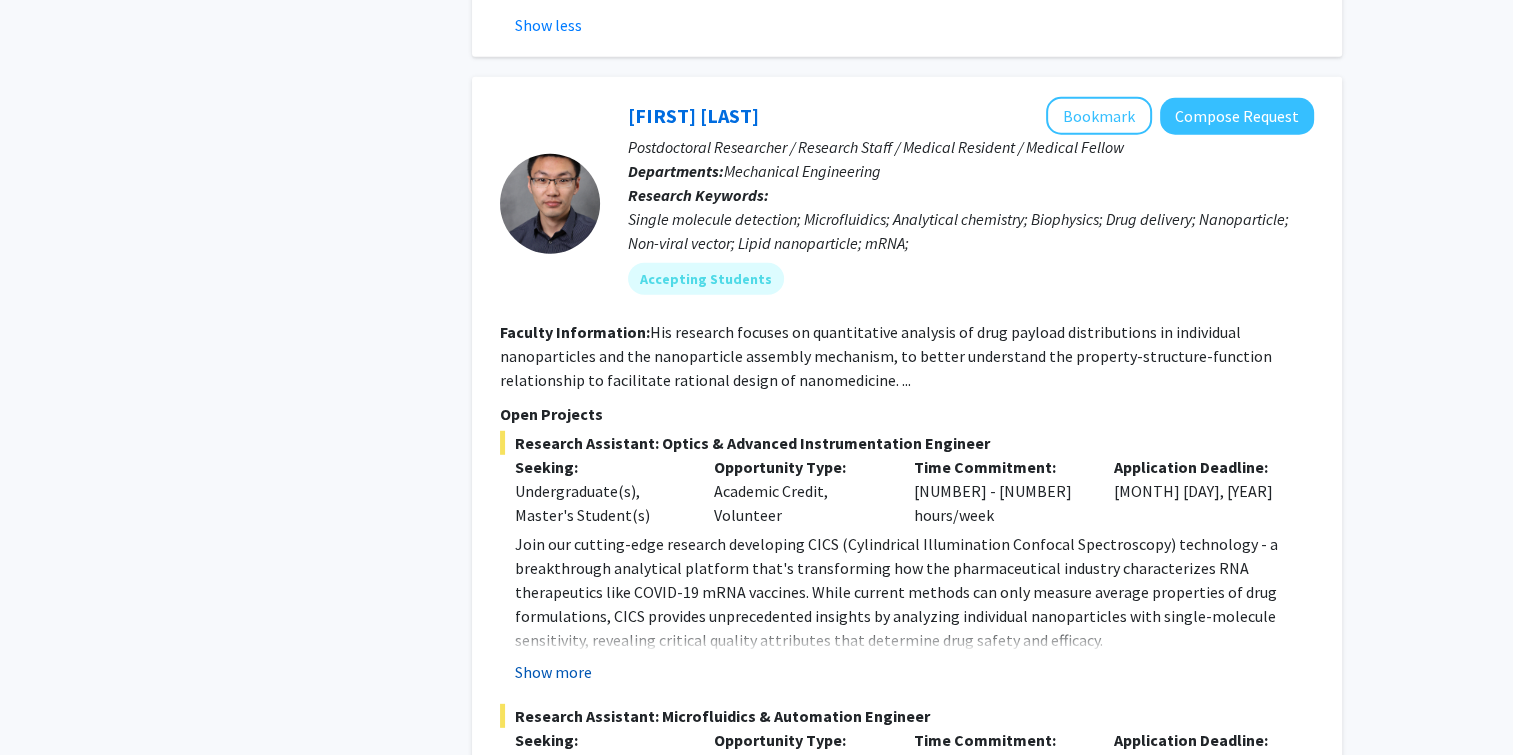 click on "Show more" 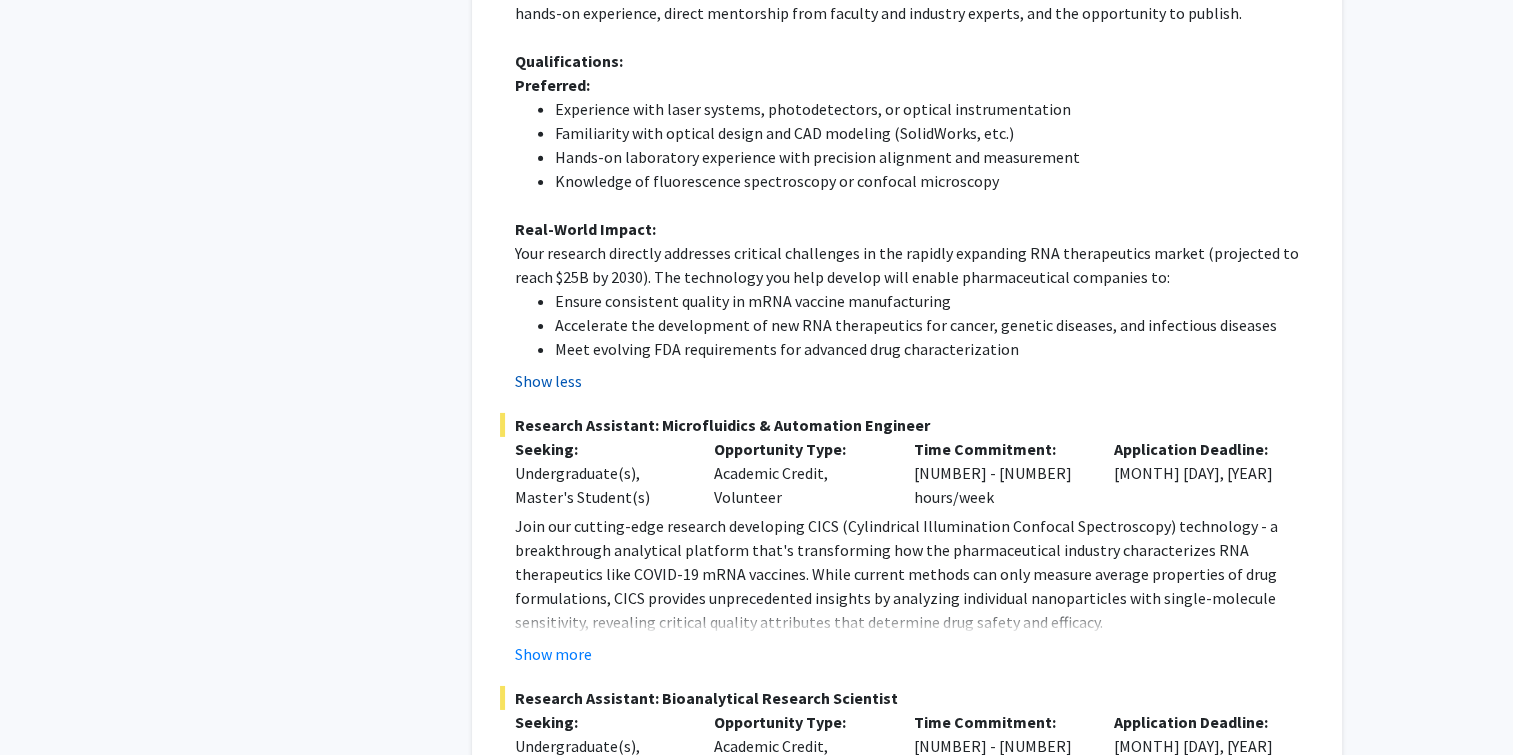 scroll, scrollTop: 6460, scrollLeft: 0, axis: vertical 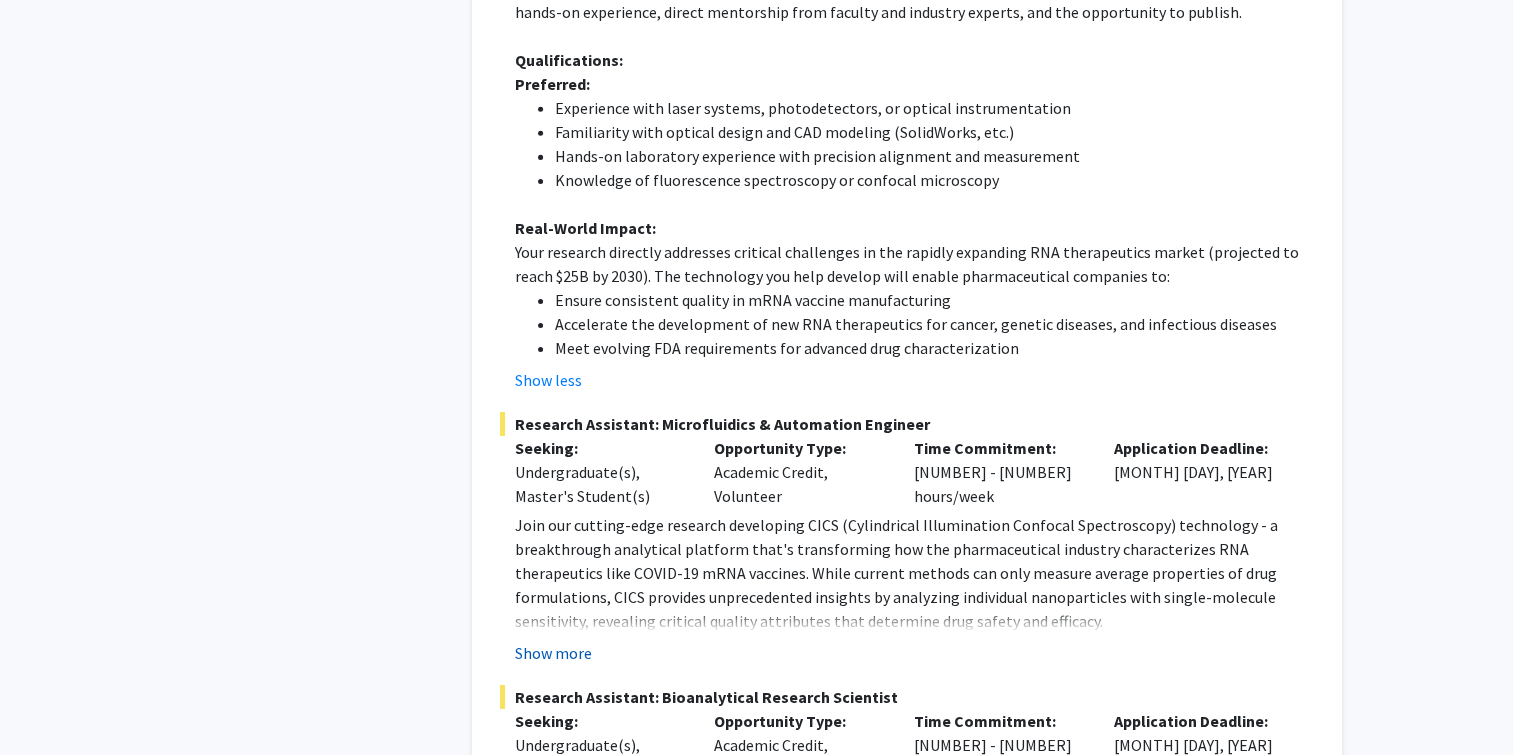 click on "Show more" 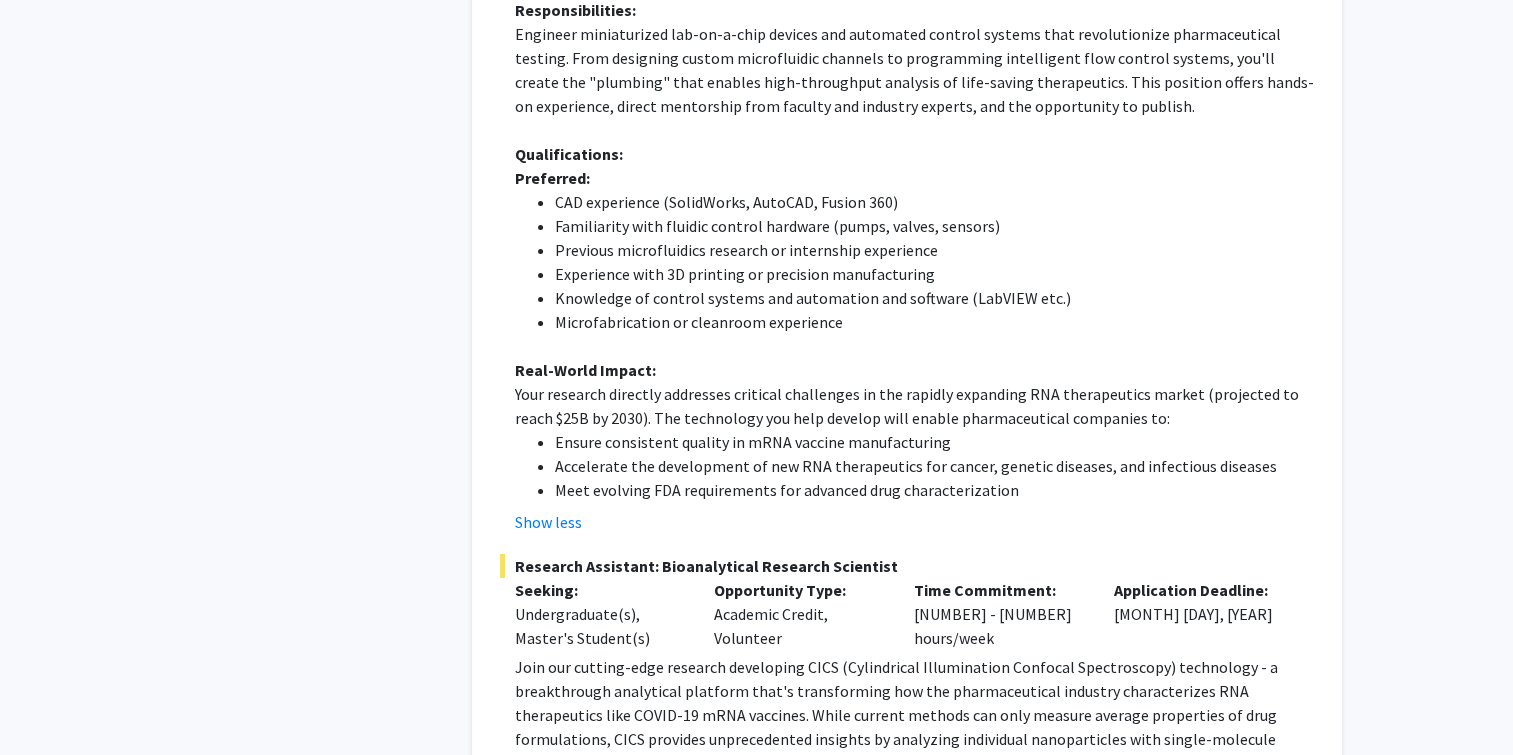 scroll, scrollTop: 7300, scrollLeft: 0, axis: vertical 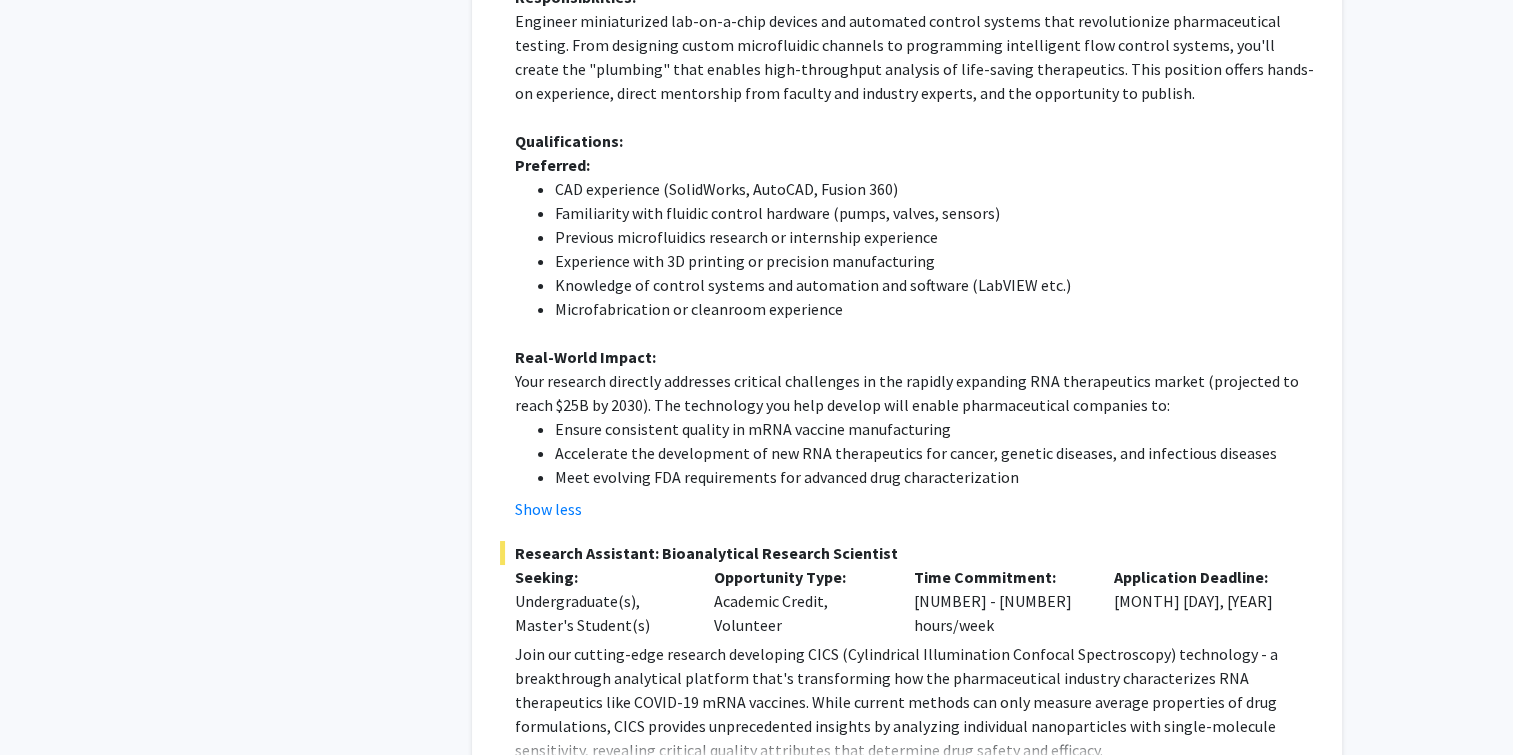 click on "Show more" 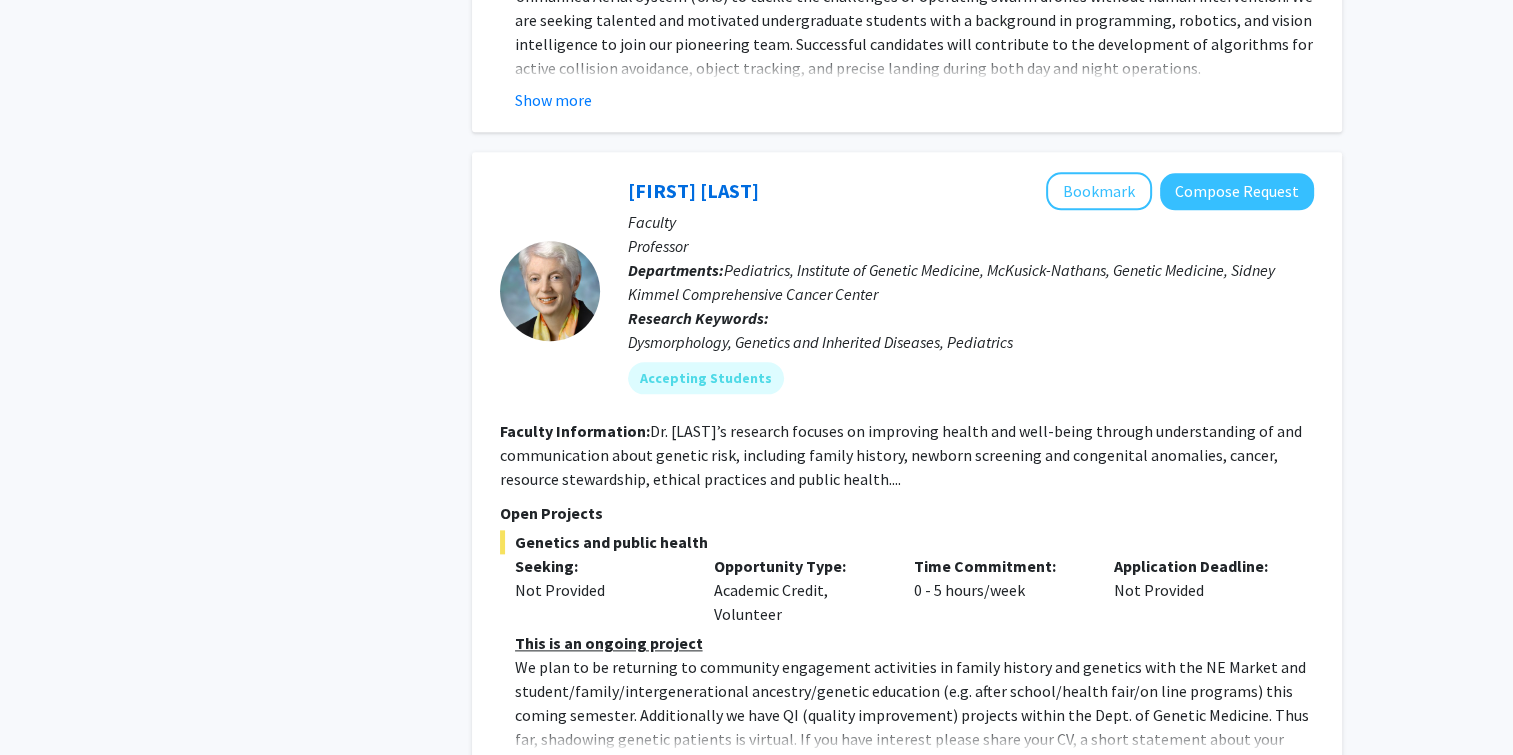 scroll, scrollTop: 9791, scrollLeft: 0, axis: vertical 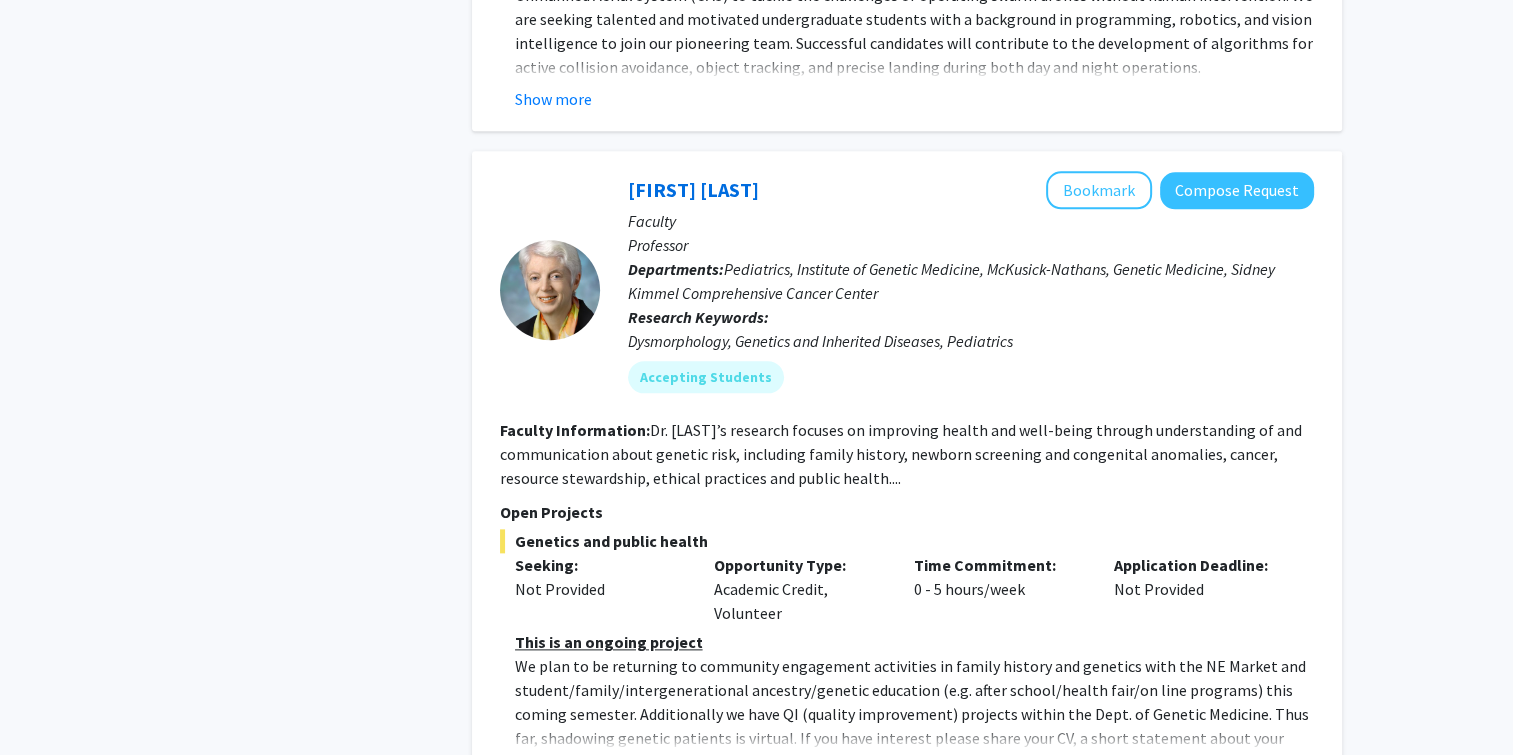click on "Show more" 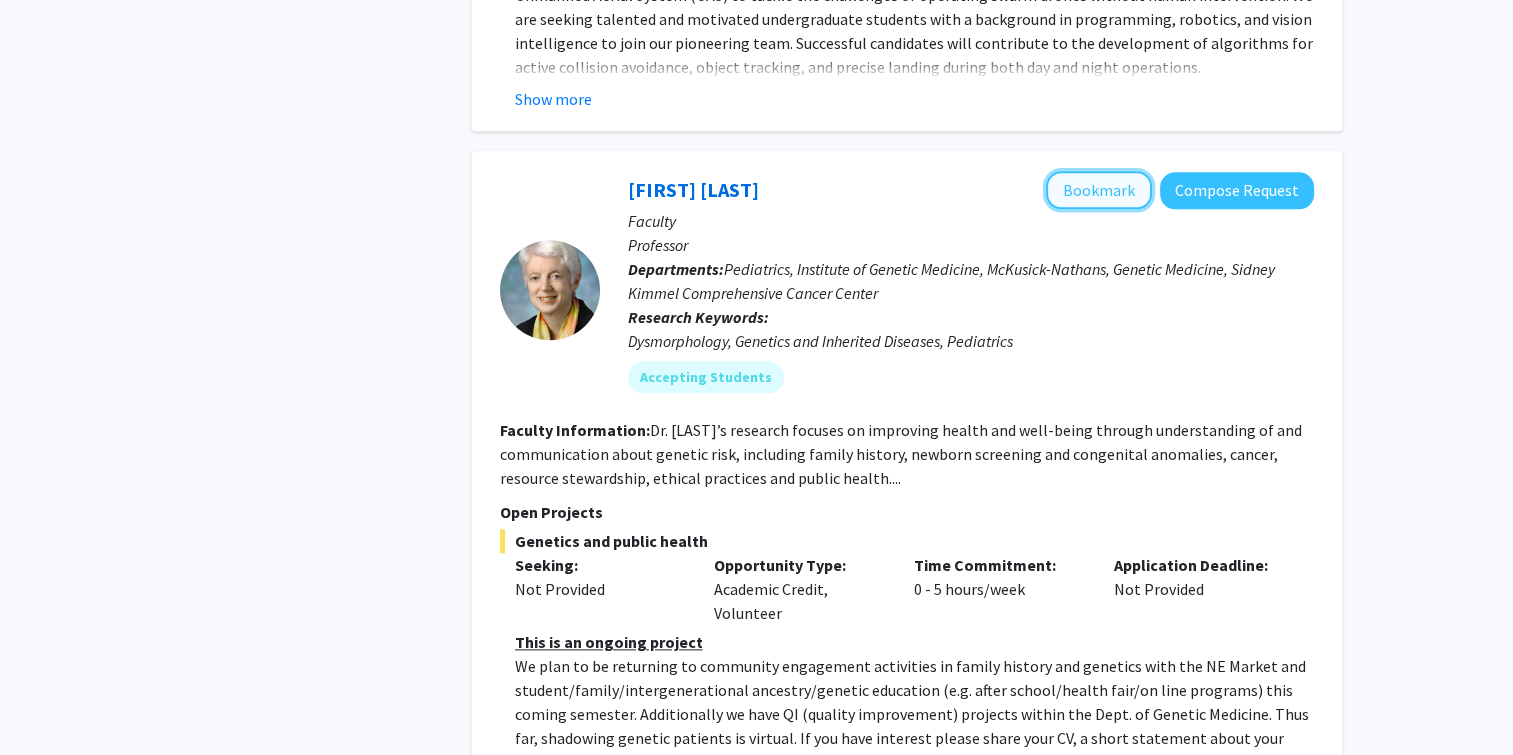 click on "Bookmark" 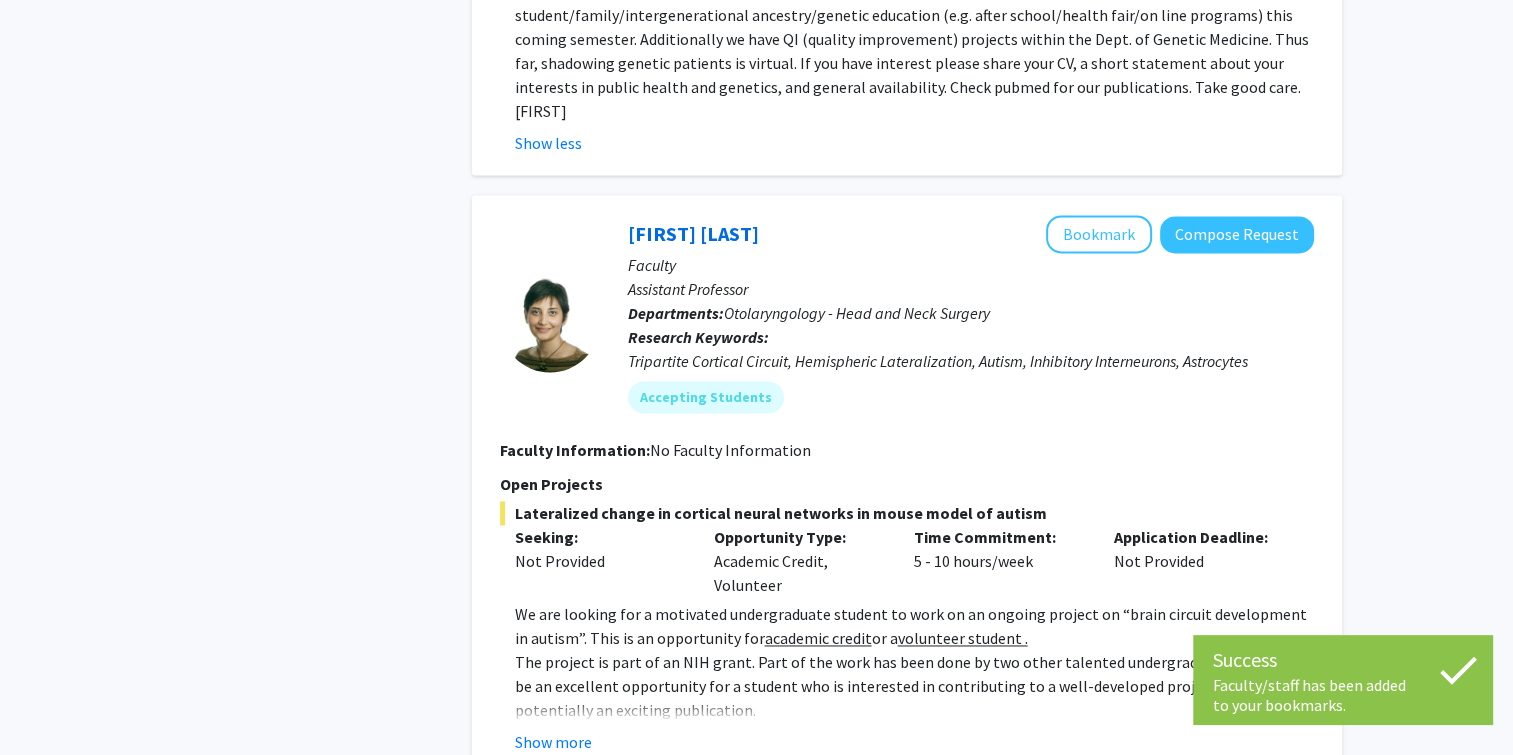 scroll, scrollTop: 10467, scrollLeft: 0, axis: vertical 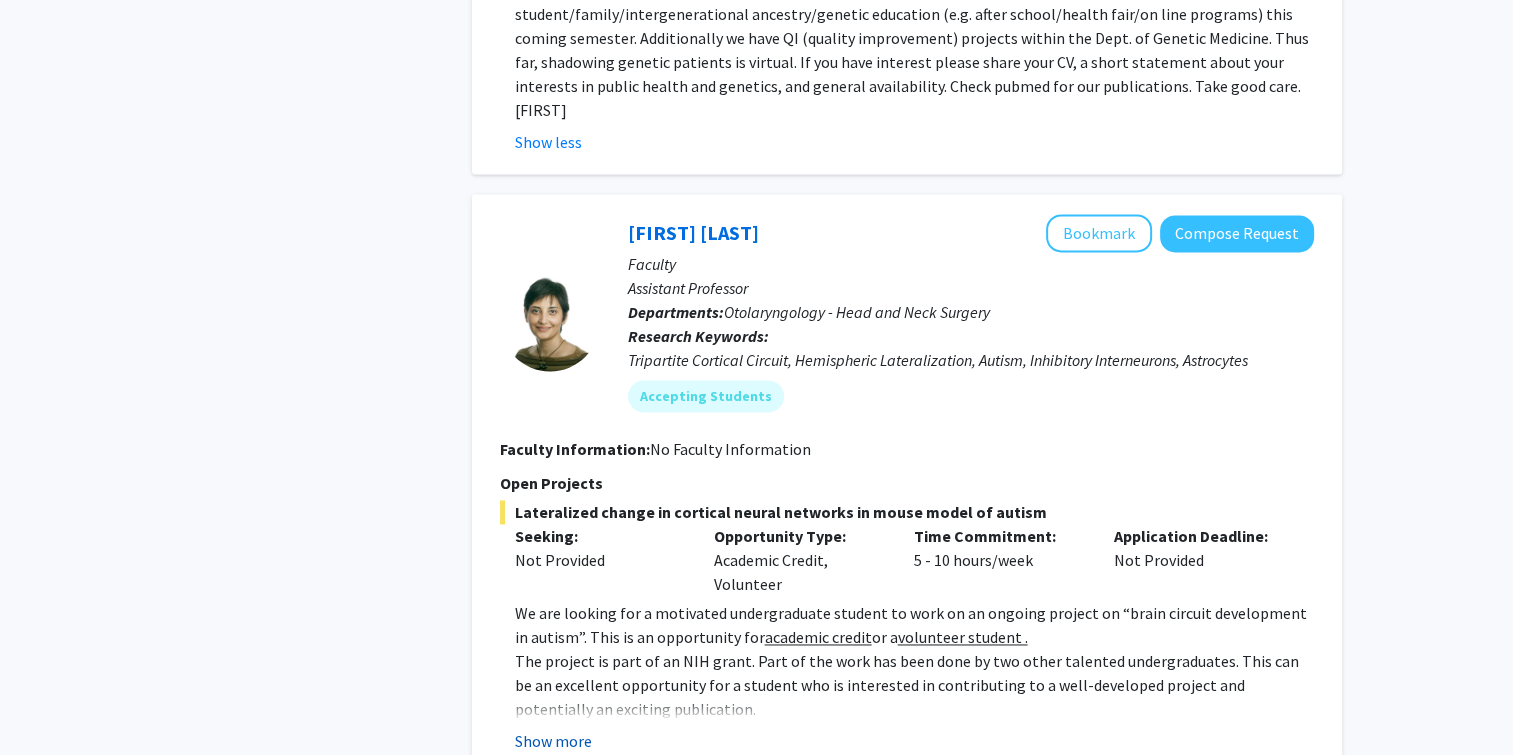 click on "Show more" 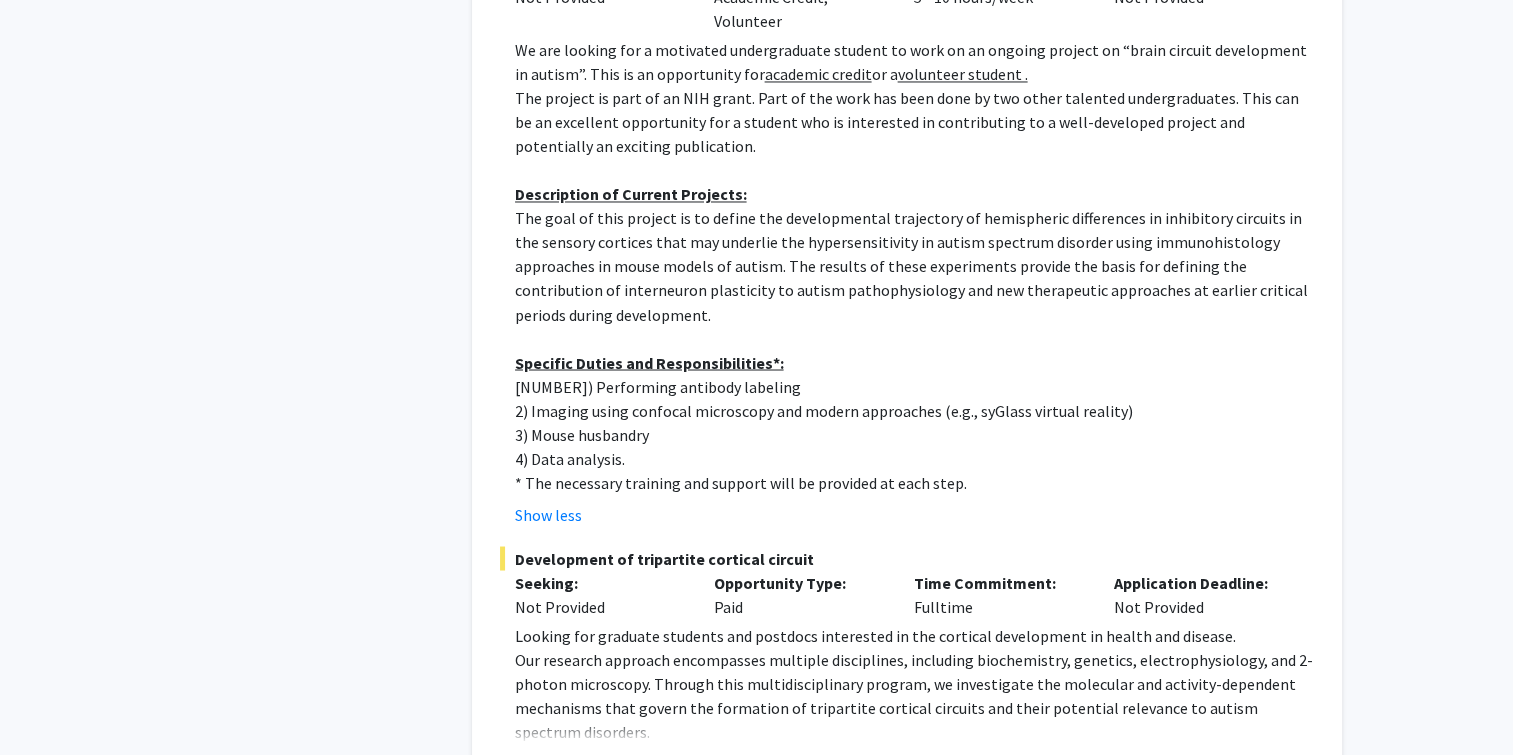 scroll, scrollTop: 11040, scrollLeft: 0, axis: vertical 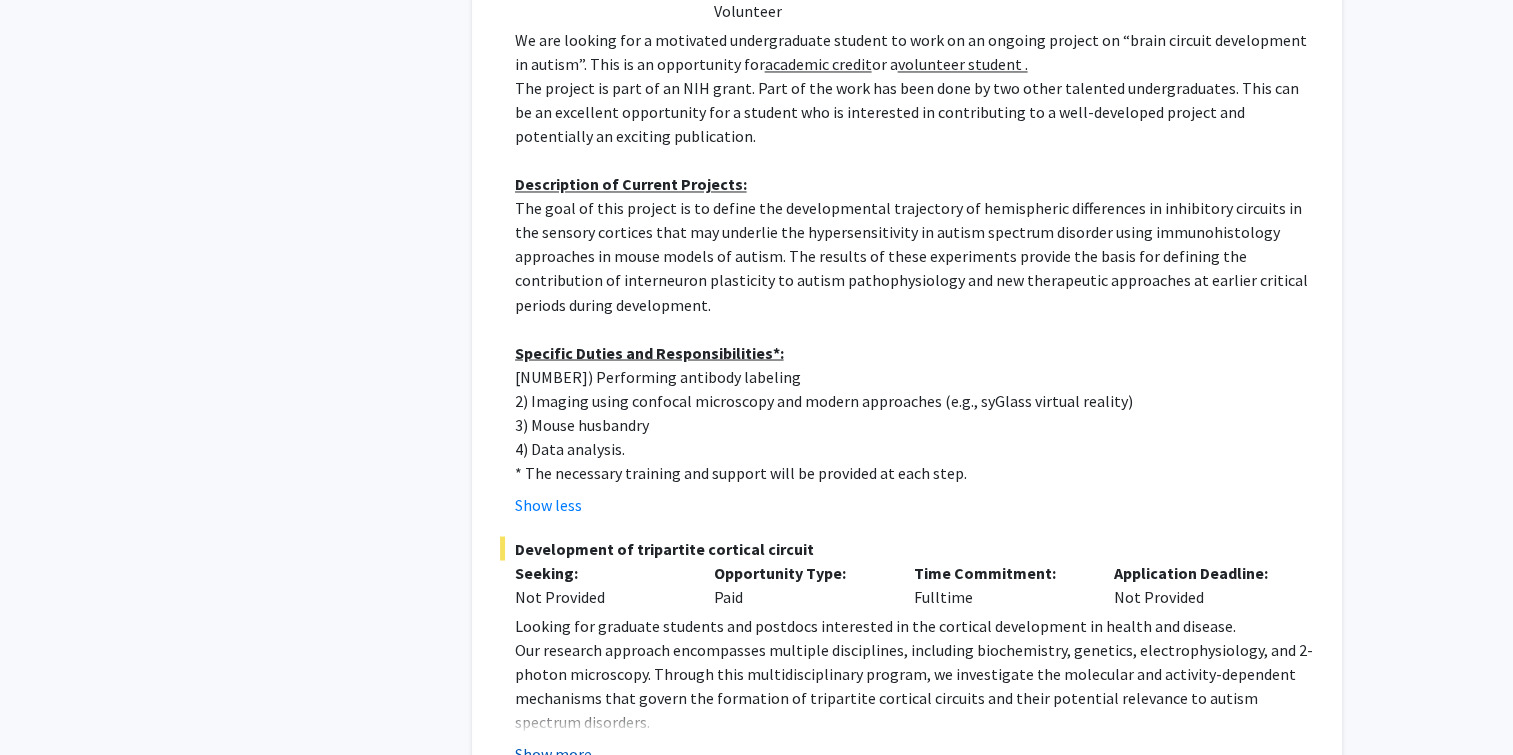click on "Show more" 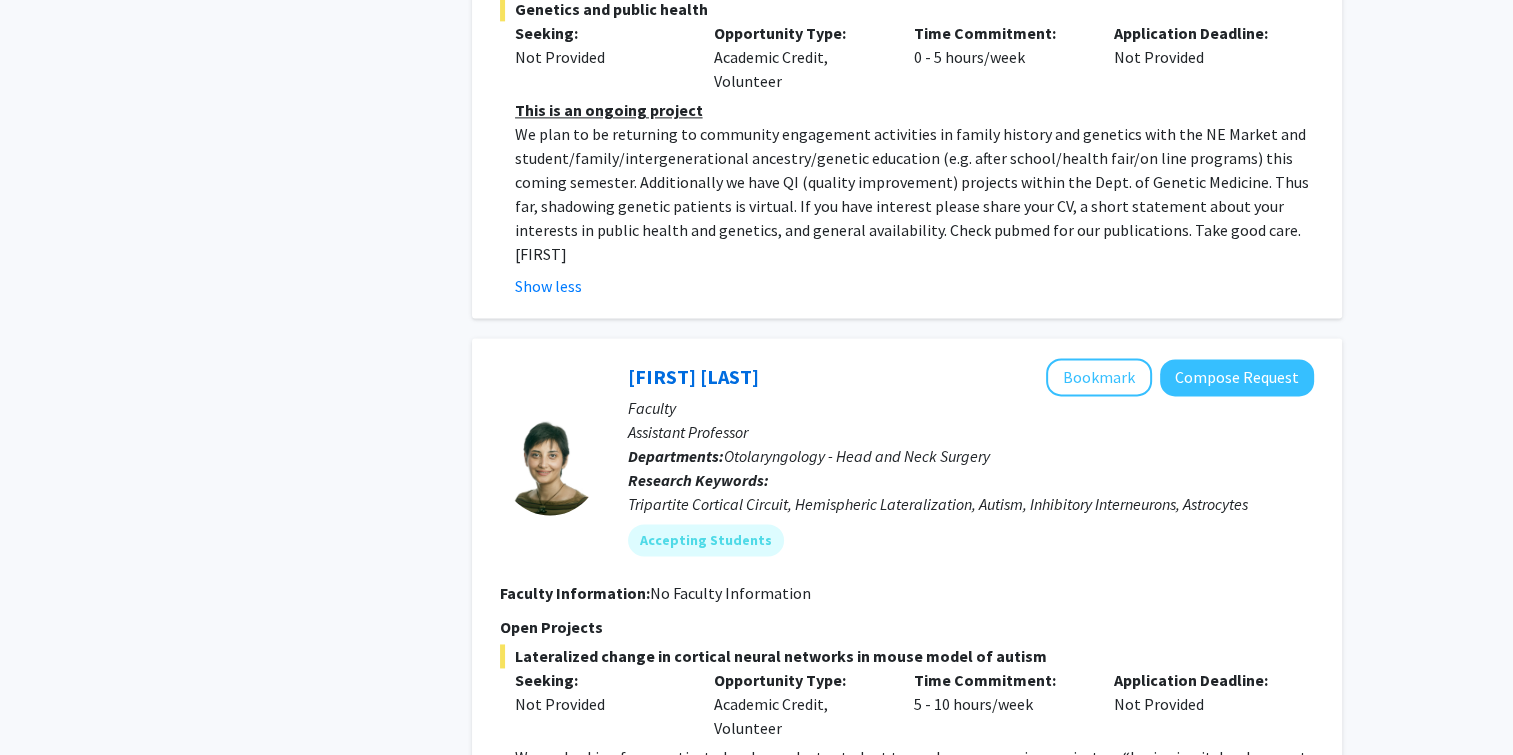 scroll, scrollTop: 10320, scrollLeft: 0, axis: vertical 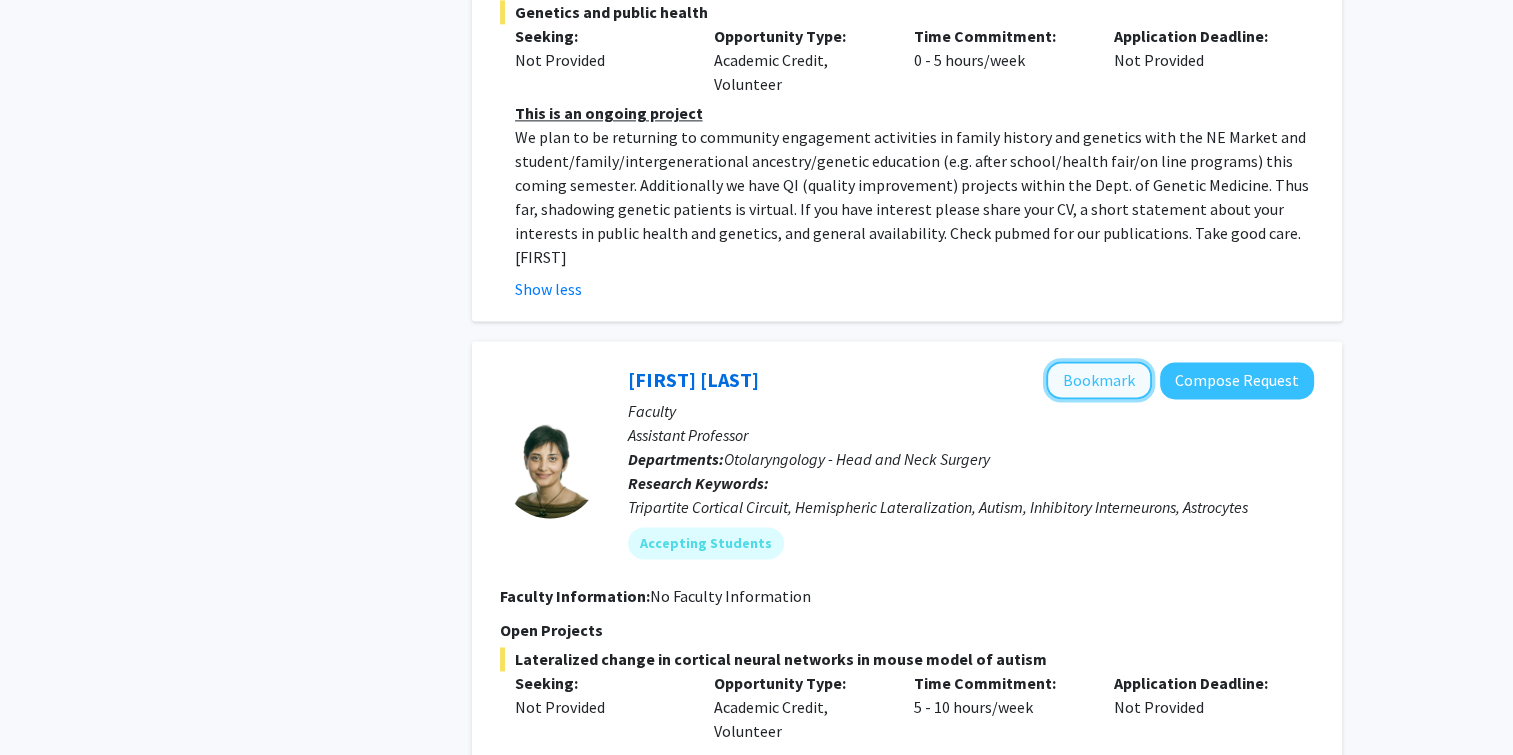click on "Bookmark" 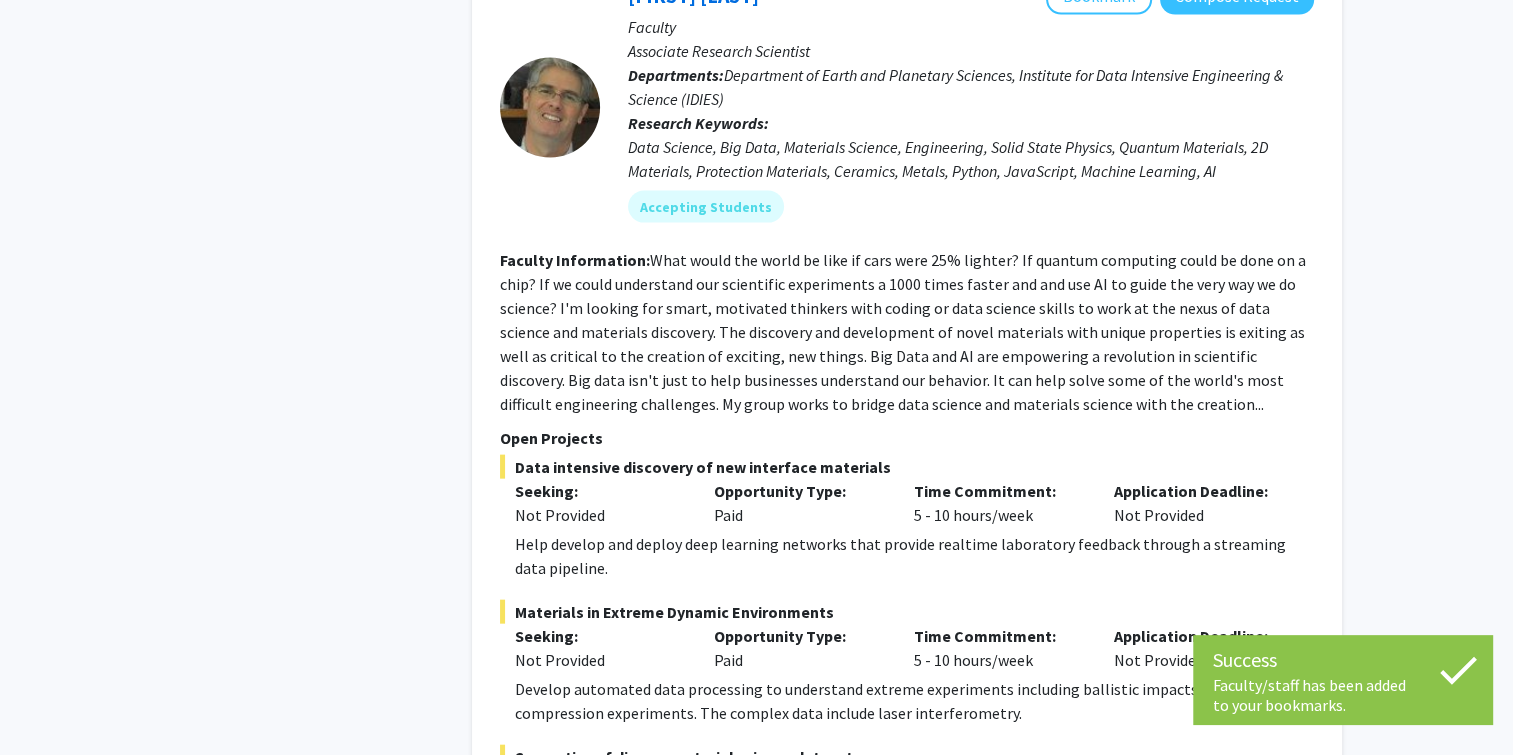 scroll, scrollTop: 12287, scrollLeft: 0, axis: vertical 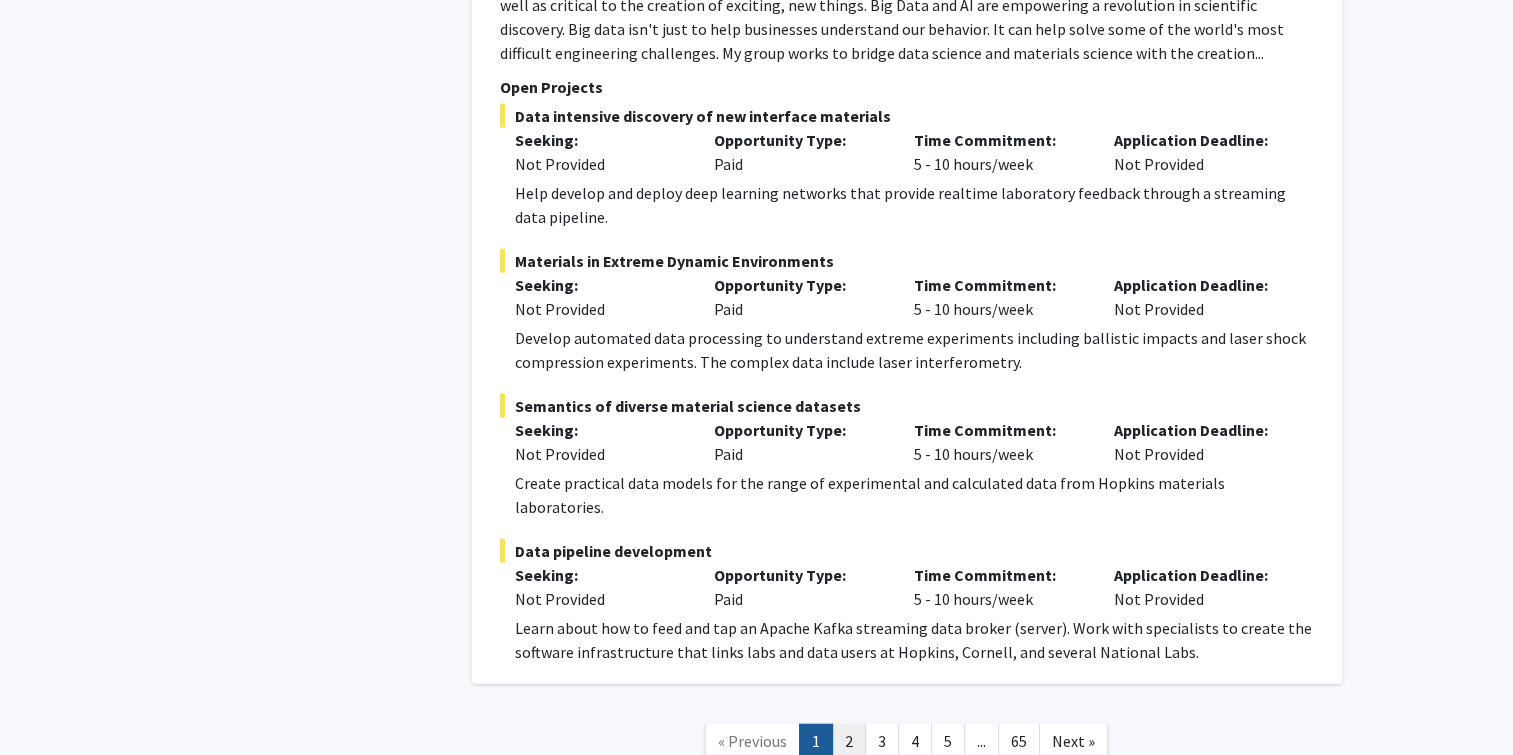 click on "2" 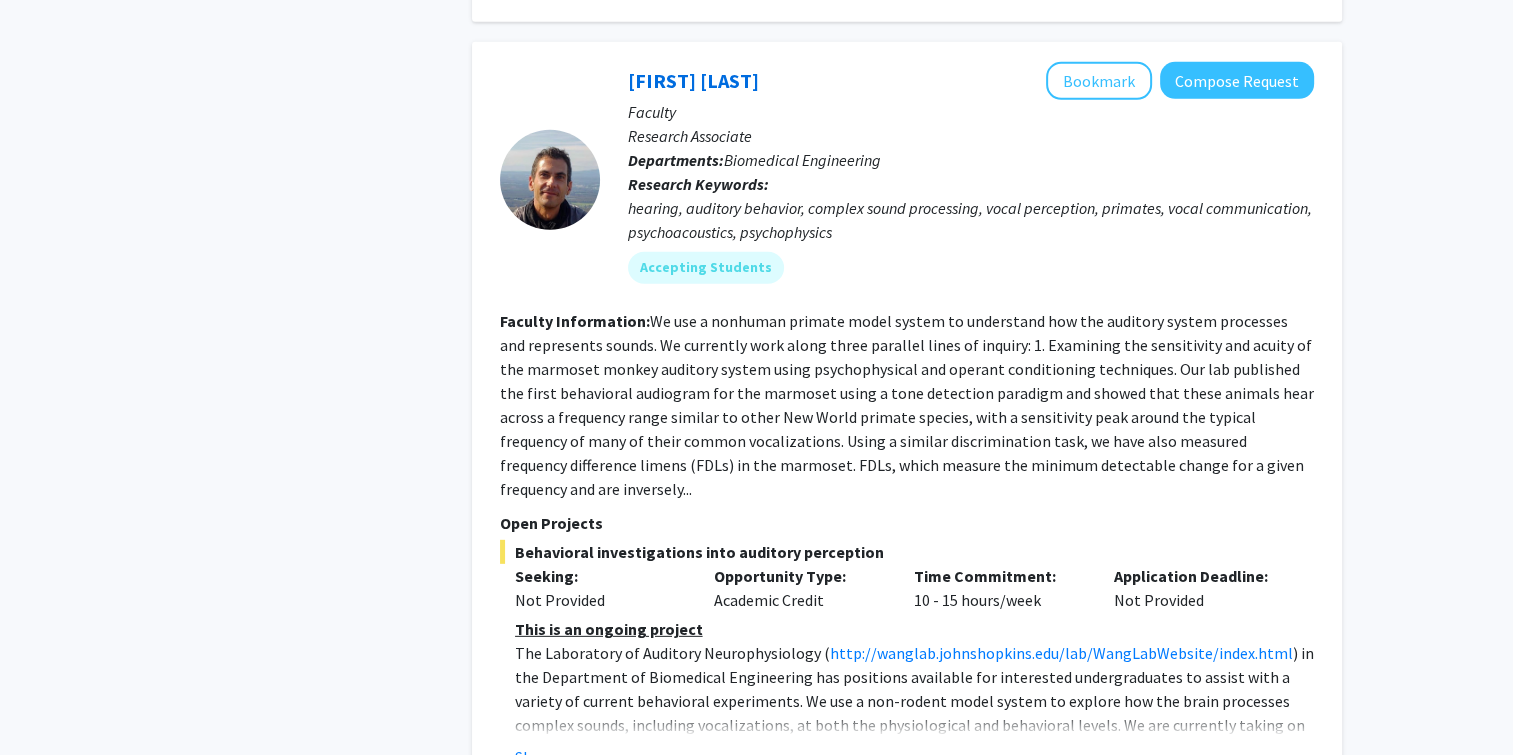 scroll, scrollTop: 5795, scrollLeft: 0, axis: vertical 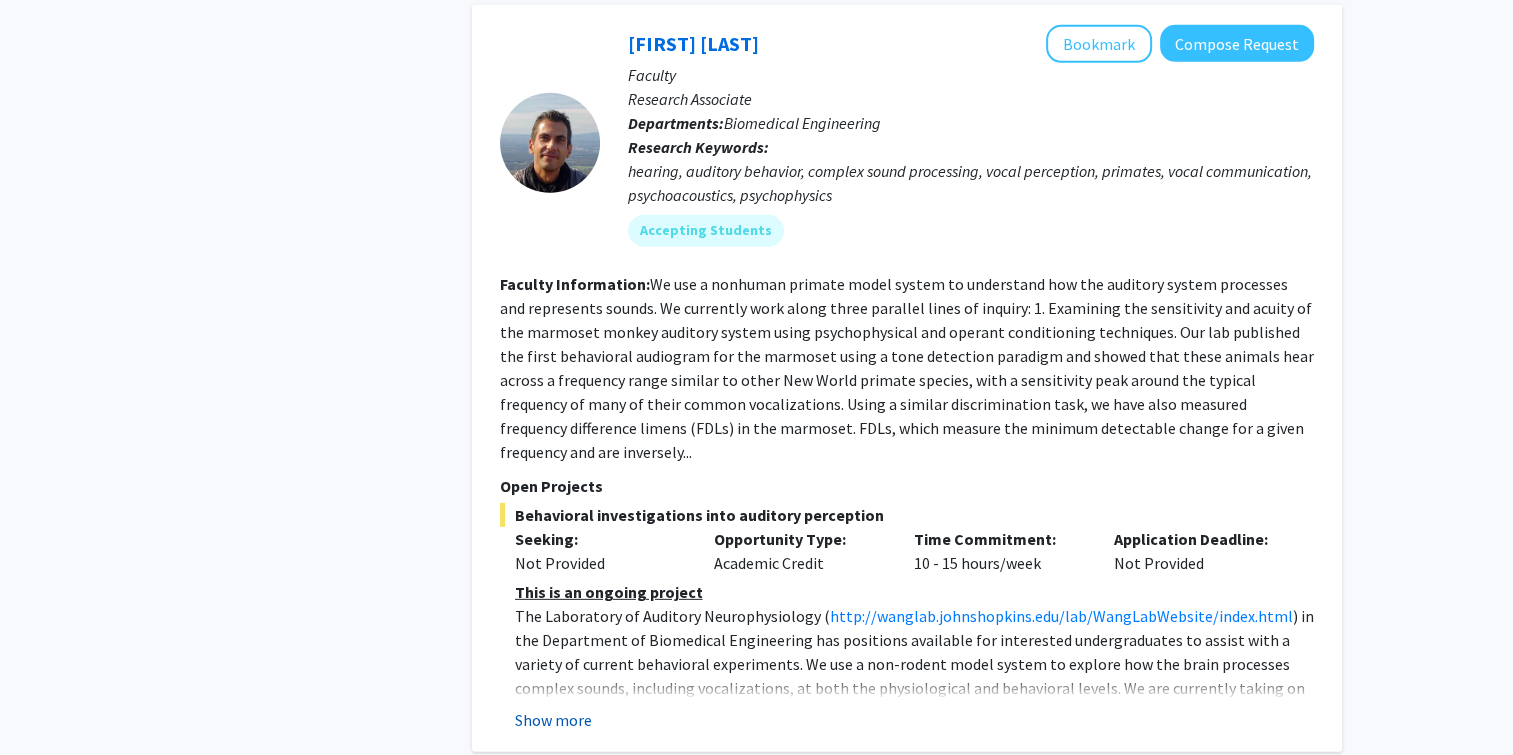 click on "Show more" 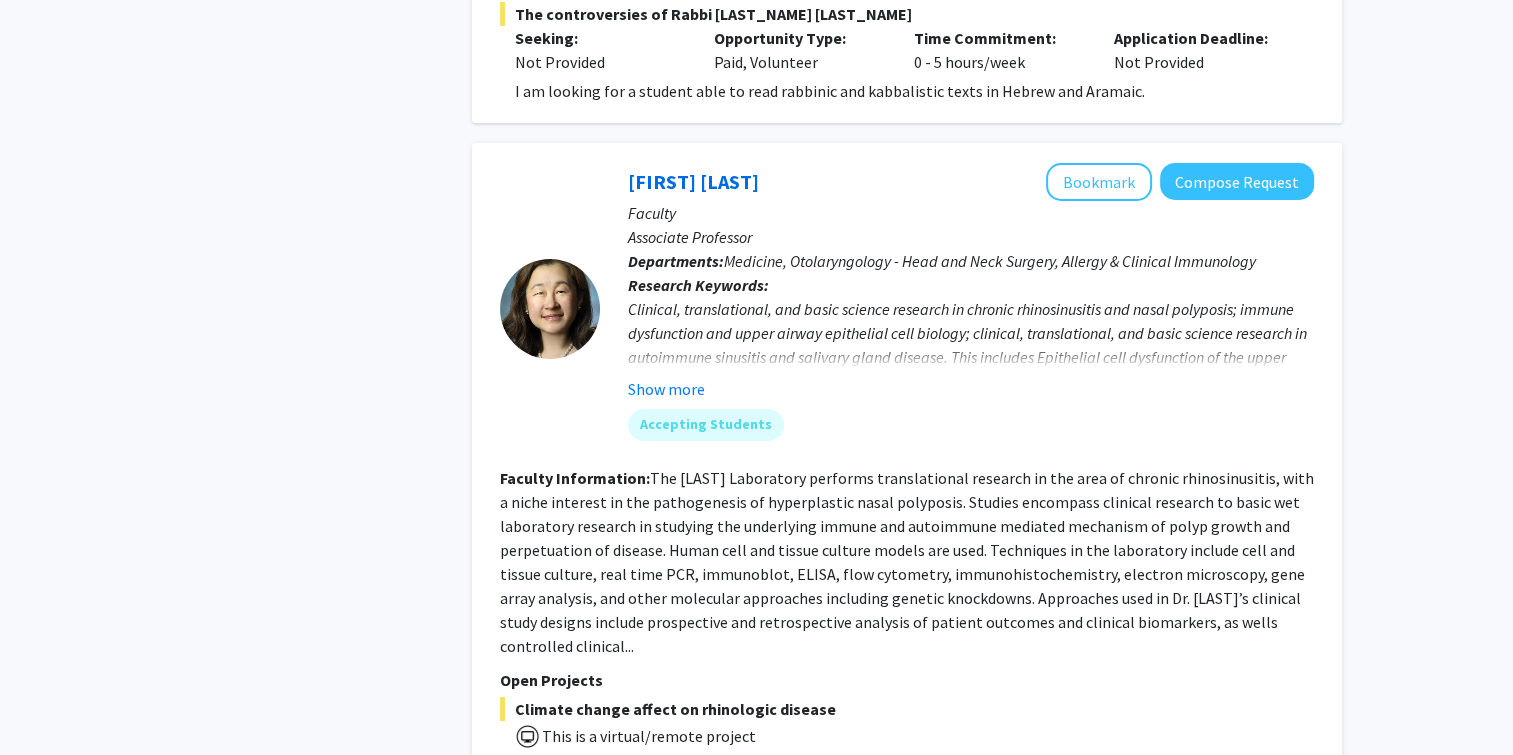 scroll, scrollTop: 7251, scrollLeft: 0, axis: vertical 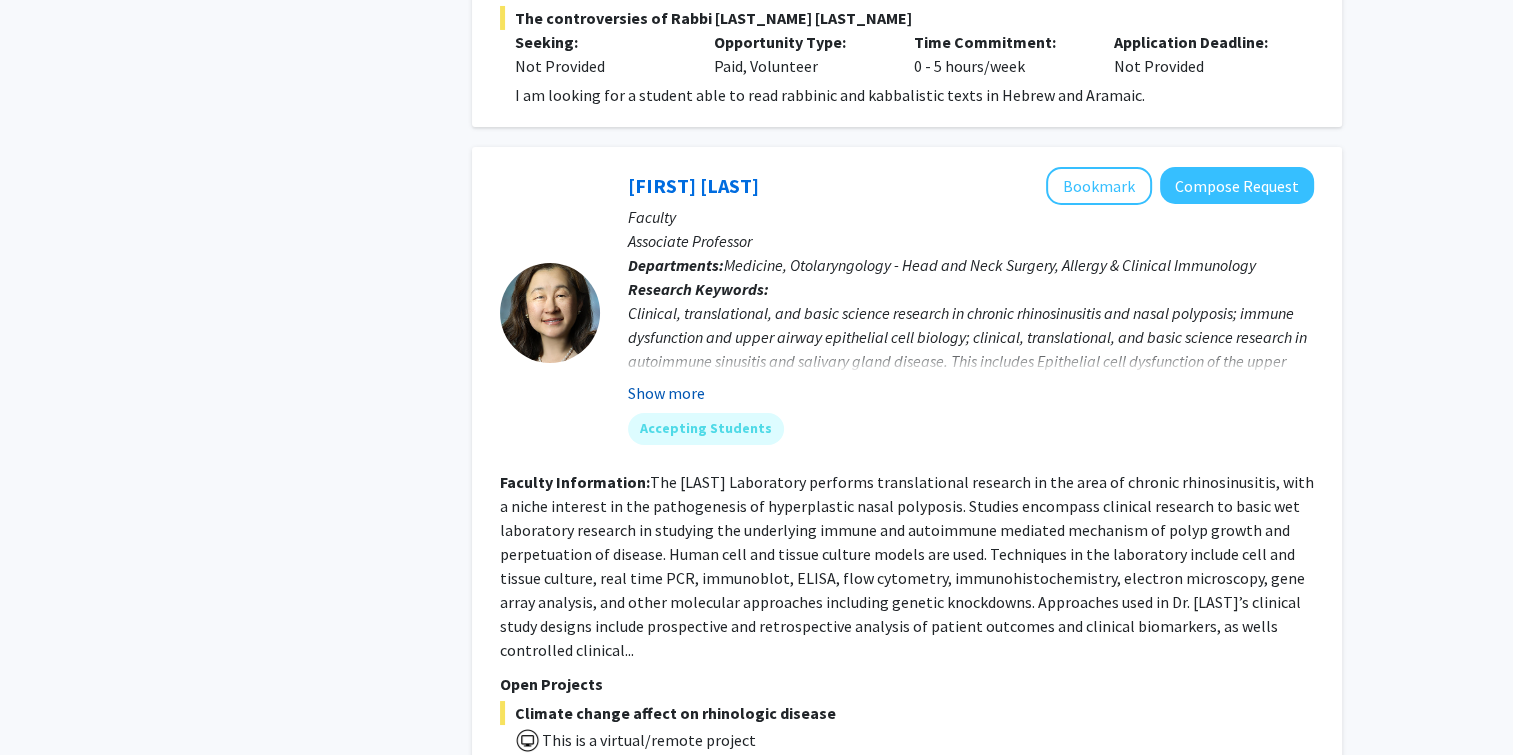 click on "Show more" 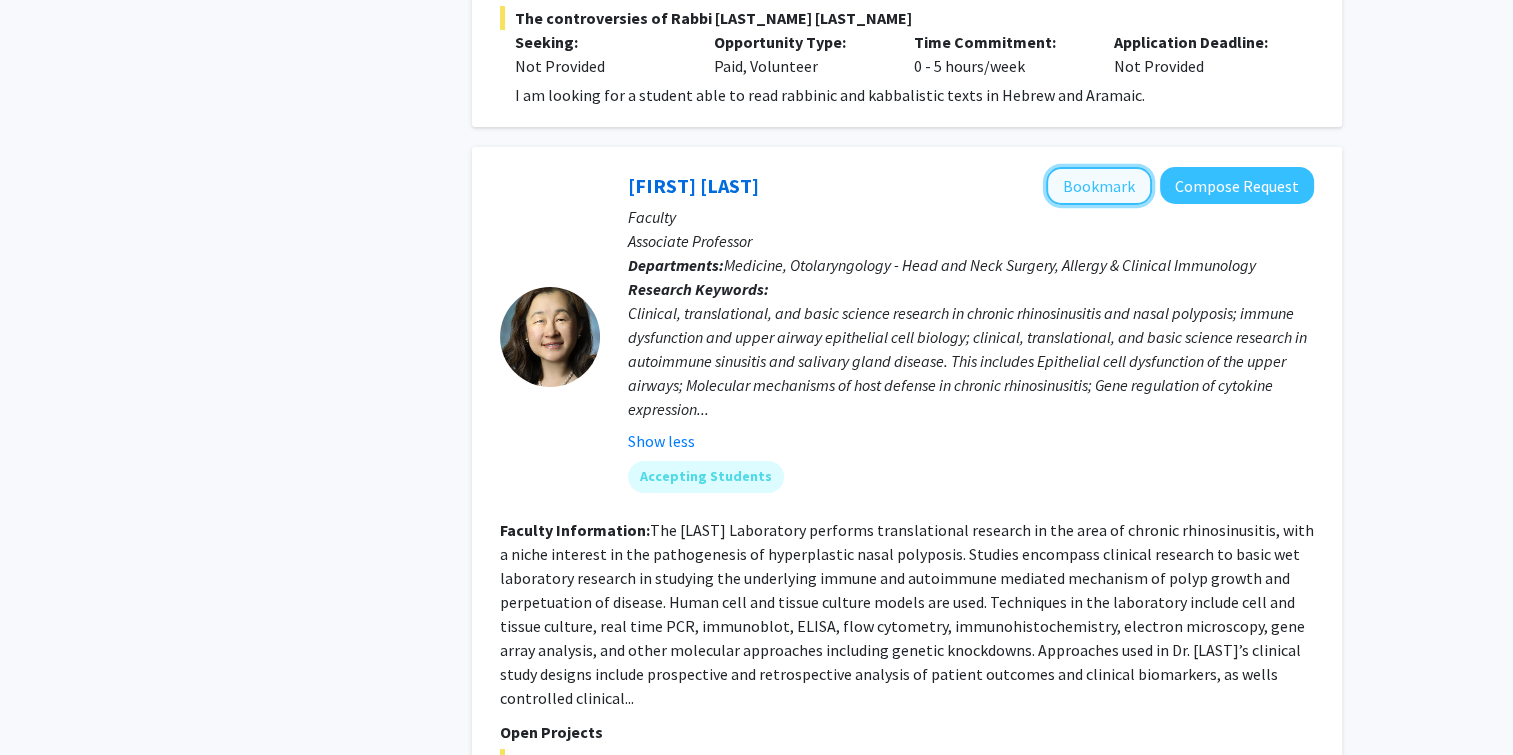 click on "Bookmark" 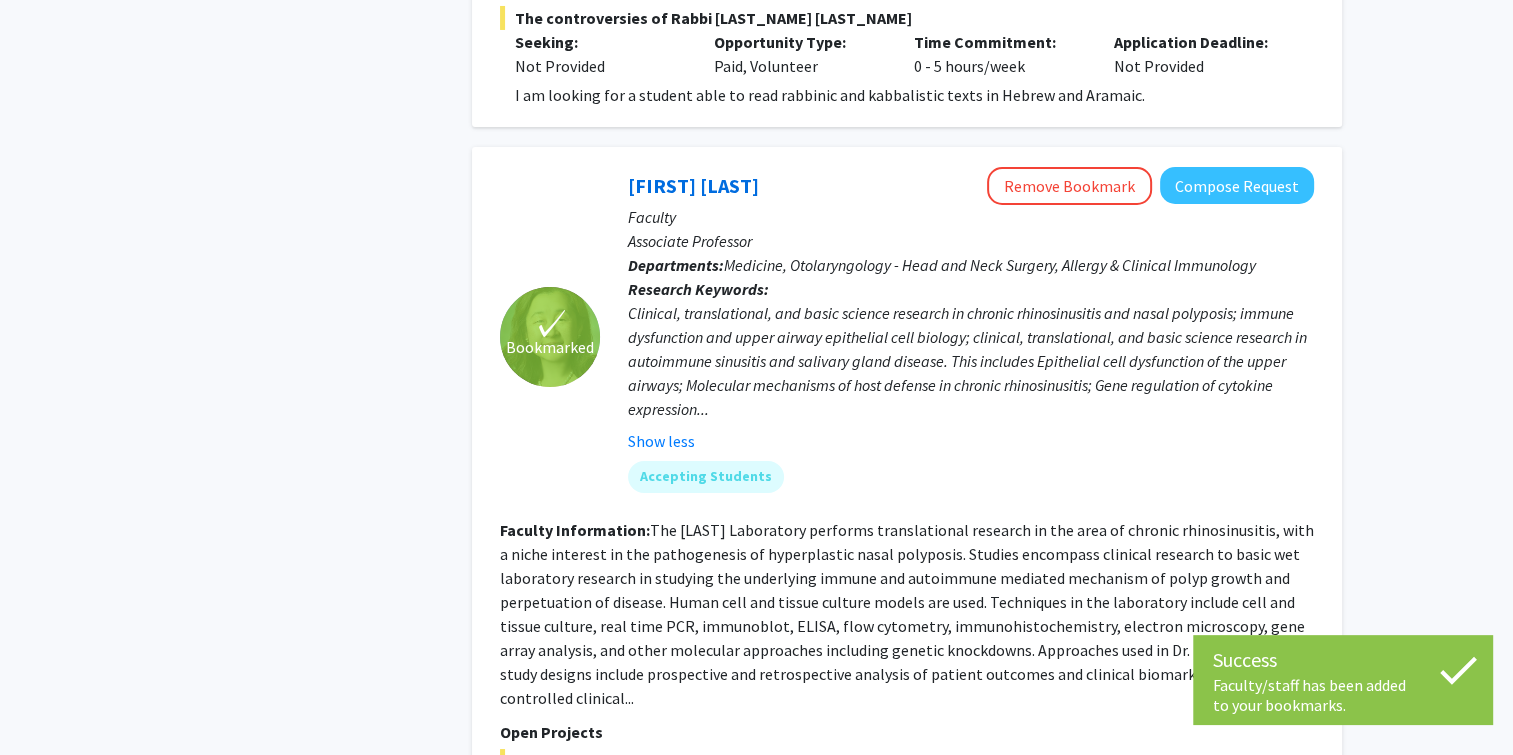scroll, scrollTop: 7656, scrollLeft: 0, axis: vertical 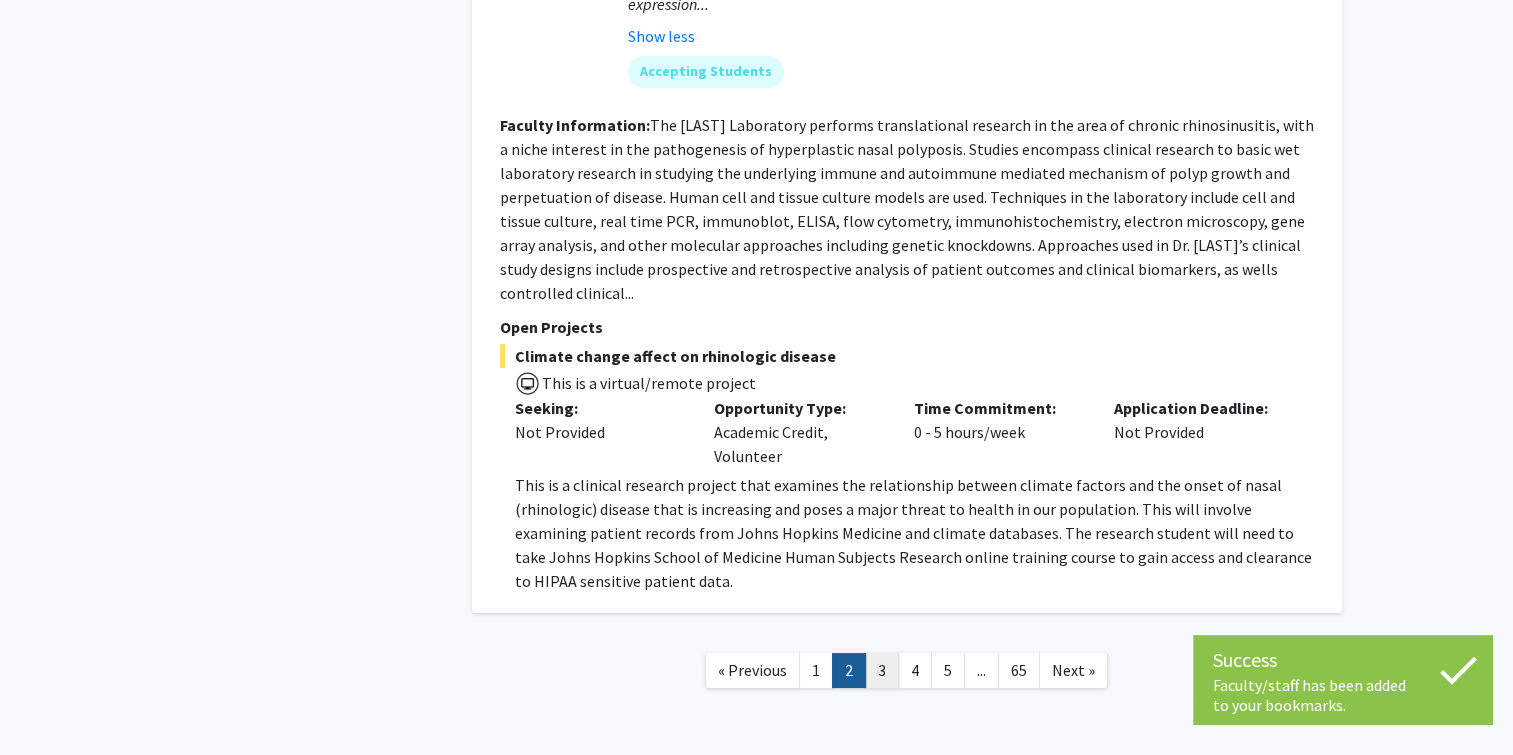 click on "3" 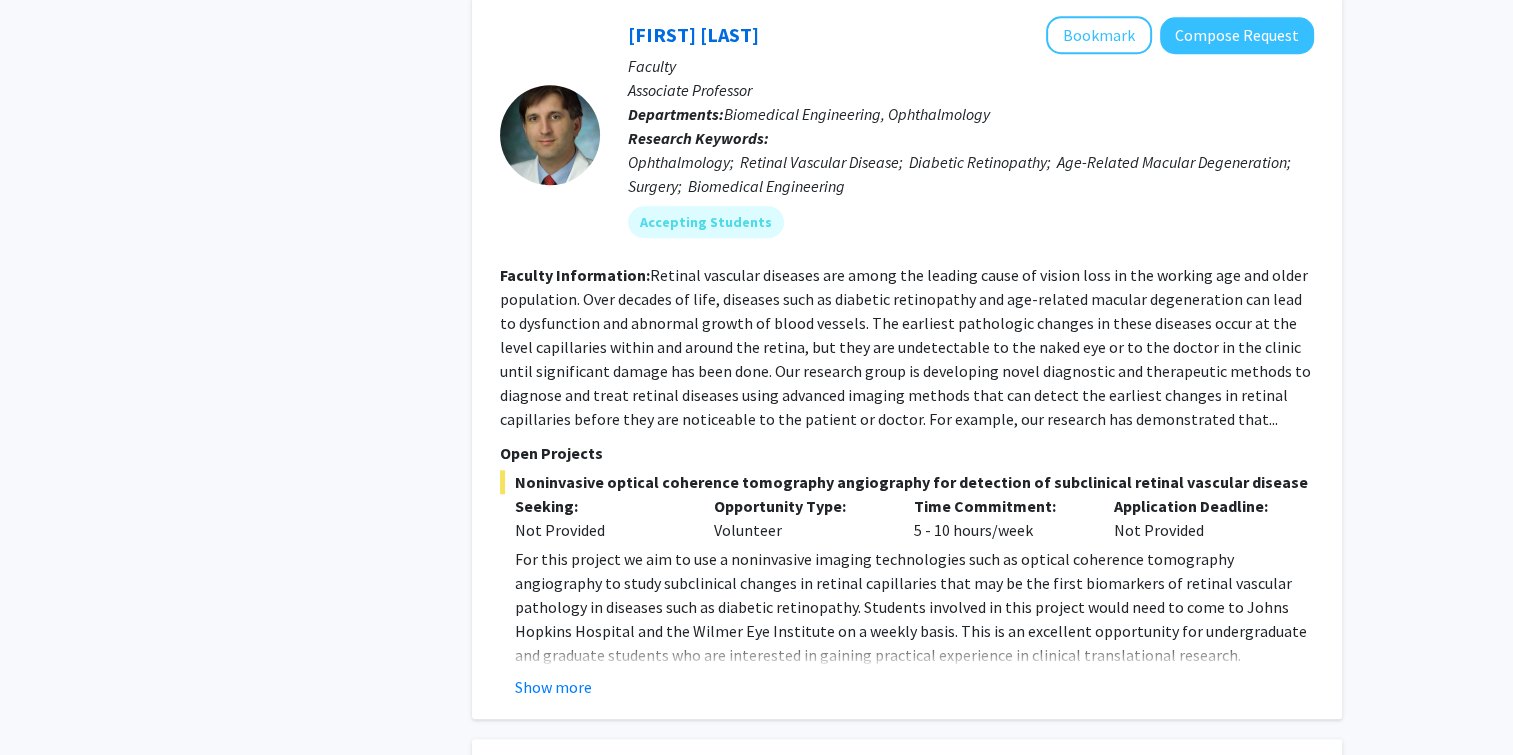scroll, scrollTop: 1798, scrollLeft: 0, axis: vertical 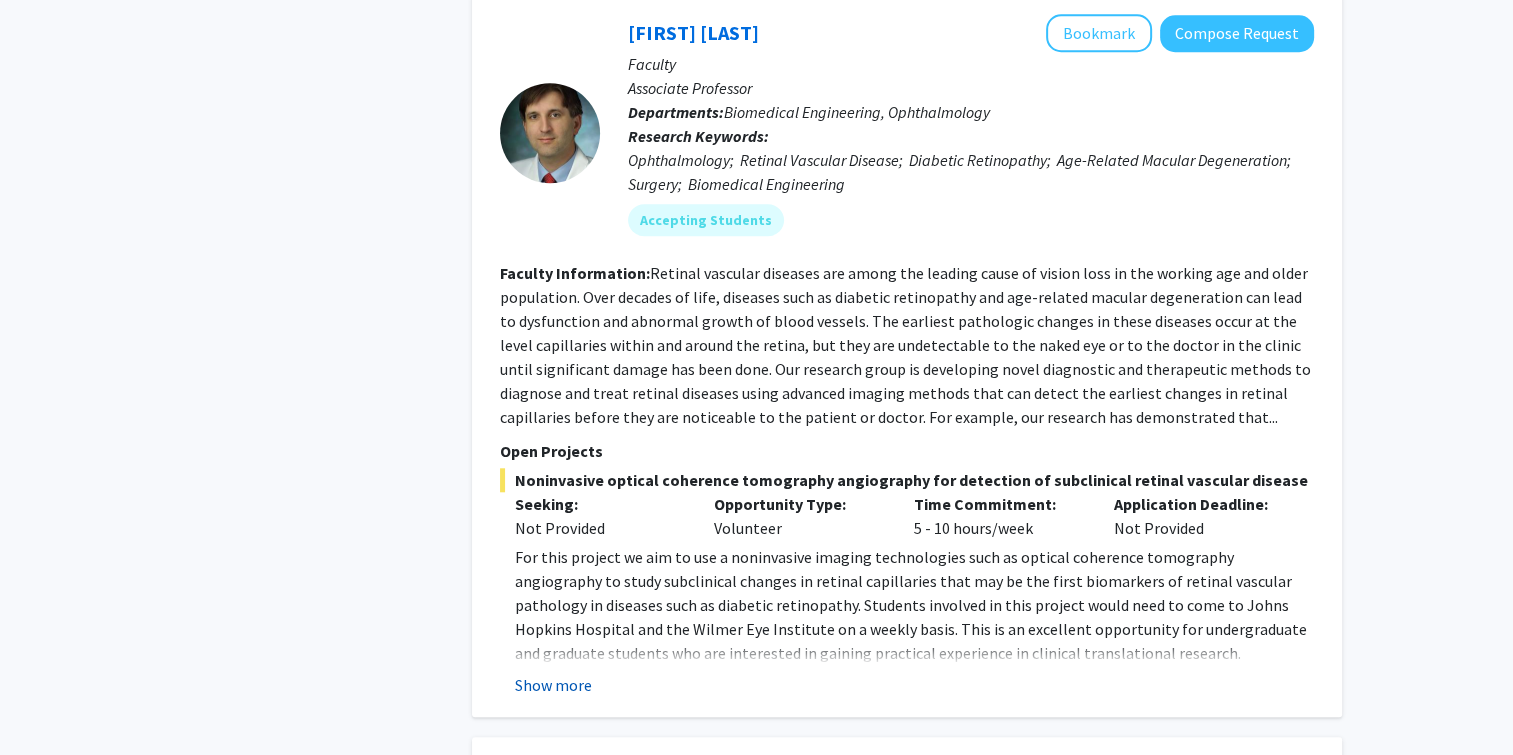 click on "Show more" 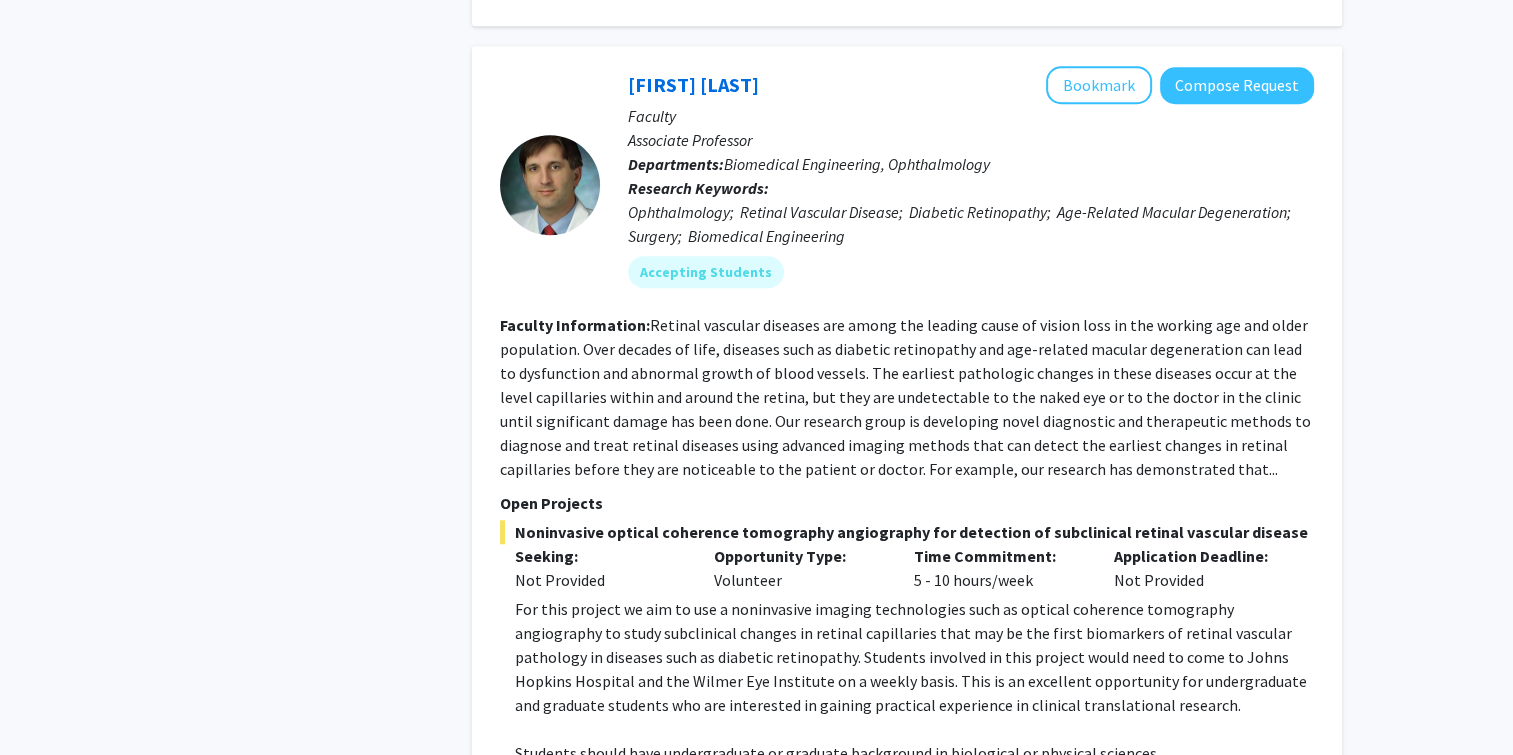 scroll, scrollTop: 1744, scrollLeft: 0, axis: vertical 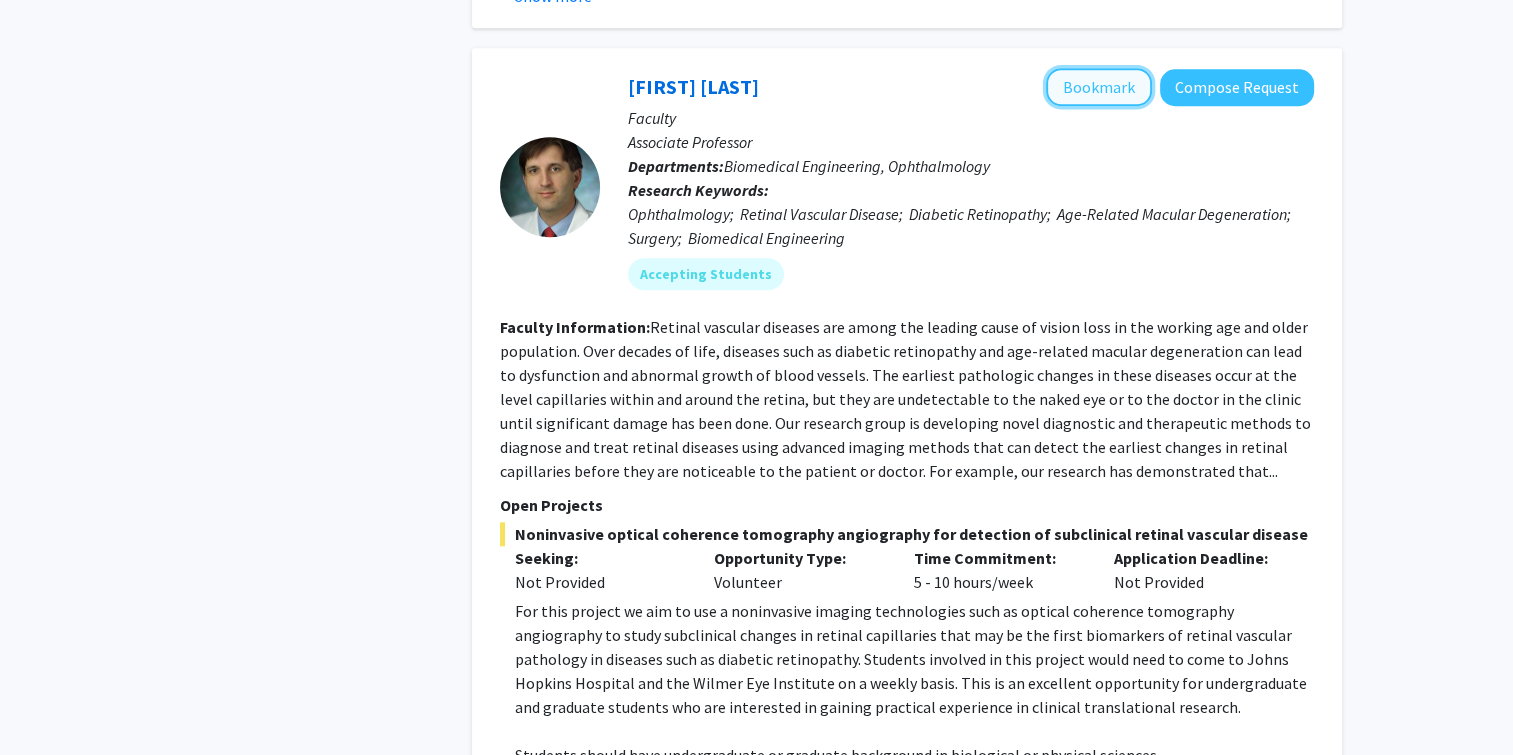 click on "Bookmark" 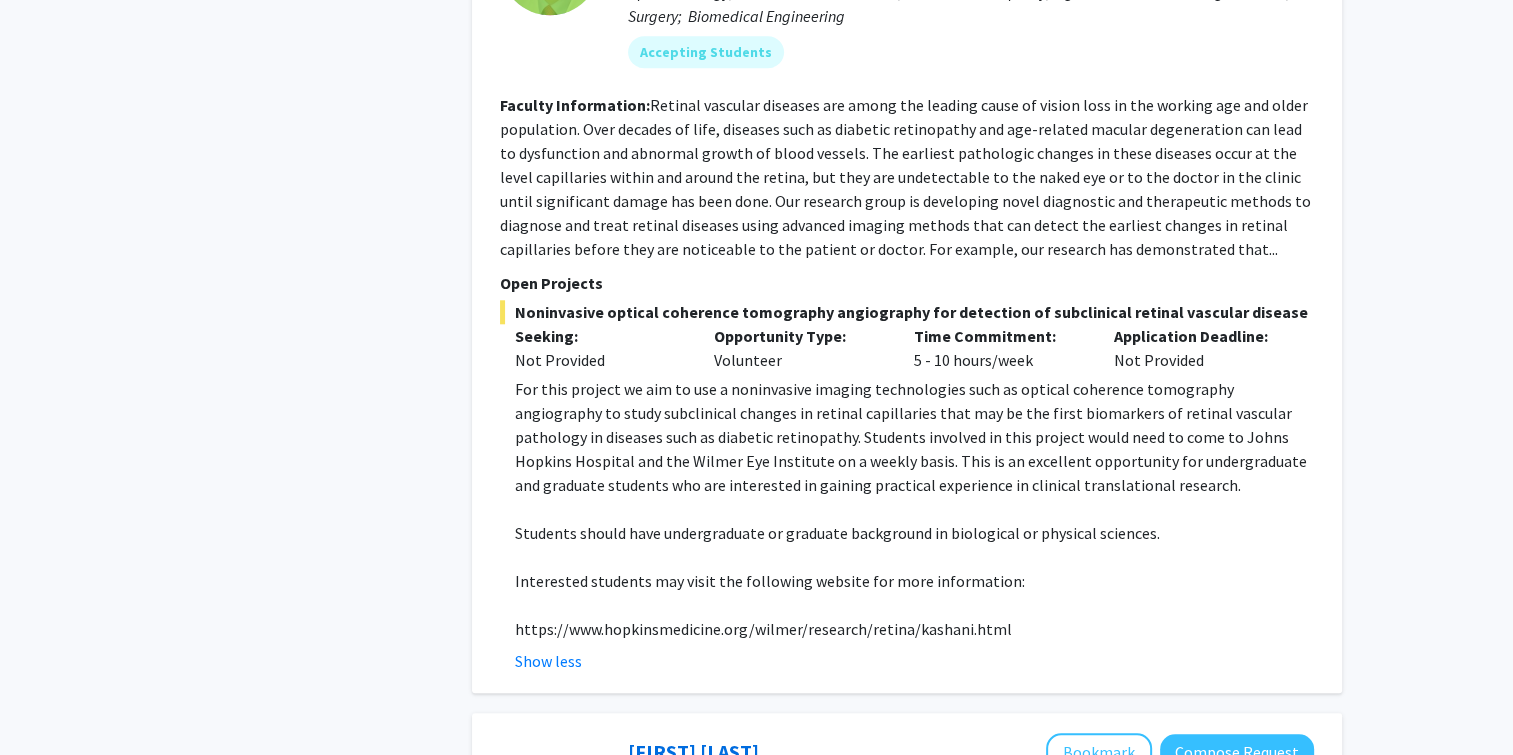 scroll, scrollTop: 1967, scrollLeft: 0, axis: vertical 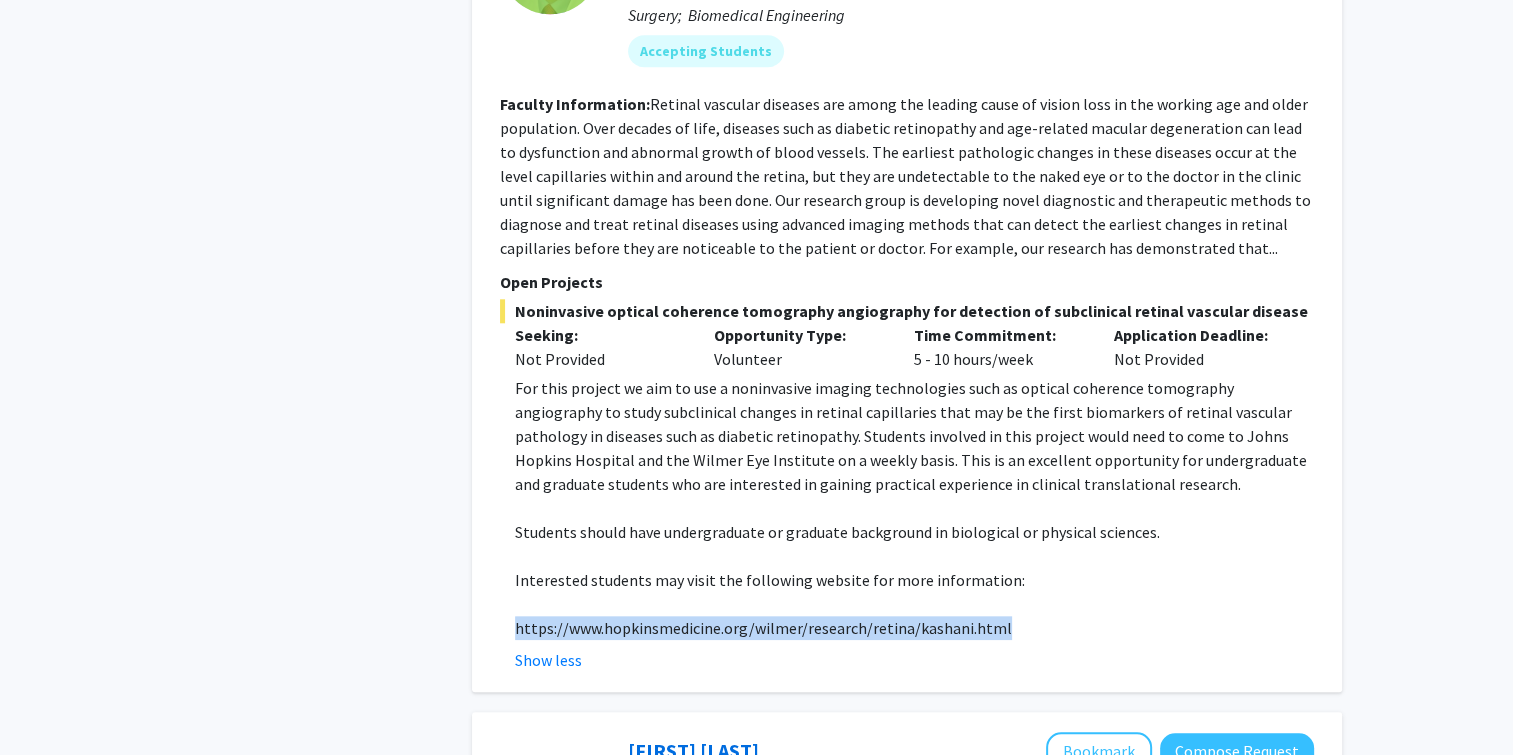 drag, startPoint x: 516, startPoint y: 600, endPoint x: 1036, endPoint y: 597, distance: 520.00867 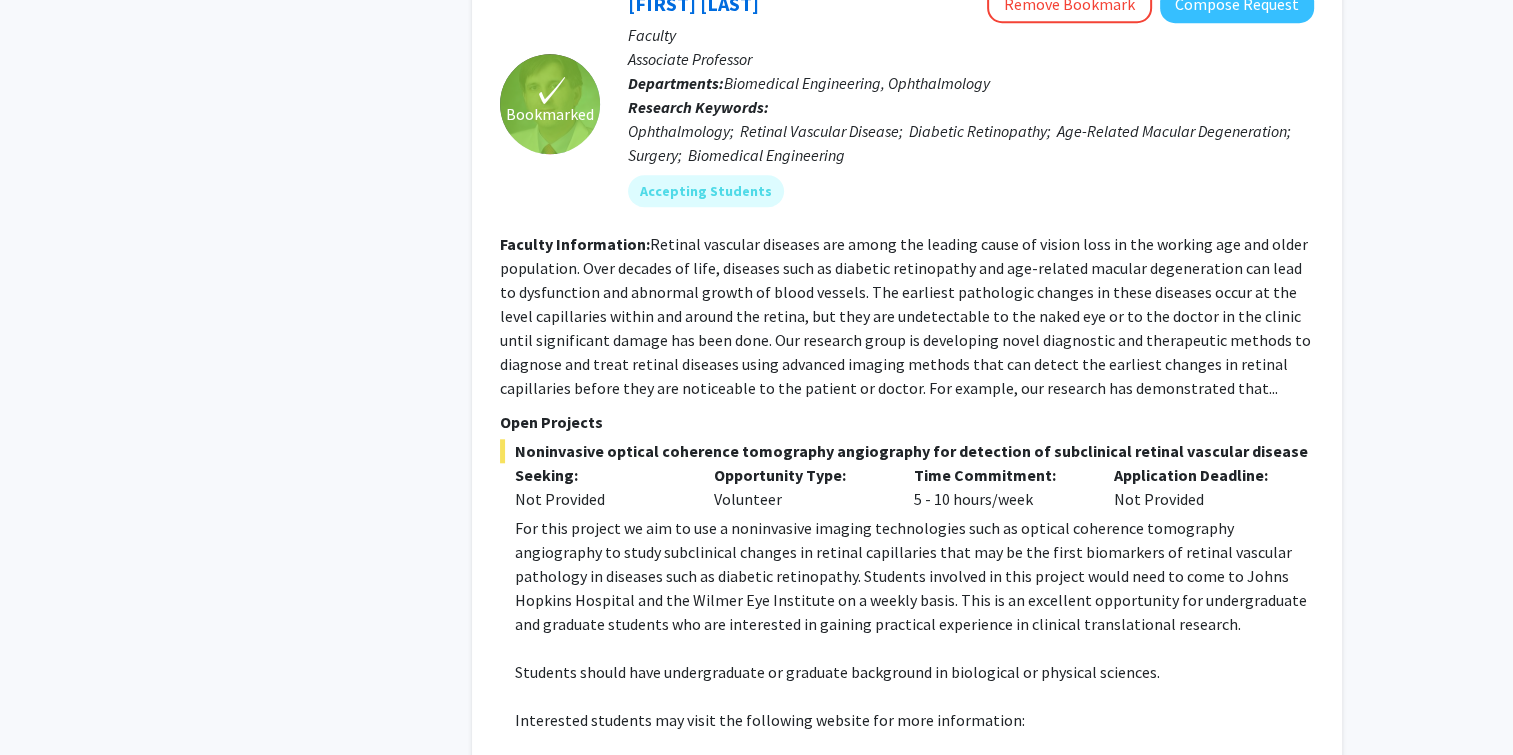 scroll, scrollTop: 1835, scrollLeft: 0, axis: vertical 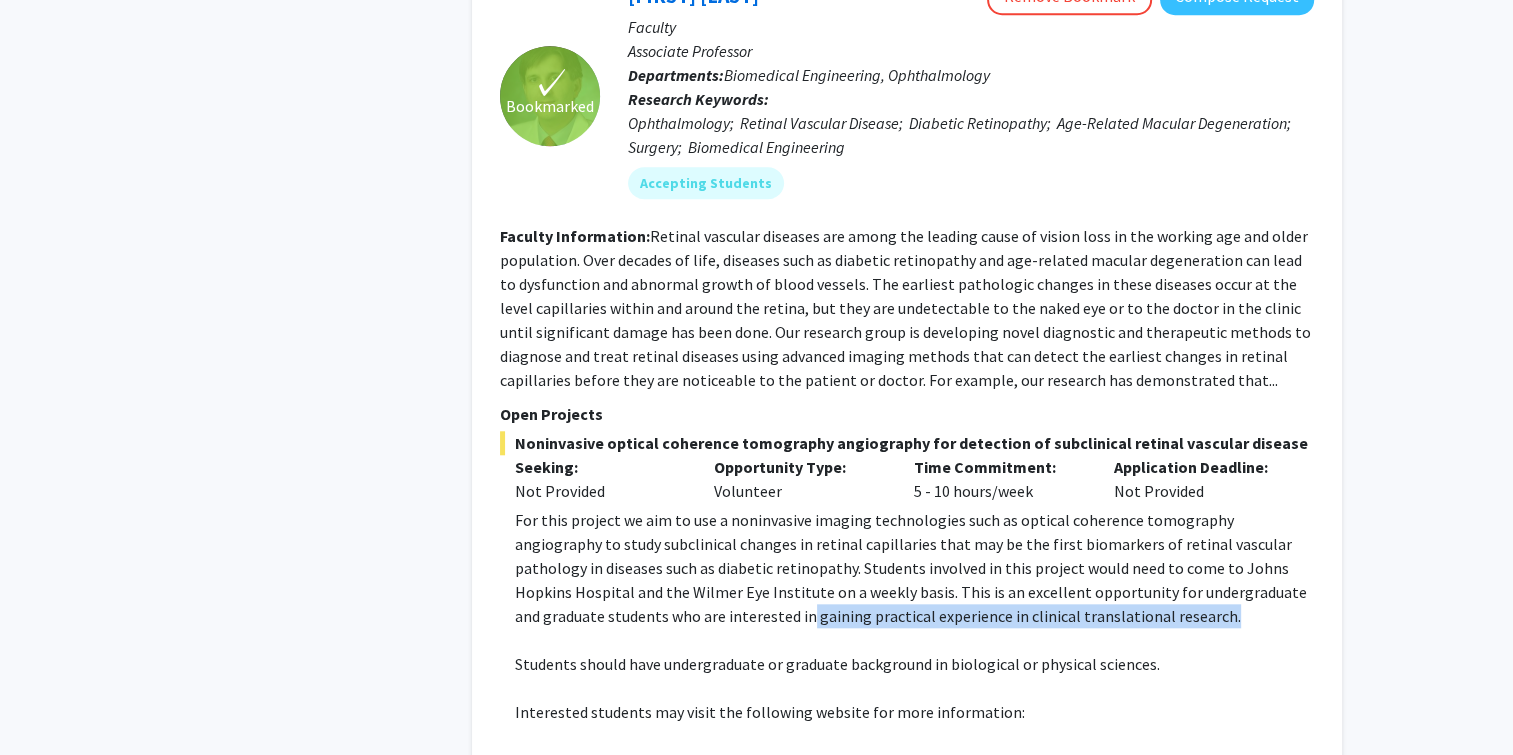 drag, startPoint x: 714, startPoint y: 593, endPoint x: 1169, endPoint y: 584, distance: 455.089 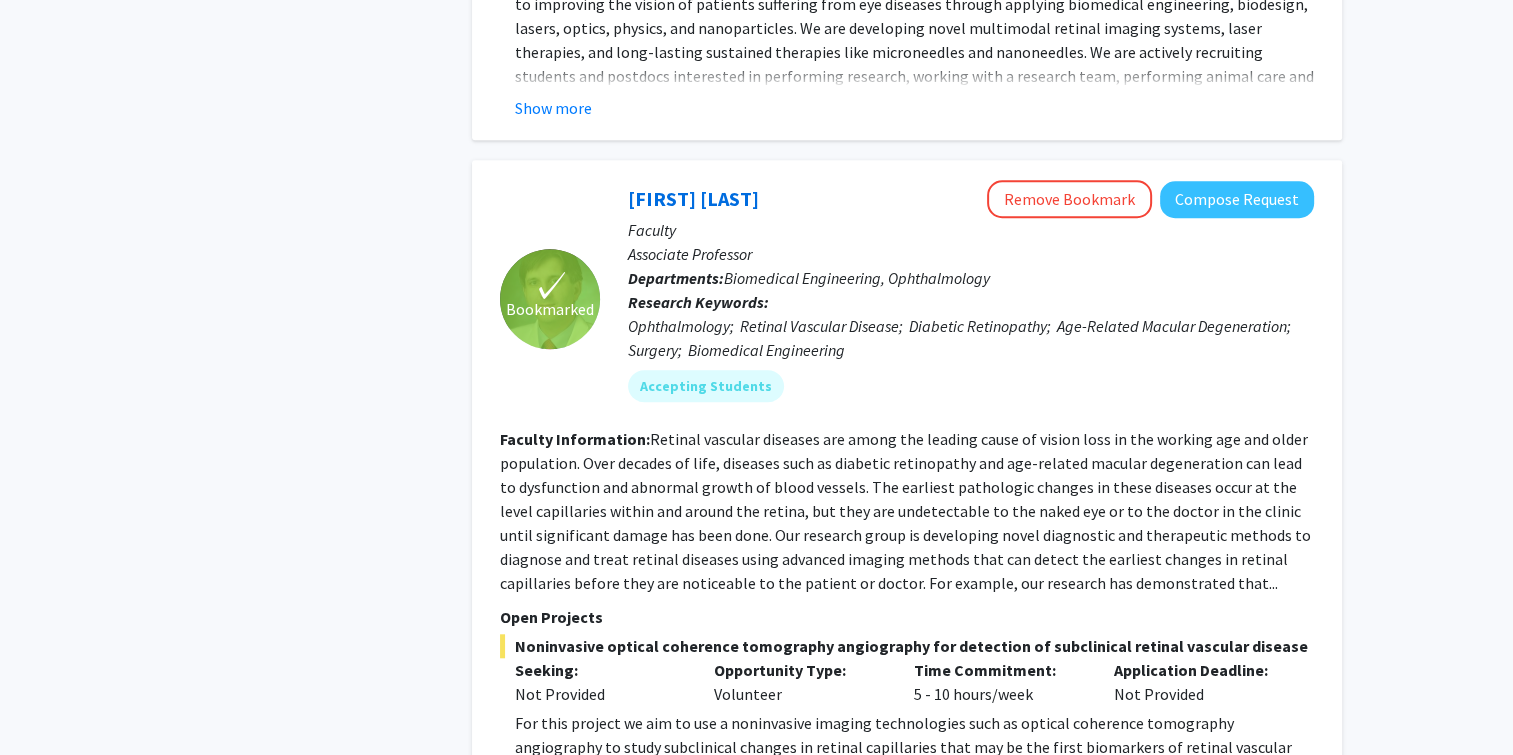 scroll, scrollTop: 1631, scrollLeft: 0, axis: vertical 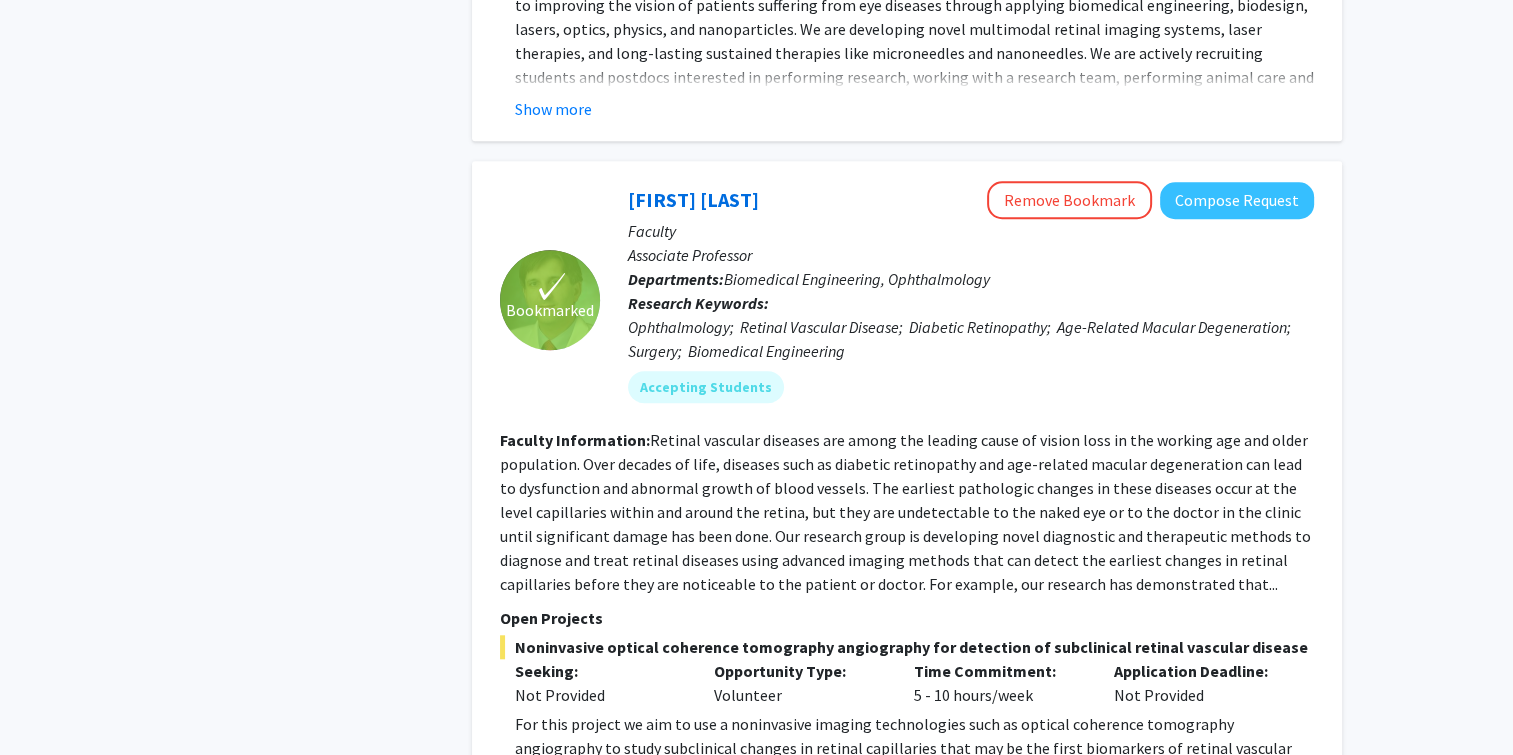click on "Retinal vascular diseases are among the leading cause of vision loss in the working age and older population. Over decades of life, diseases such as diabetic retinopathy and age-related macular degeneration can lead to dysfunction and abnormal growth of blood vessels. The earliest pathologic changes in these diseases occur at the level capillaries within and around the retina, but they are undetectable to the naked eye or to the doctor in the clinic until significant damage has been done.
Our research group is developing novel diagnostic and therapeutic methods to diagnose and treat retinal diseases using advanced imaging methods that can detect the earliest changes in retinal capillaries before they are noticeable to the patient or doctor. For example, our research has demonstrated that..." 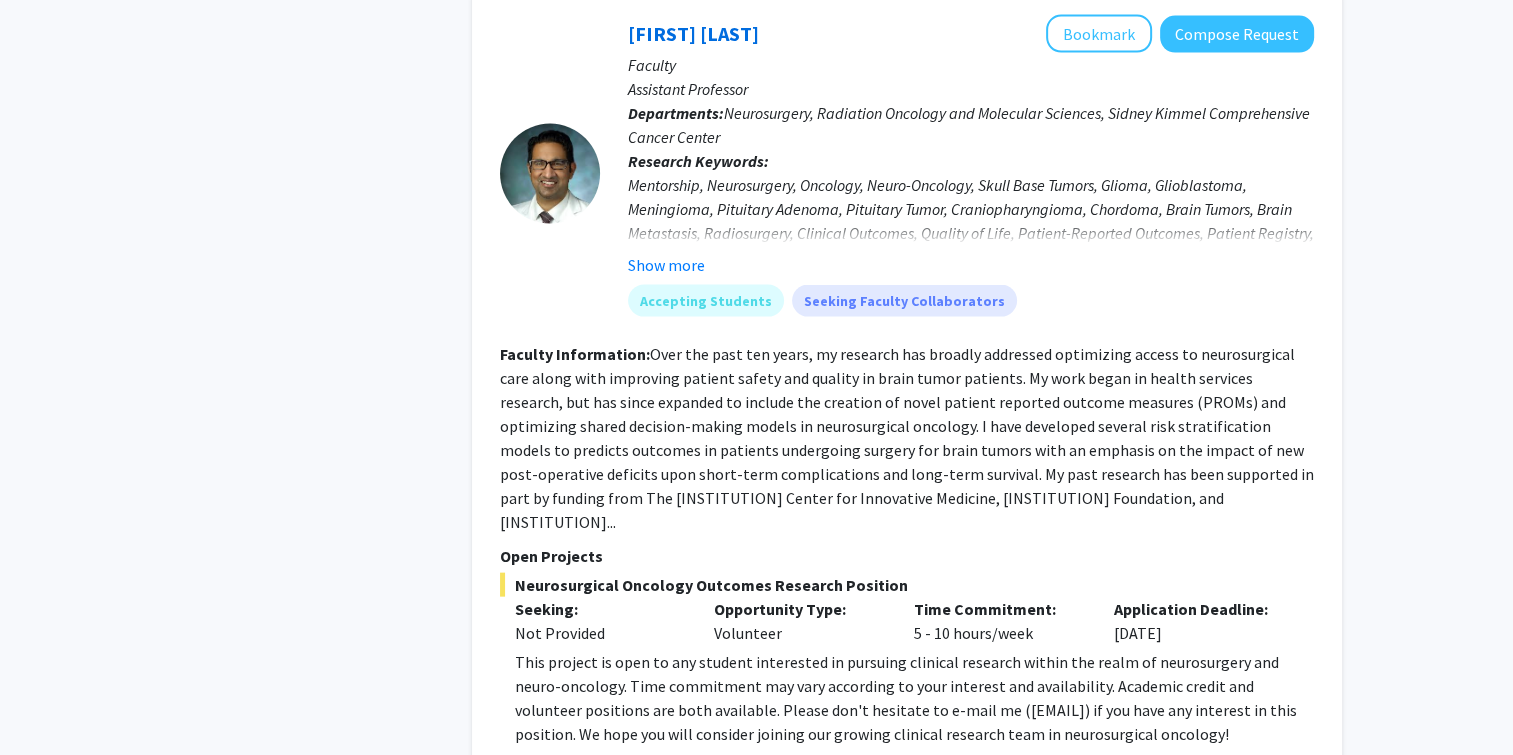 scroll, scrollTop: 4134, scrollLeft: 0, axis: vertical 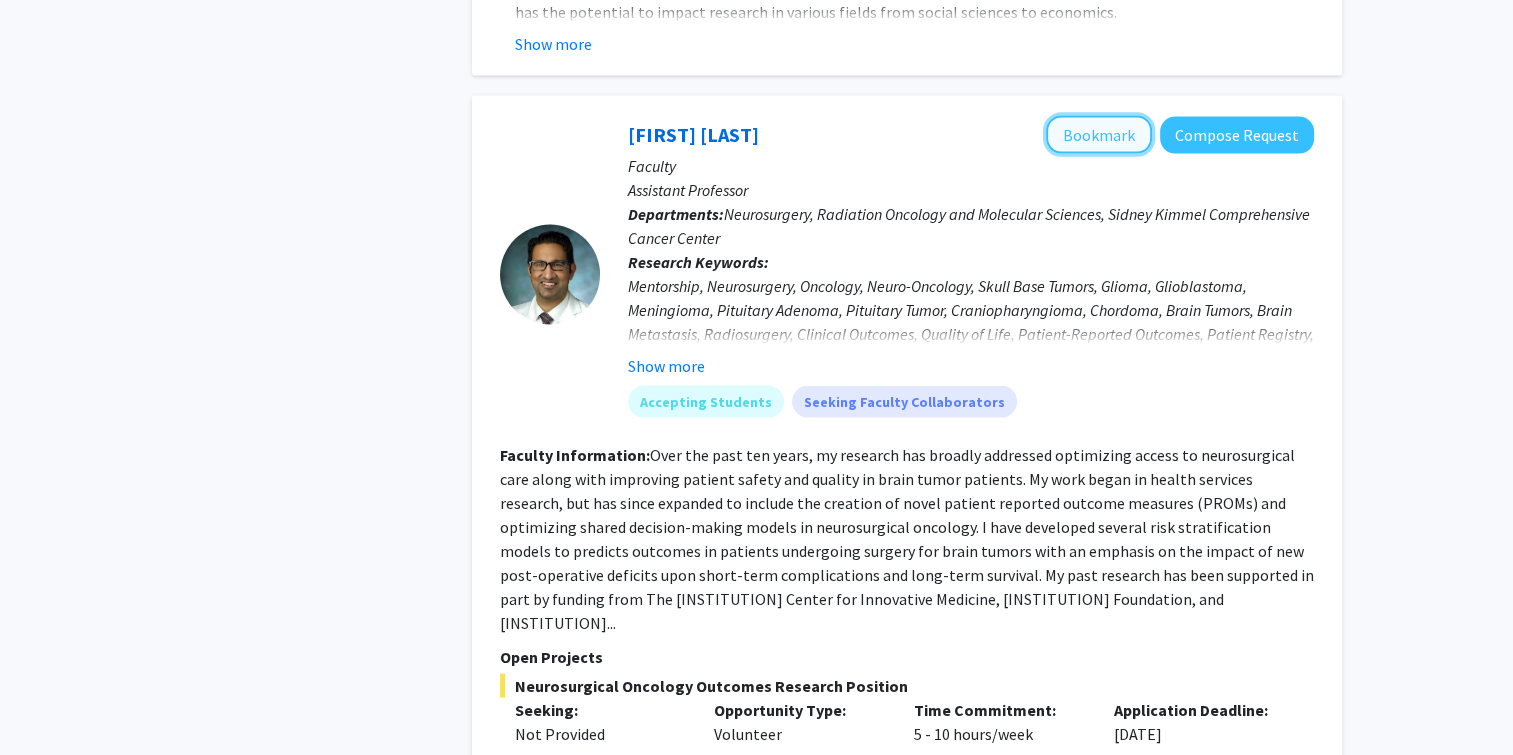 click on "Bookmark" 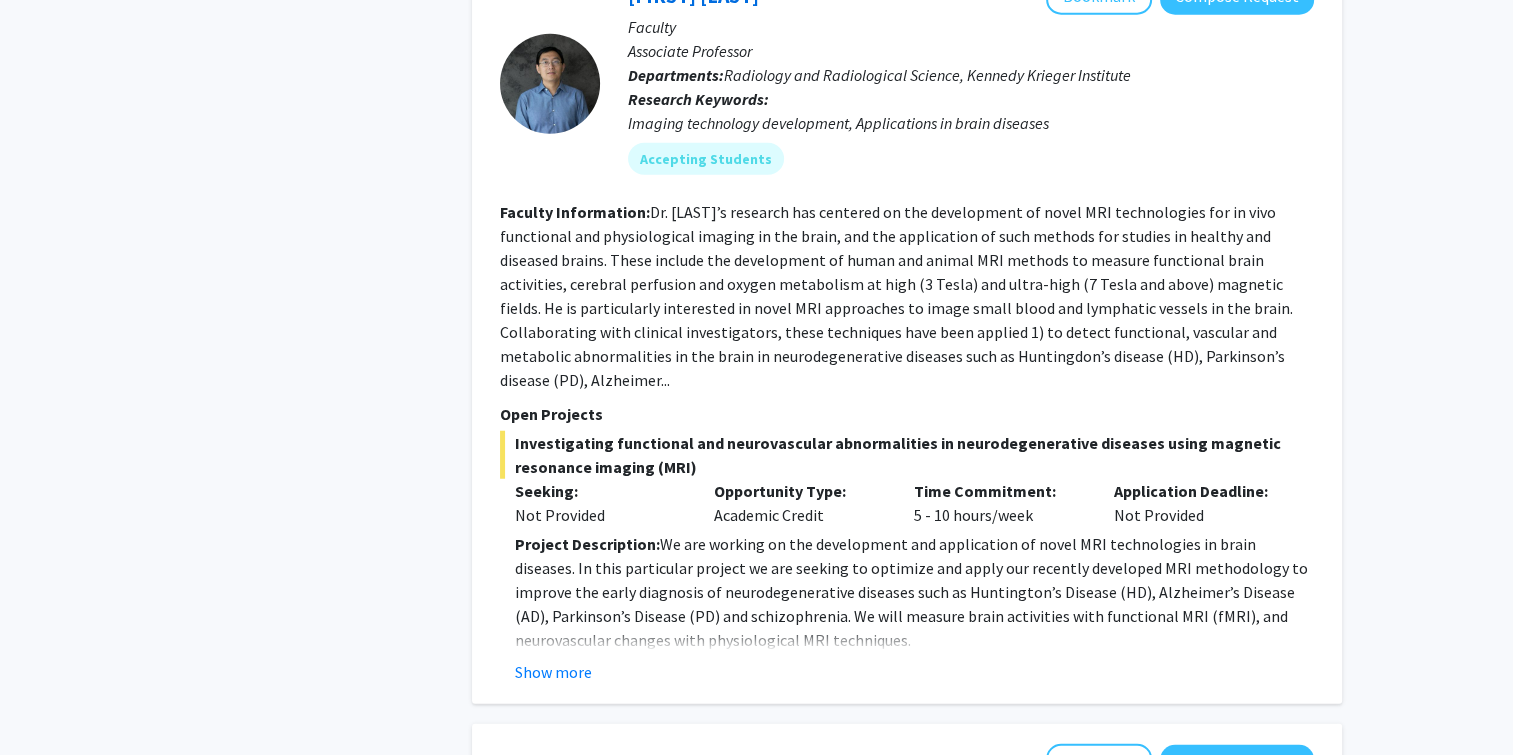 scroll, scrollTop: 5063, scrollLeft: 0, axis: vertical 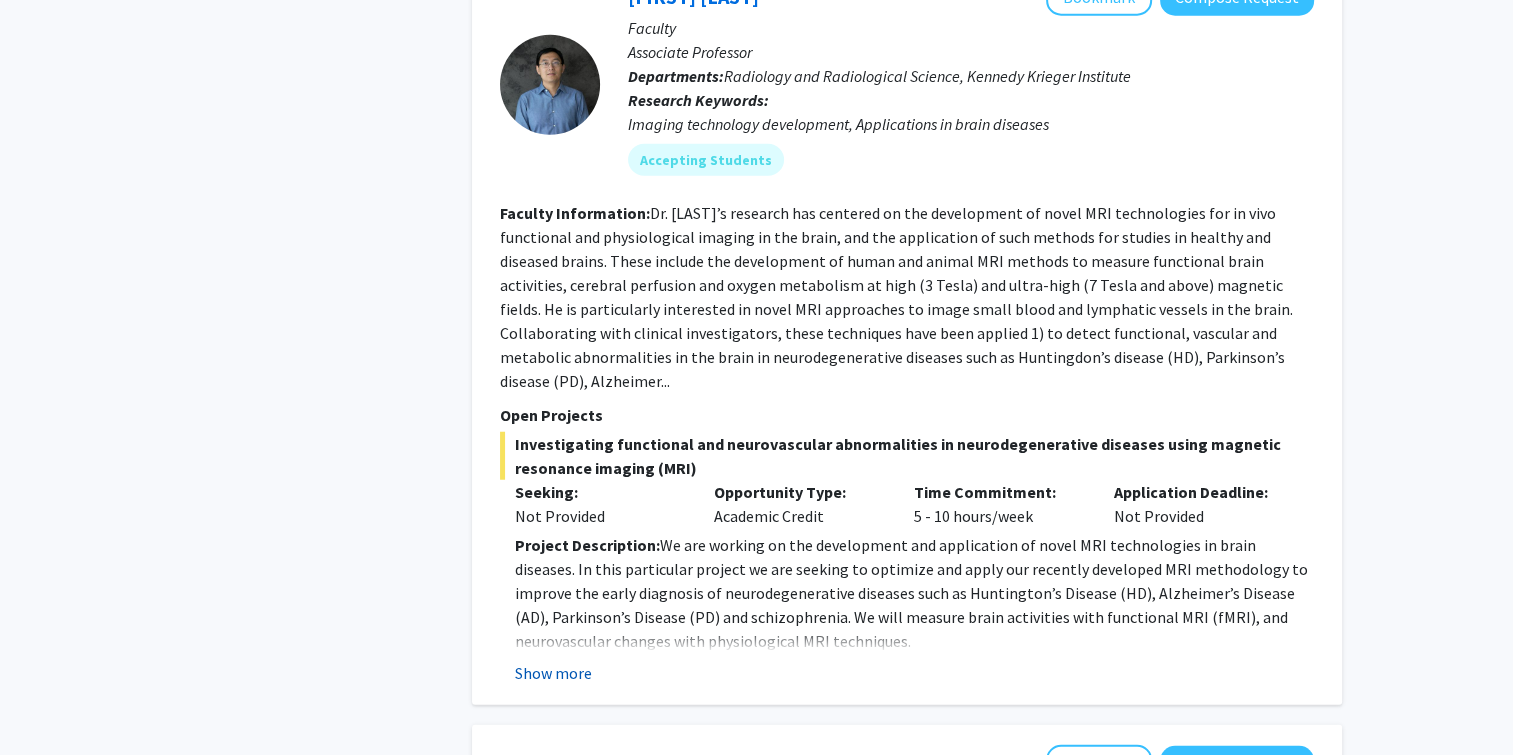 click on "Show more" 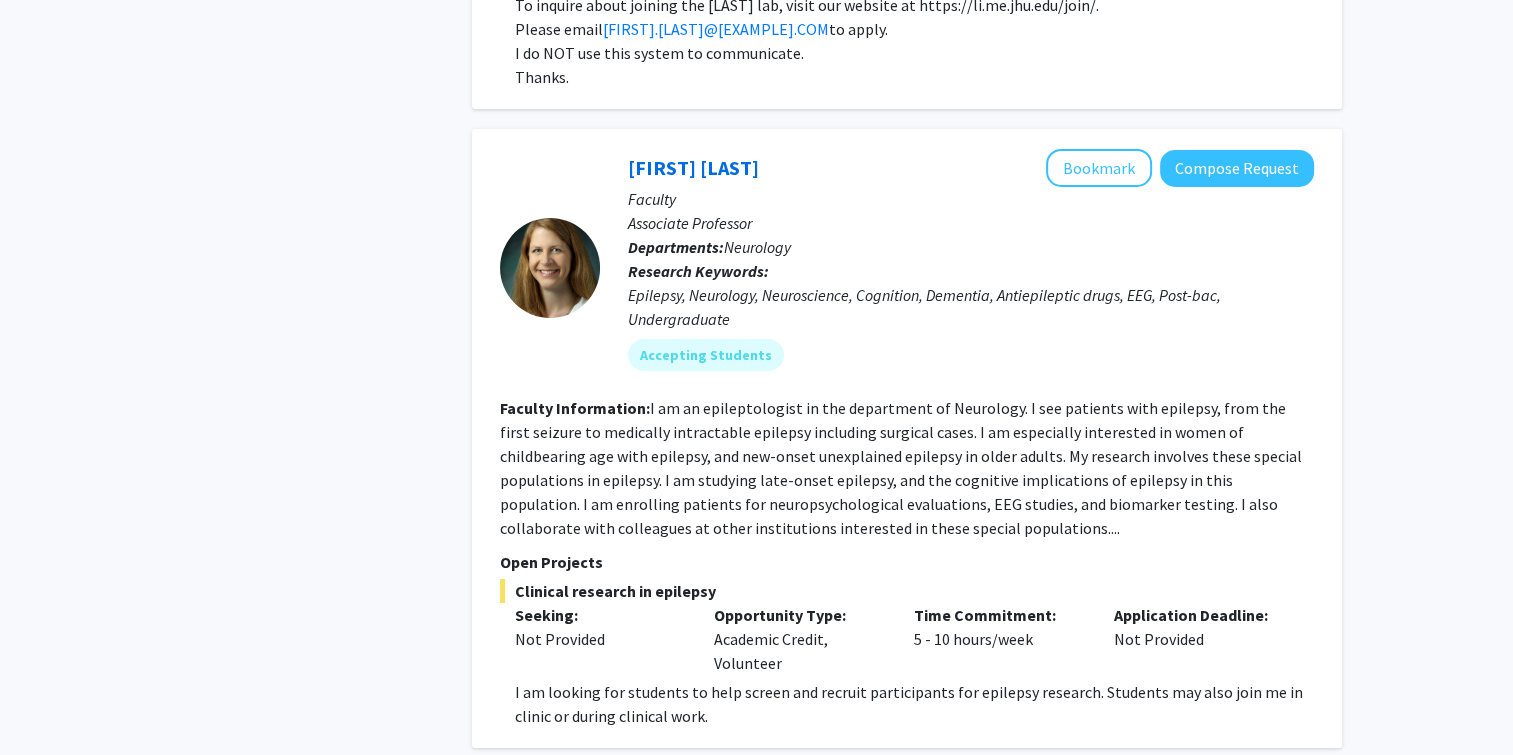 scroll, scrollTop: 6944, scrollLeft: 0, axis: vertical 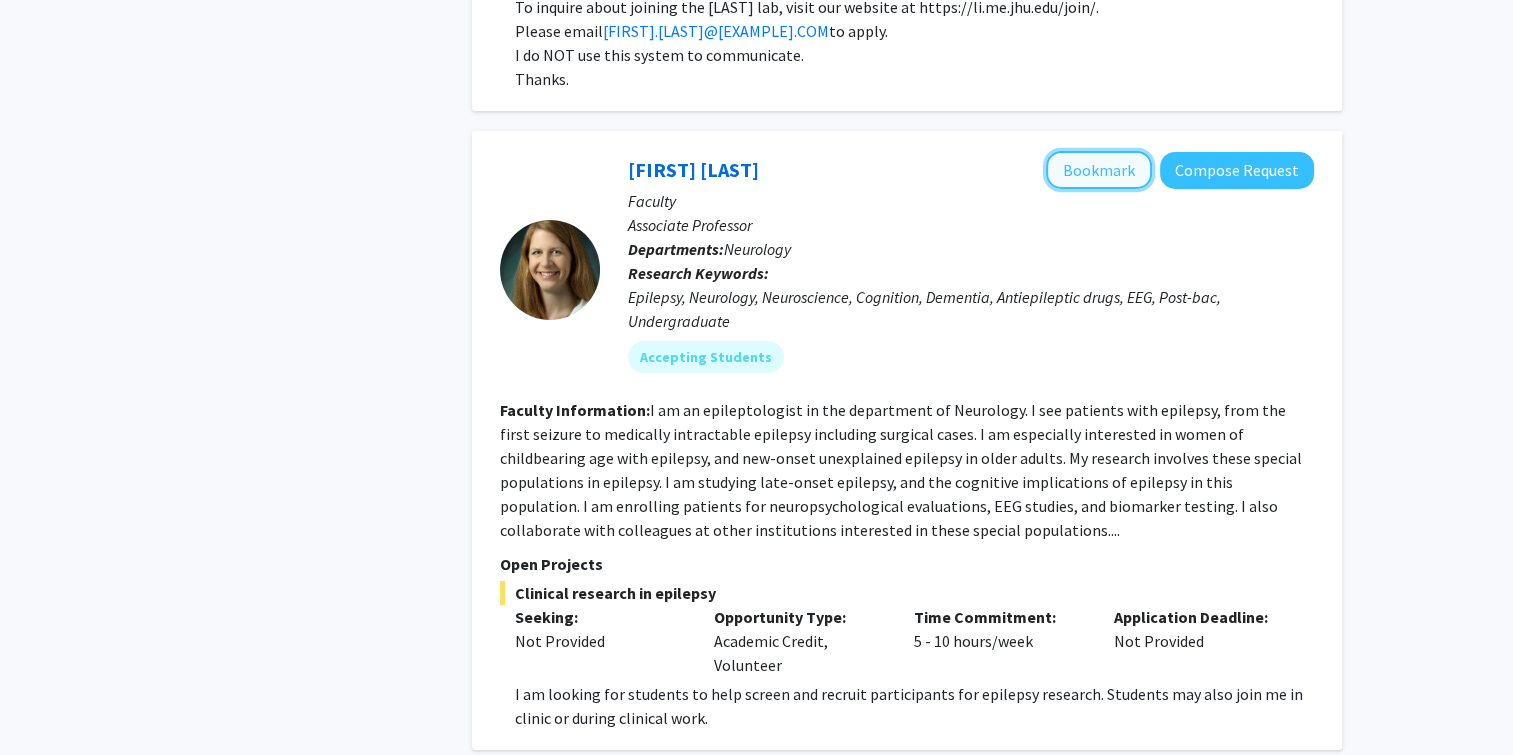 click on "Bookmark" 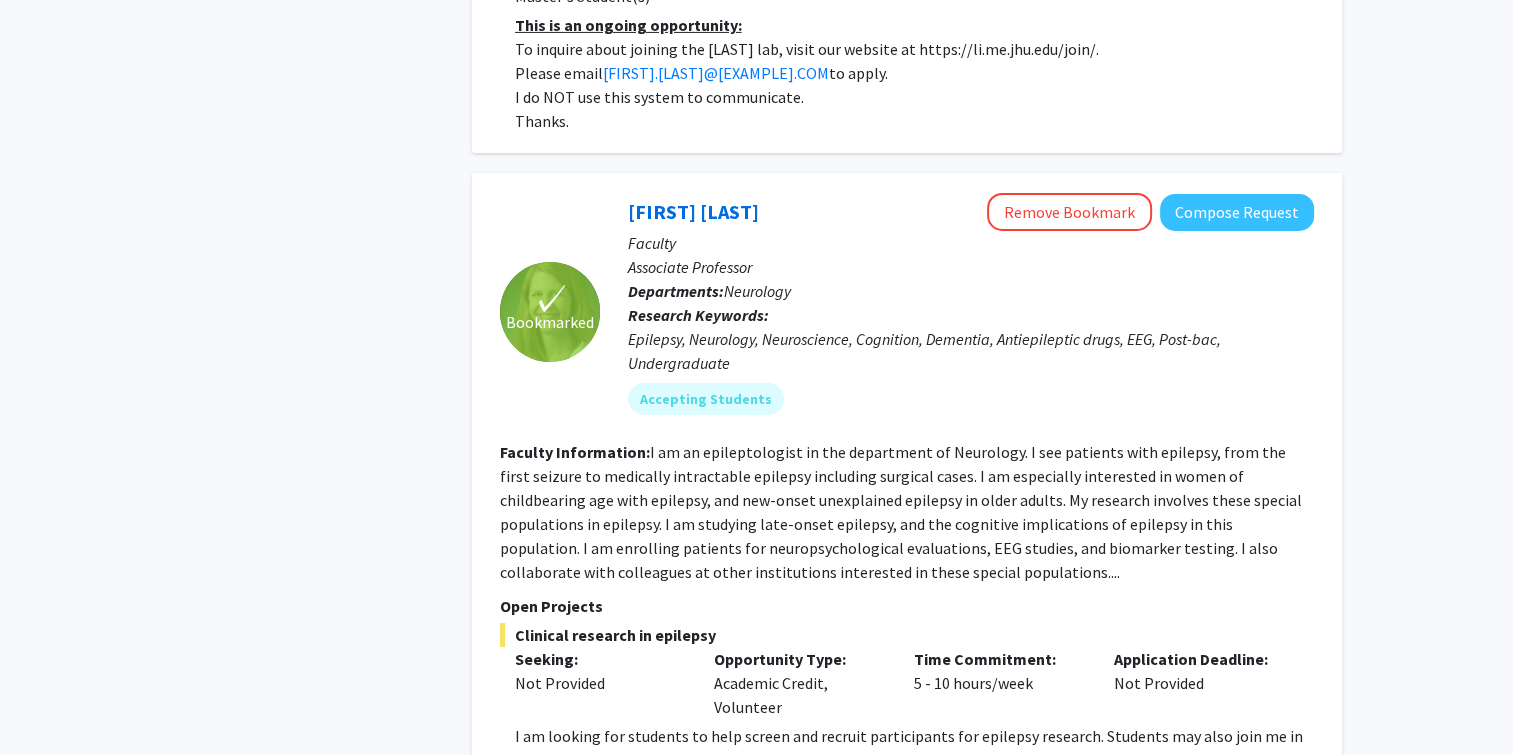 scroll, scrollTop: 6955, scrollLeft: 0, axis: vertical 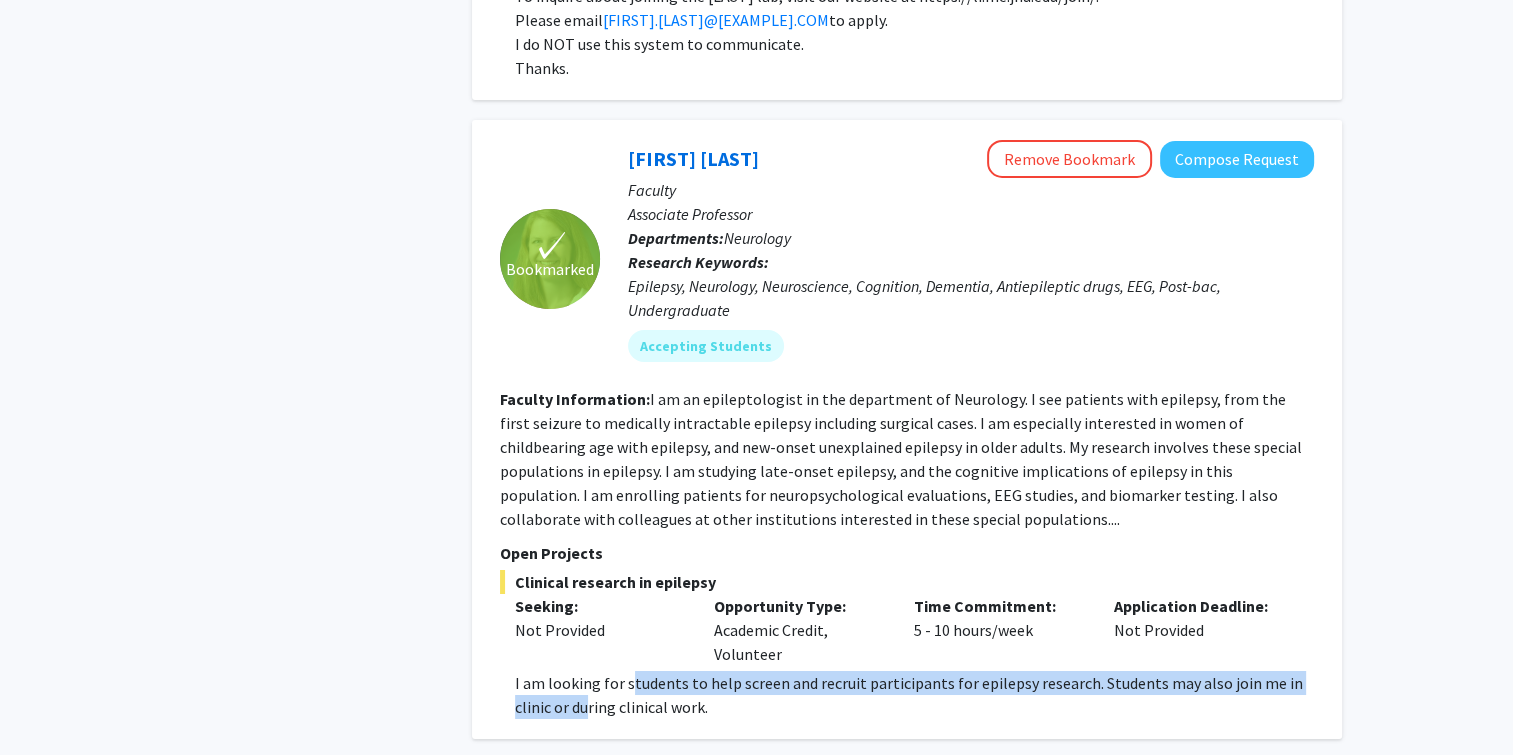 drag, startPoint x: 584, startPoint y: 606, endPoint x: 624, endPoint y: 579, distance: 48.259712 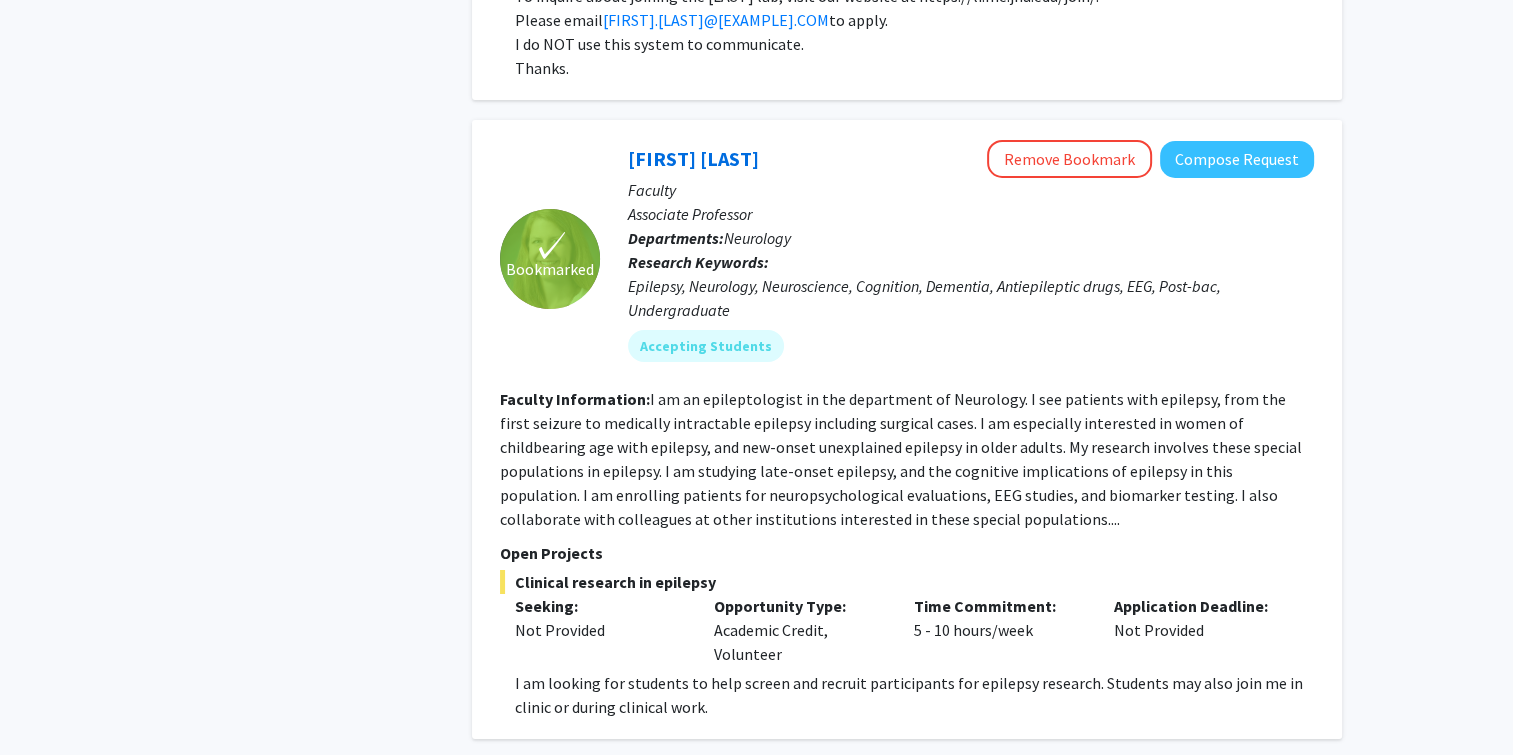 drag, startPoint x: 624, startPoint y: 579, endPoint x: 742, endPoint y: 605, distance: 120.83046 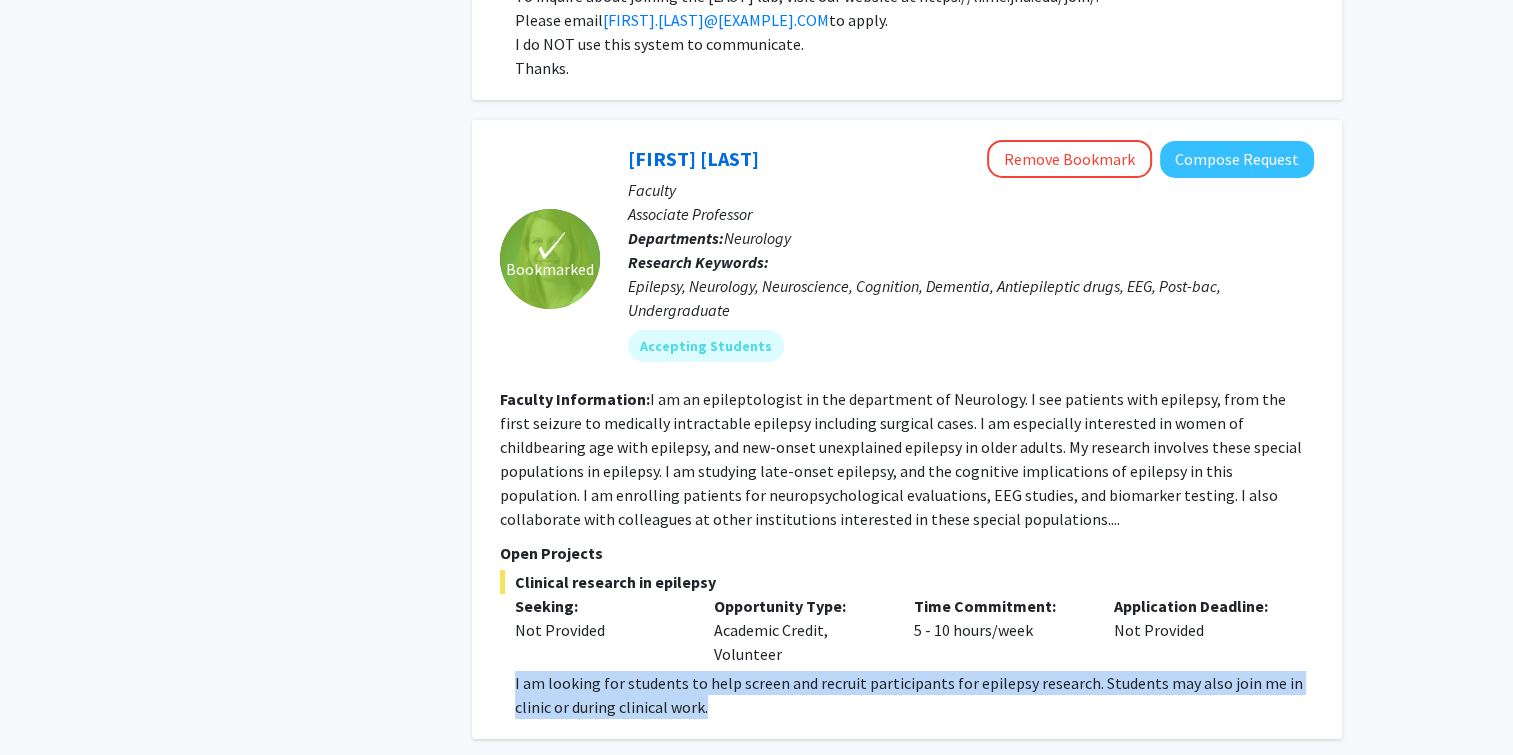 drag, startPoint x: 705, startPoint y: 603, endPoint x: 511, endPoint y: 577, distance: 195.73451 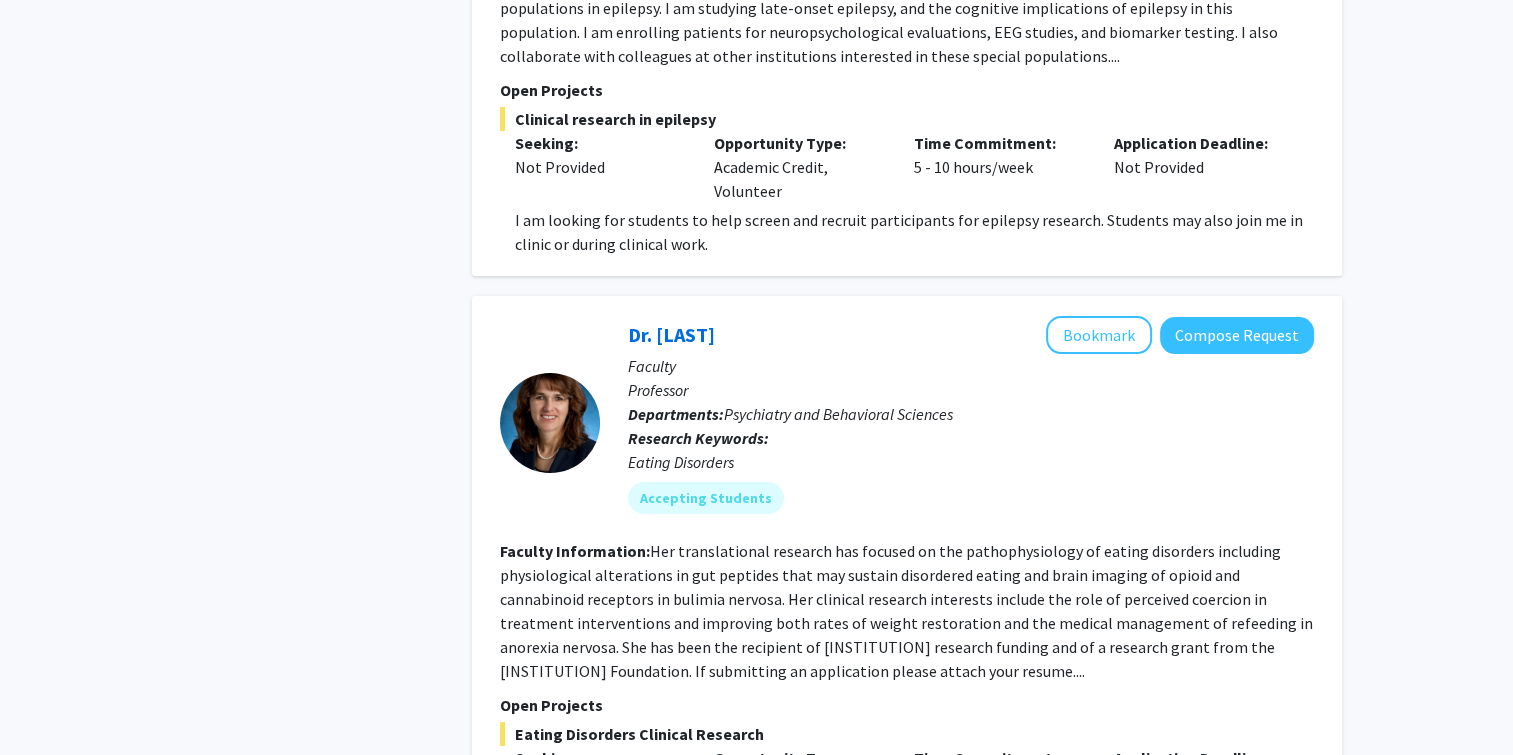 scroll, scrollTop: 7712, scrollLeft: 0, axis: vertical 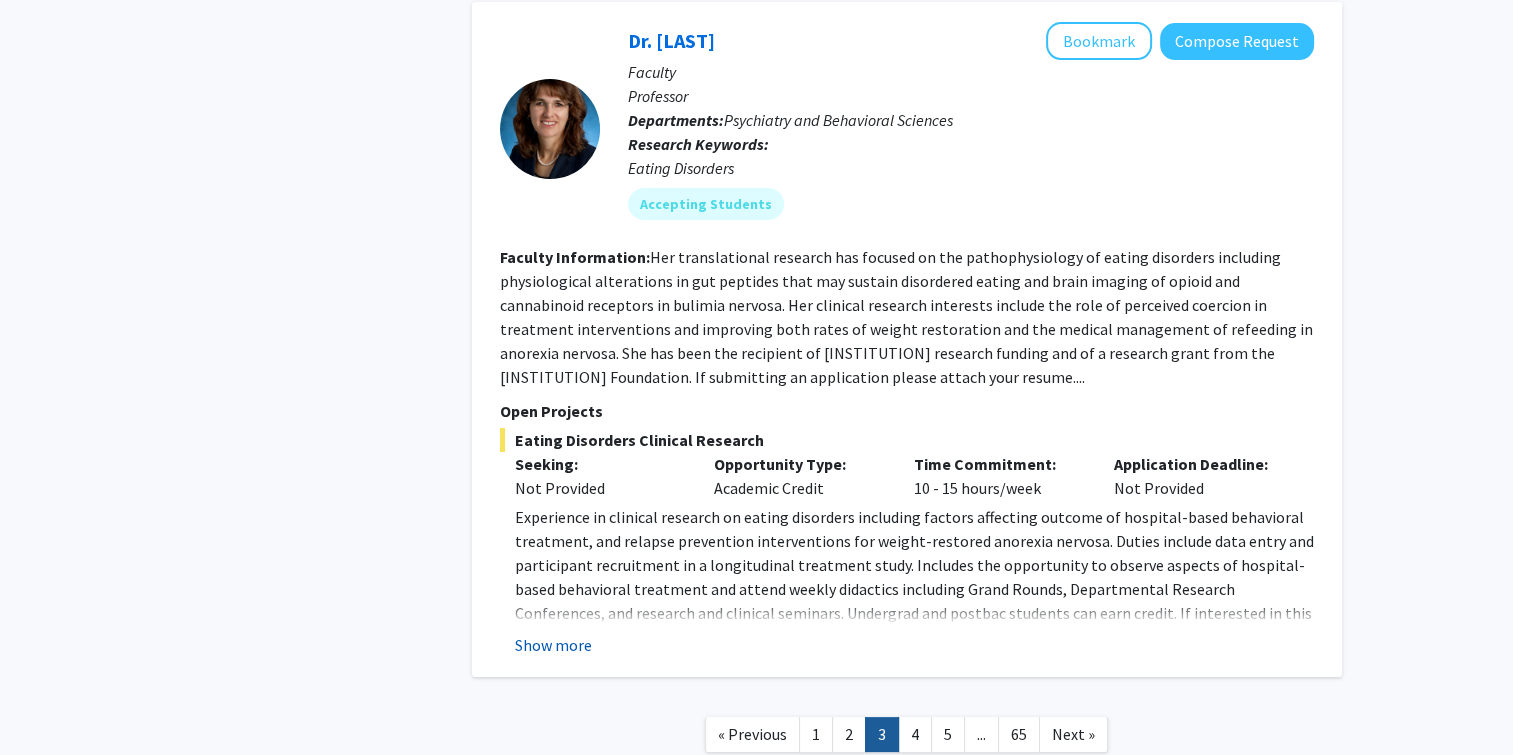 click on "Show more" 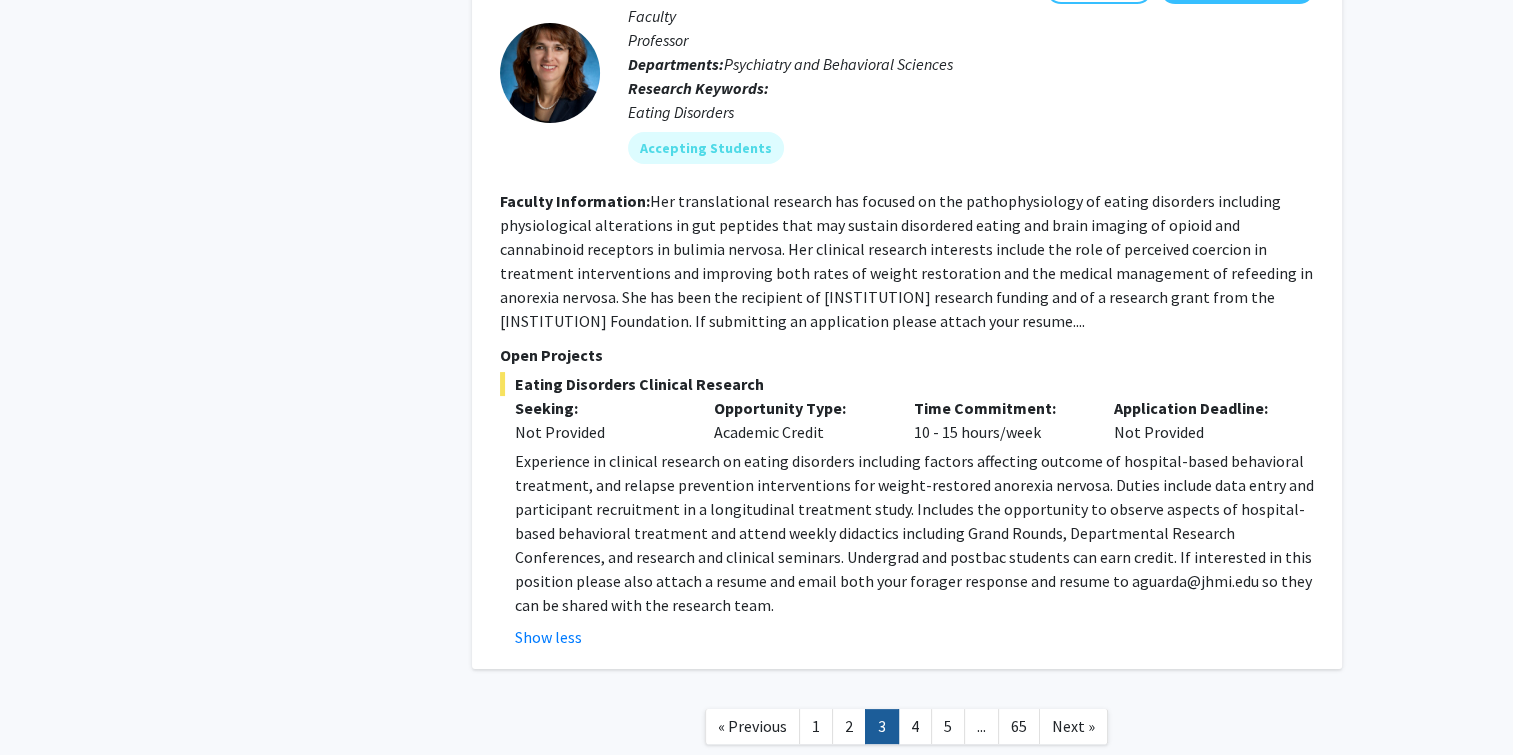 scroll, scrollTop: 7800, scrollLeft: 0, axis: vertical 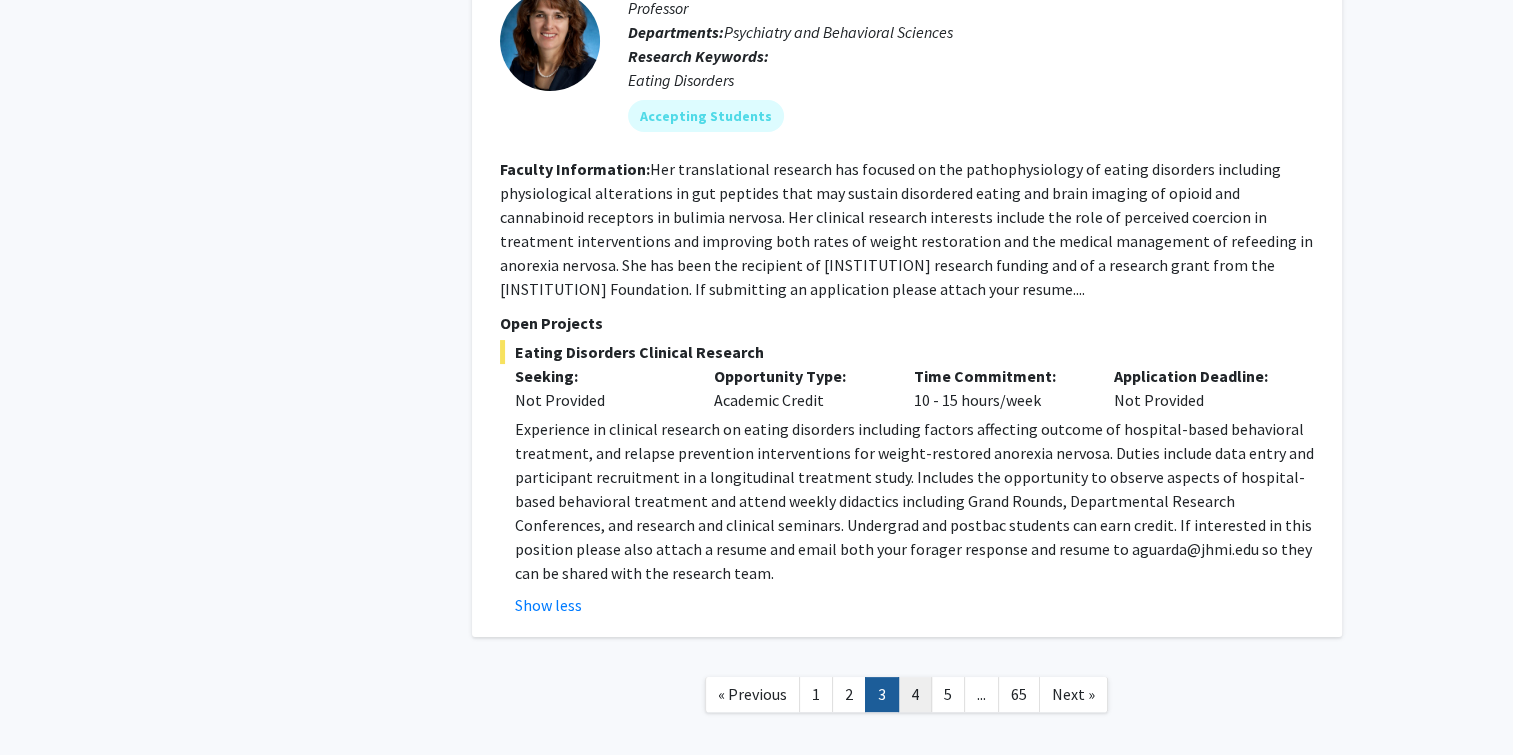 click on "4" 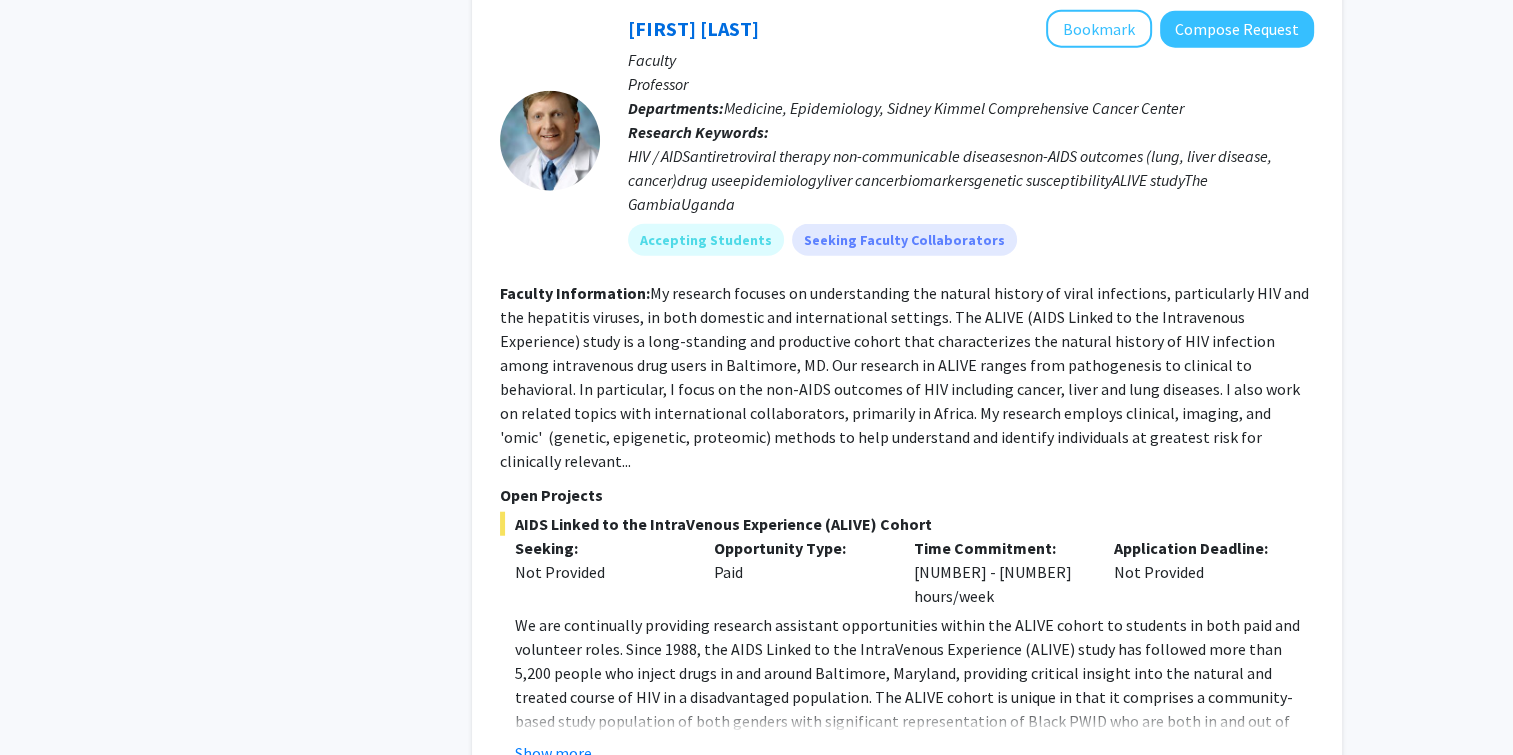 scroll, scrollTop: 4900, scrollLeft: 0, axis: vertical 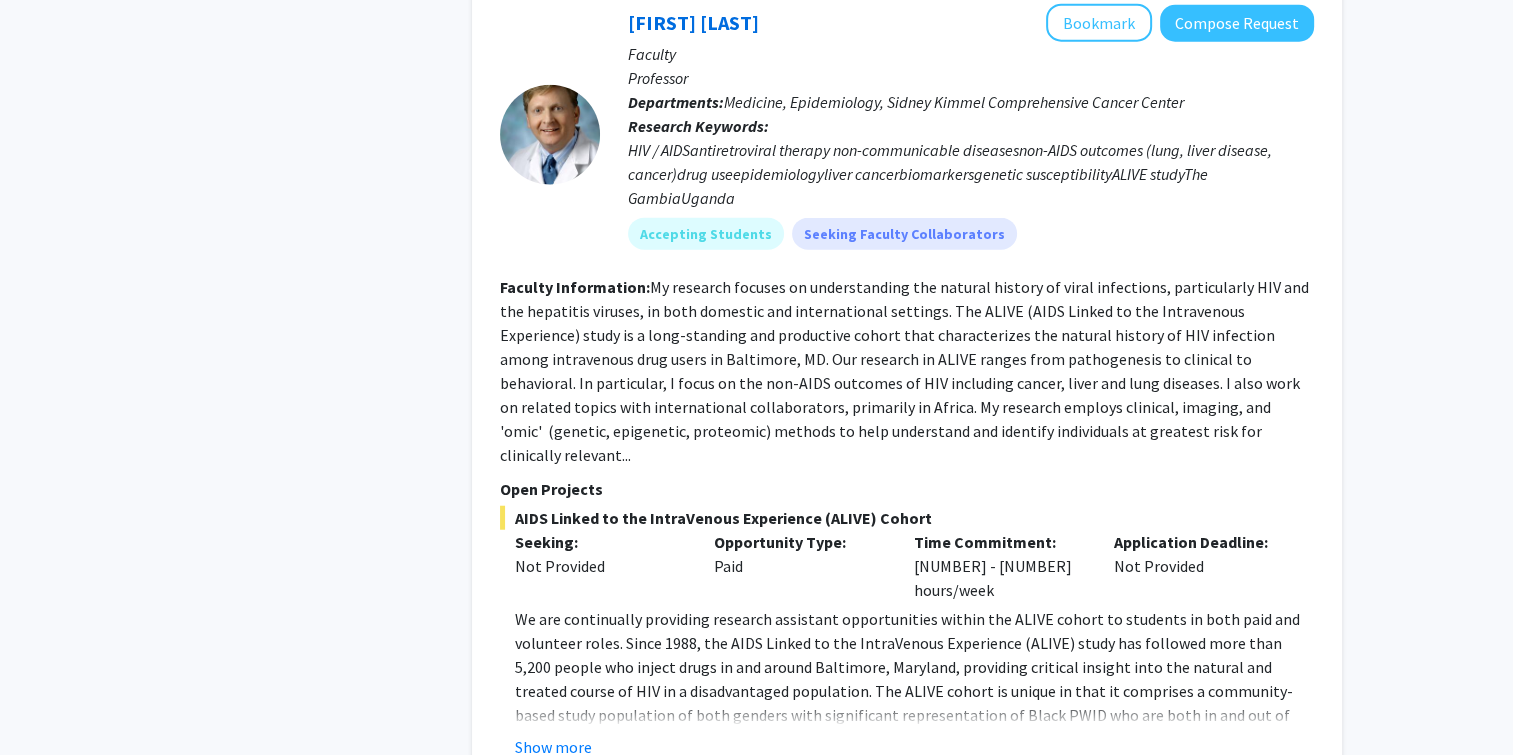 click on "[FIRST] [LAST]   Bookmark
Compose Request  Faculty Professor Departments:  Medicine, Epidemiology, Sidney Kimmel Comprehensive Cancer Center Research Keywords:  HIV / AIDSantiretroviral therapy non-communicable diseasesnon-AIDS outcomes (lung, liver disease, cancer)drug useepidemiologyliver cancerbiomarkersgenetic susceptibilityALIVE studyThe GambiaUganda Accepting Students  Seeking Faculty Collaborators Faculty Information:  Open Projects  AIDS Linked to the IntraVenous Experience (ALIVE) Cohort  Seeking: Not Provided Opportunity Type:  Paid  Time Commitment:  15 - 20 hours/week  Application Deadline:  Not Provided  We are continually providing research assistant opportunities within the ALIVE cohort to students in both paid and volunteer roles. Since [YEAR], the AIDS Linked to the IntraVenous Experience (ALIVE) study has followed more than 5,200 people who inject drugs in and around Baltimore, Maryland, providing critical insight into the natural and treated course of HIV in a disadvantaged population." 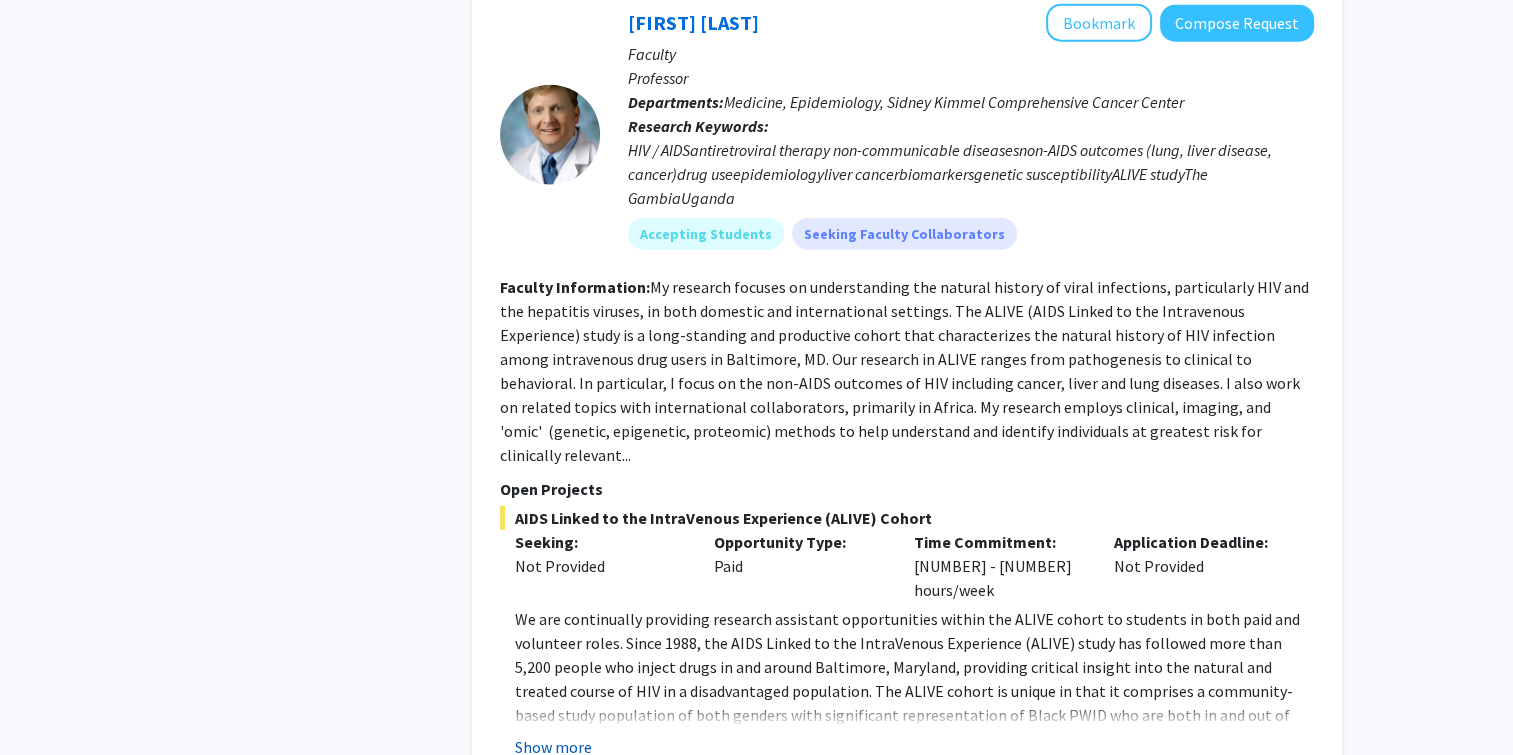 click on "Show more" 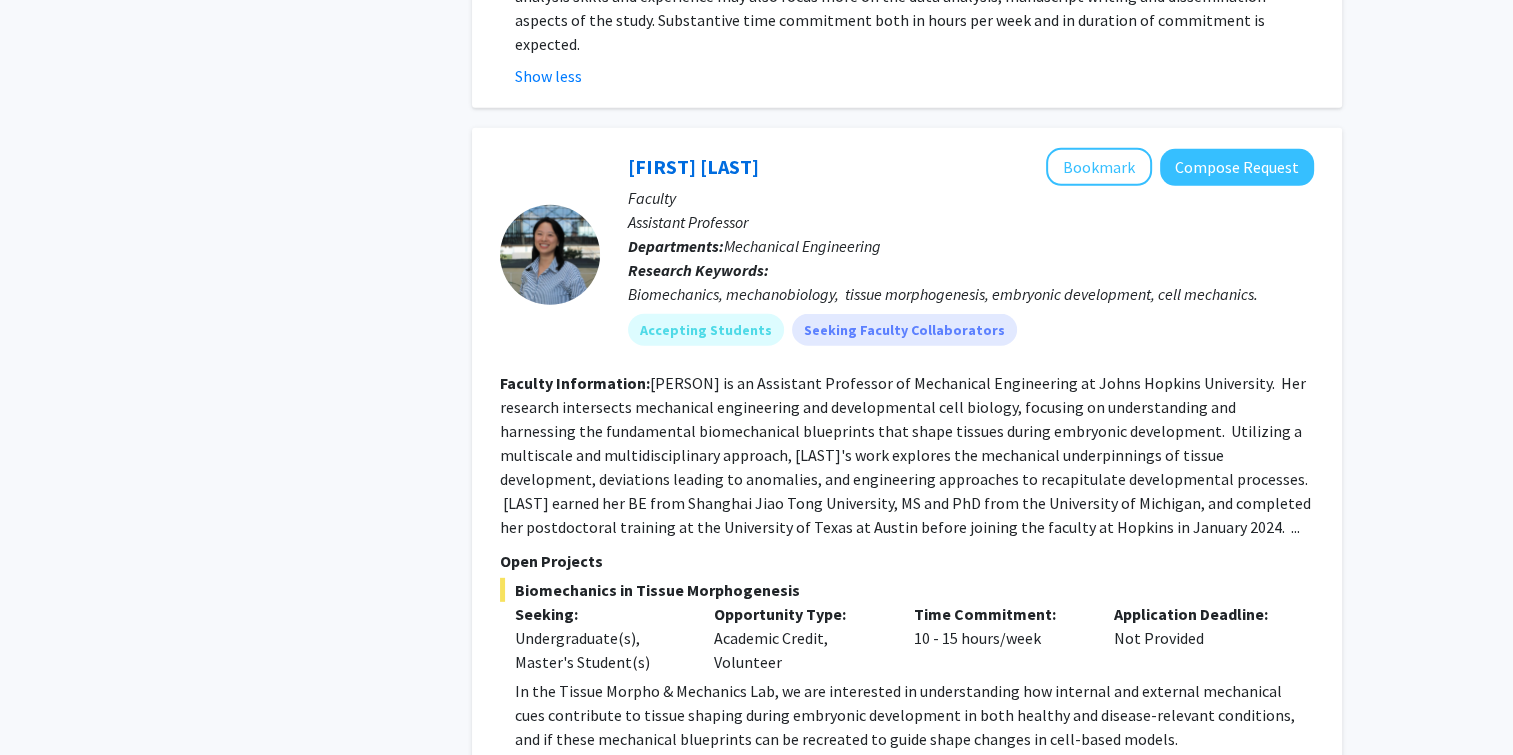 scroll, scrollTop: 5740, scrollLeft: 0, axis: vertical 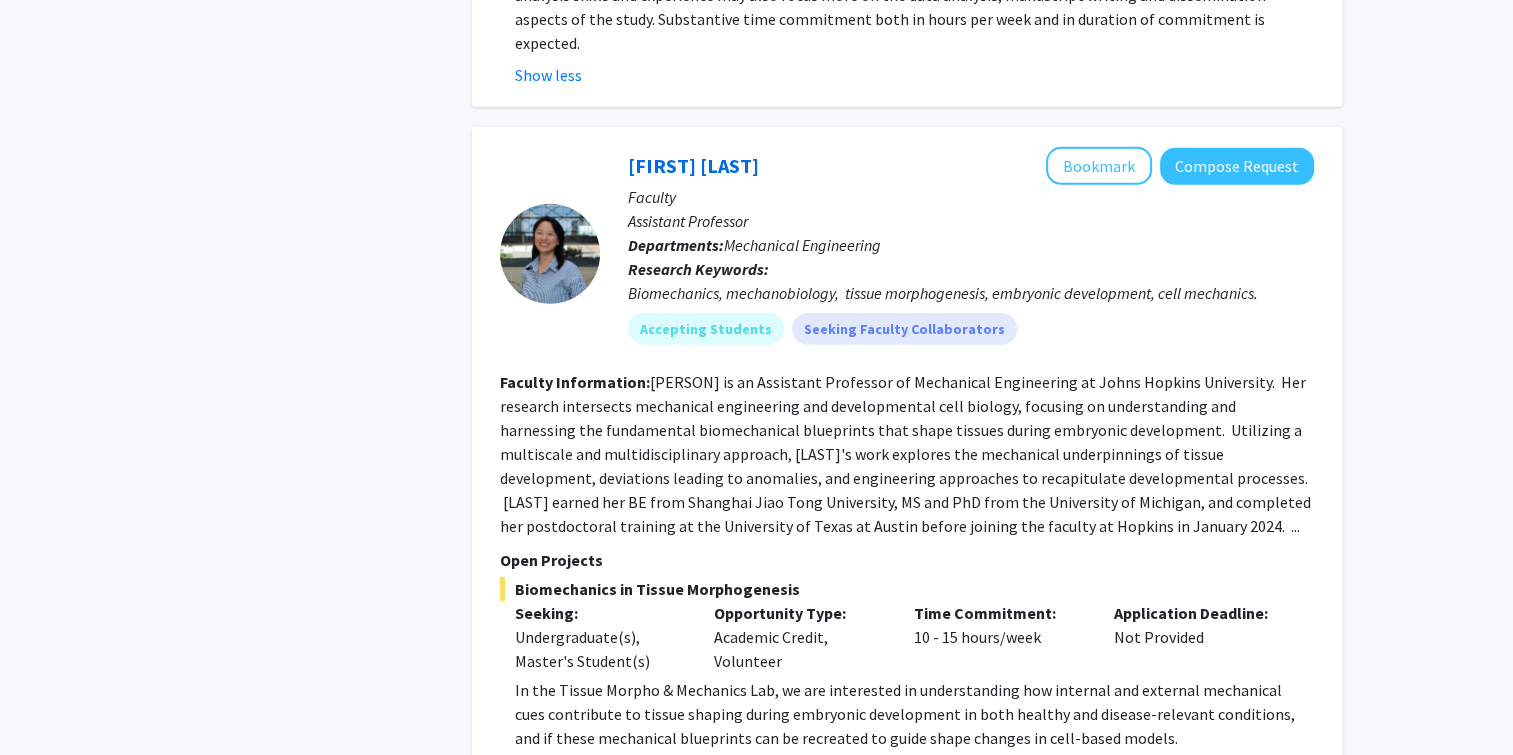 click on "Show more" 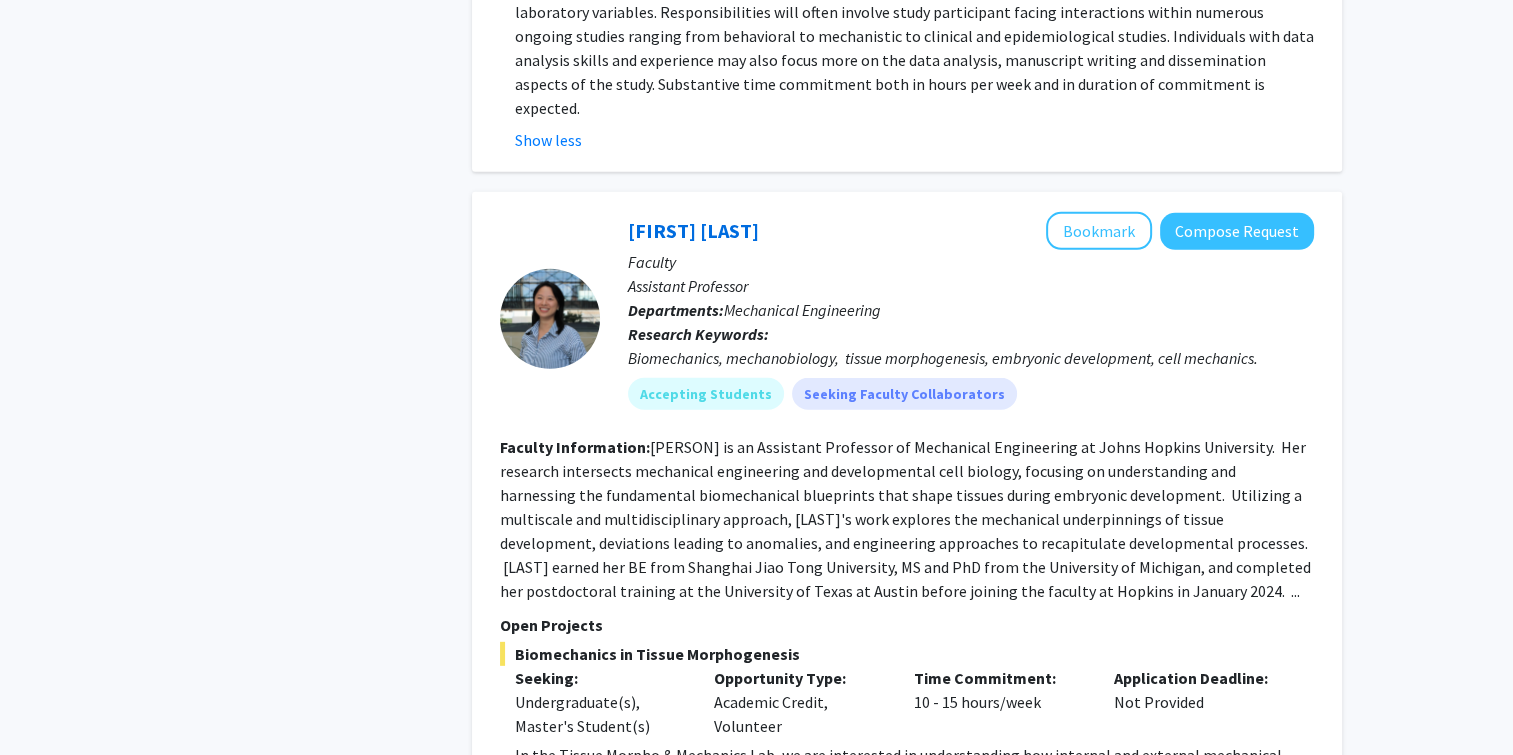 scroll, scrollTop: 5674, scrollLeft: 0, axis: vertical 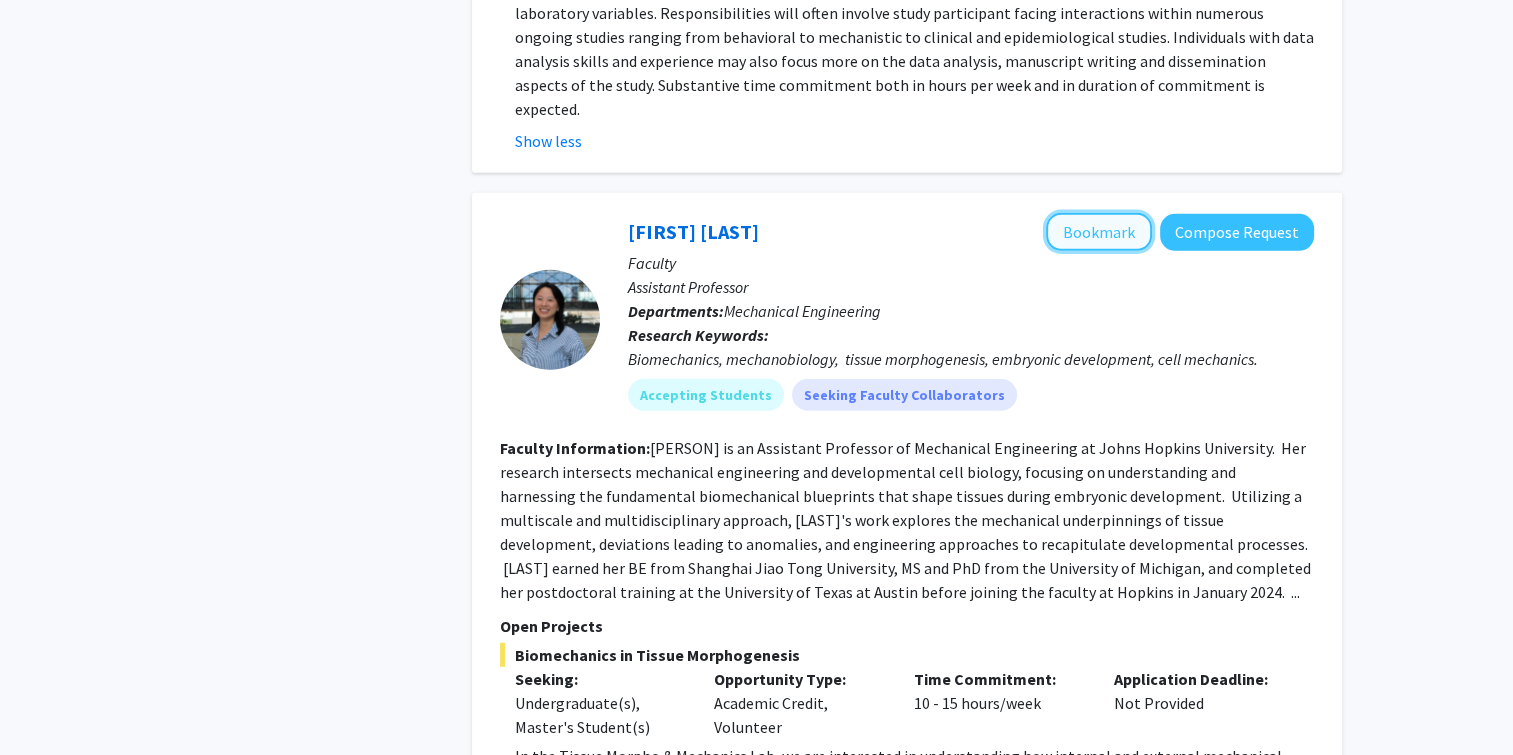 click on "Bookmark" 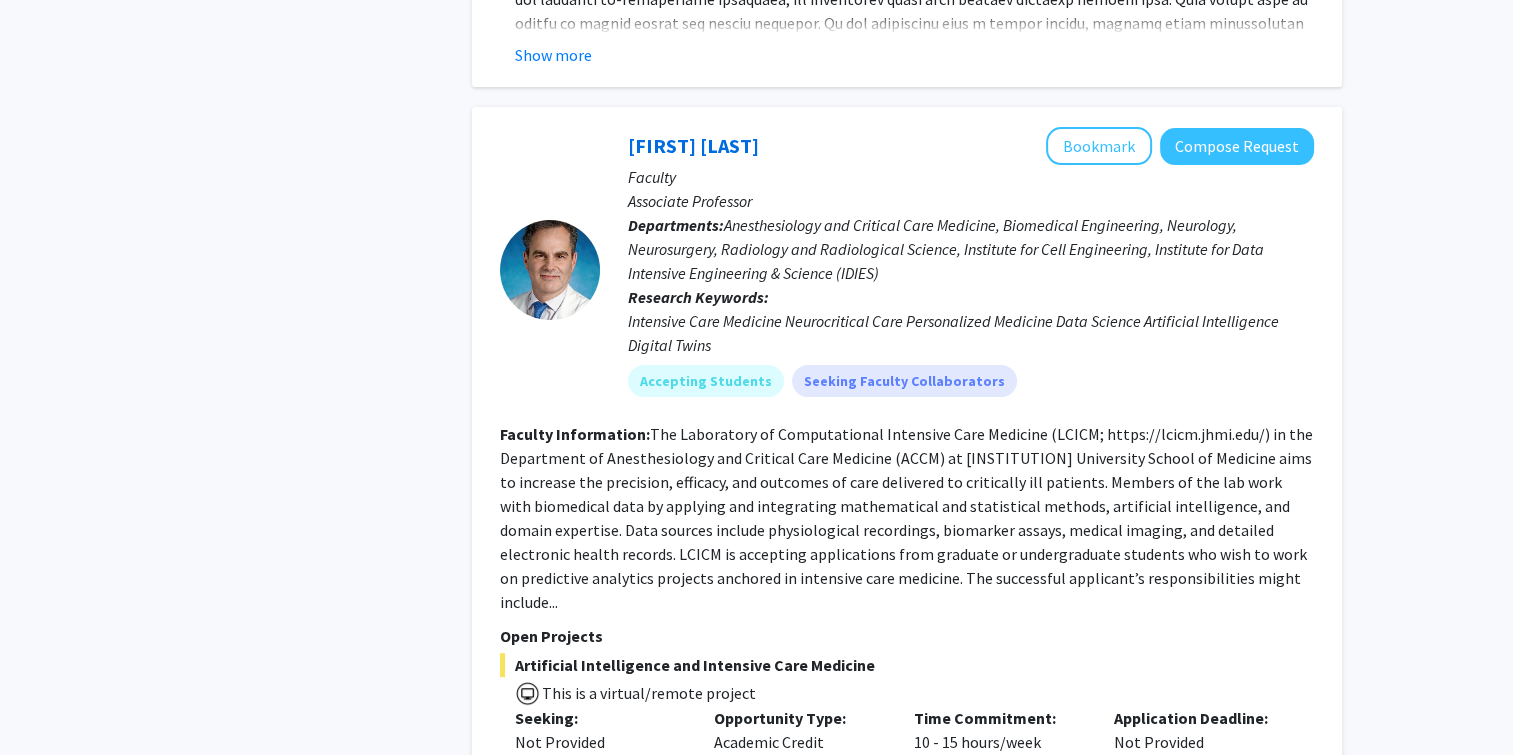 scroll, scrollTop: 8061, scrollLeft: 0, axis: vertical 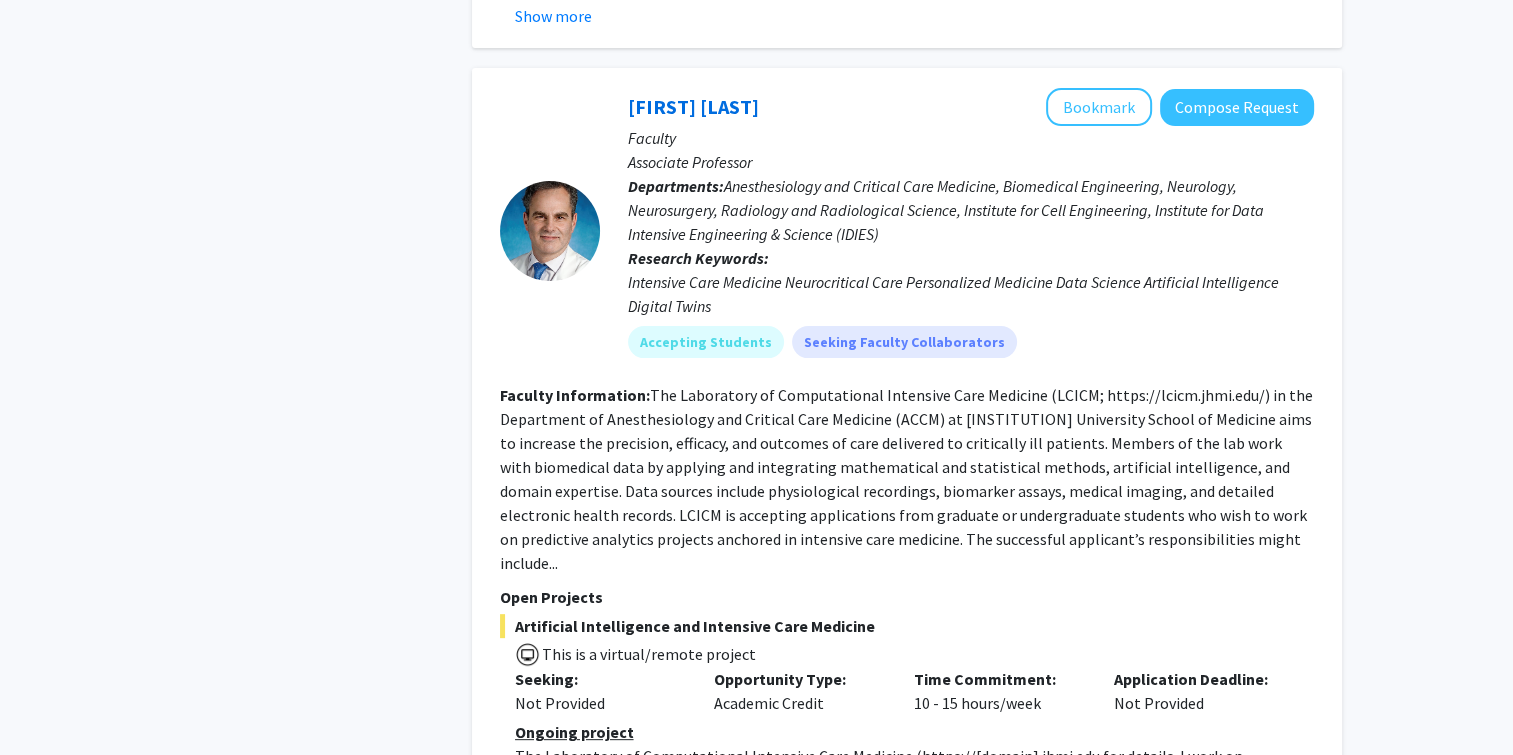 click on "Show more" 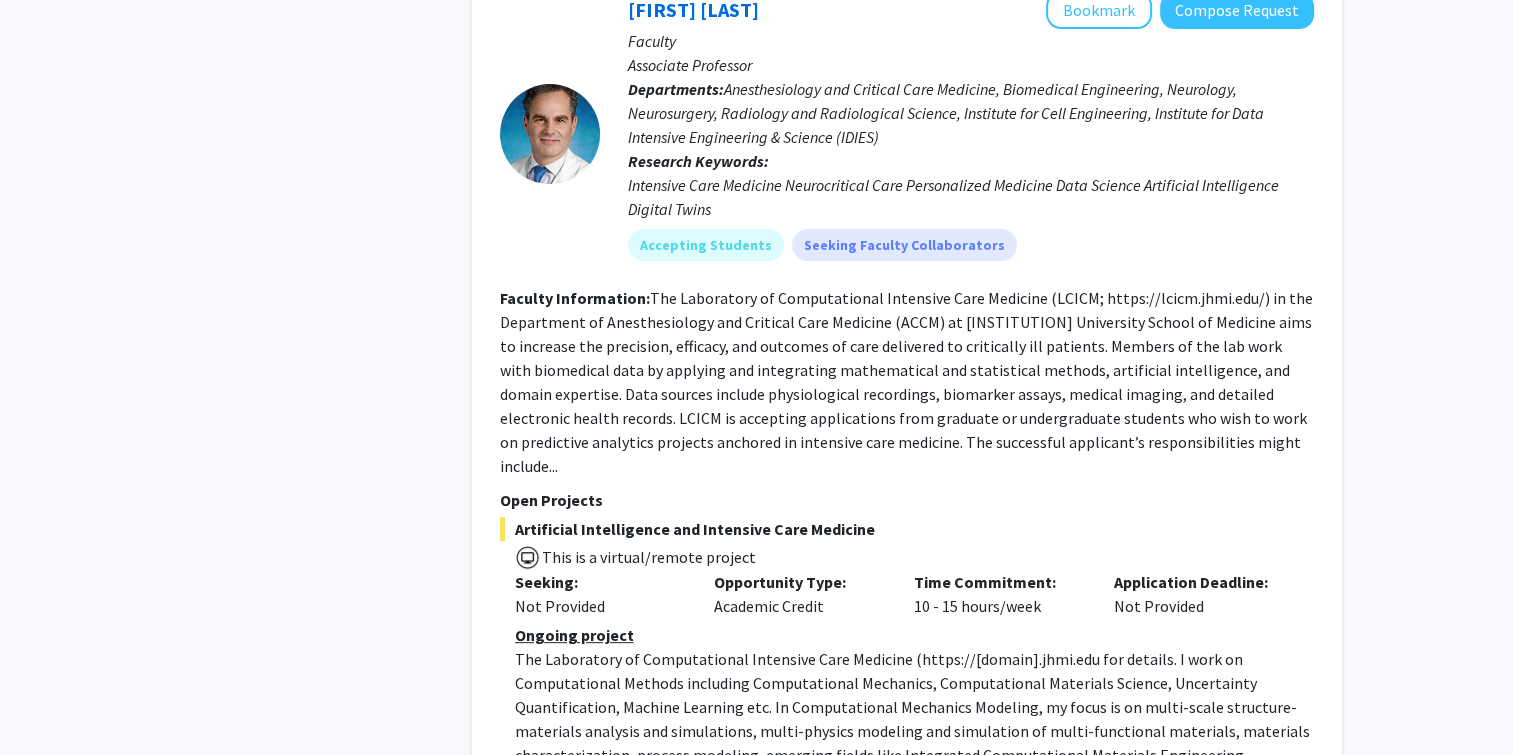 scroll, scrollTop: 8339, scrollLeft: 0, axis: vertical 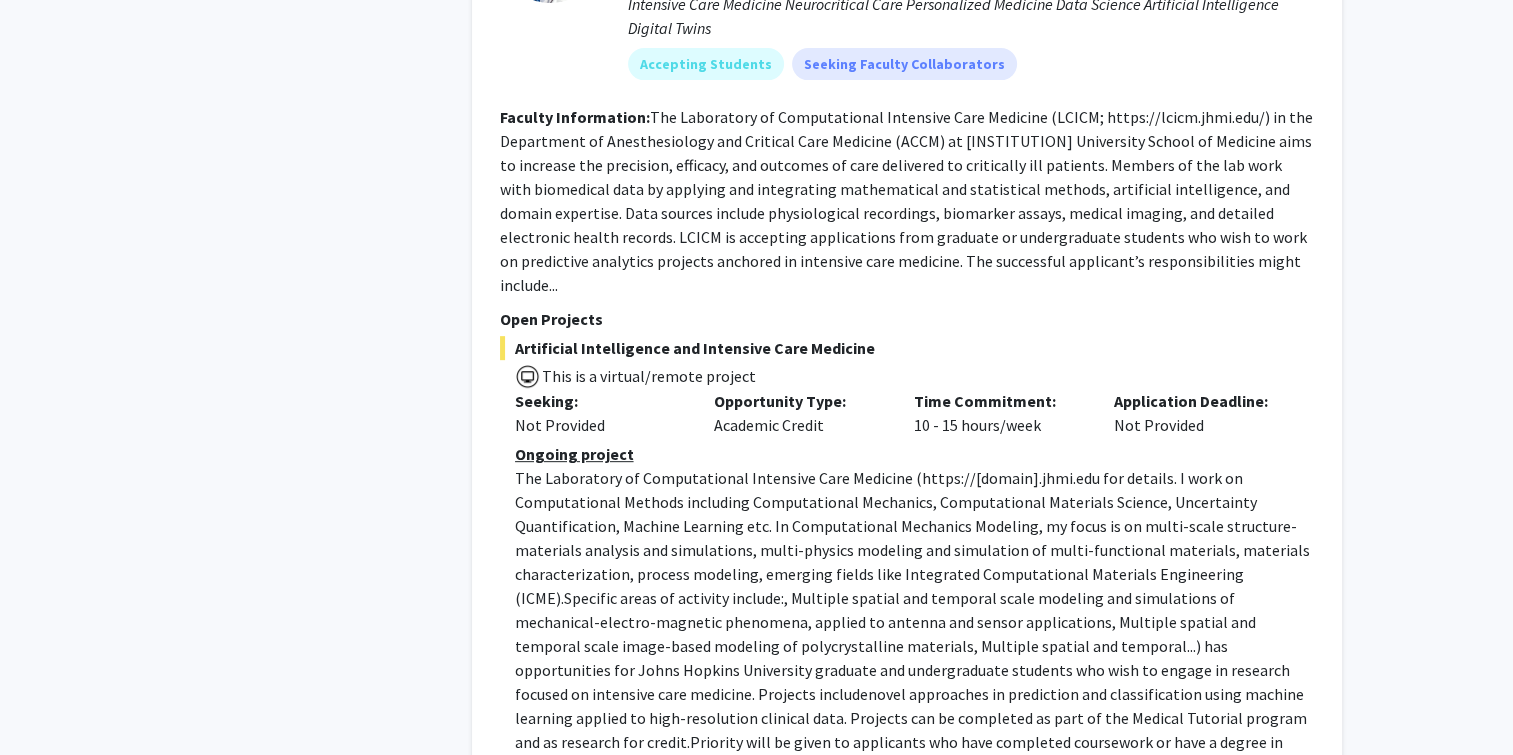 click on "5" 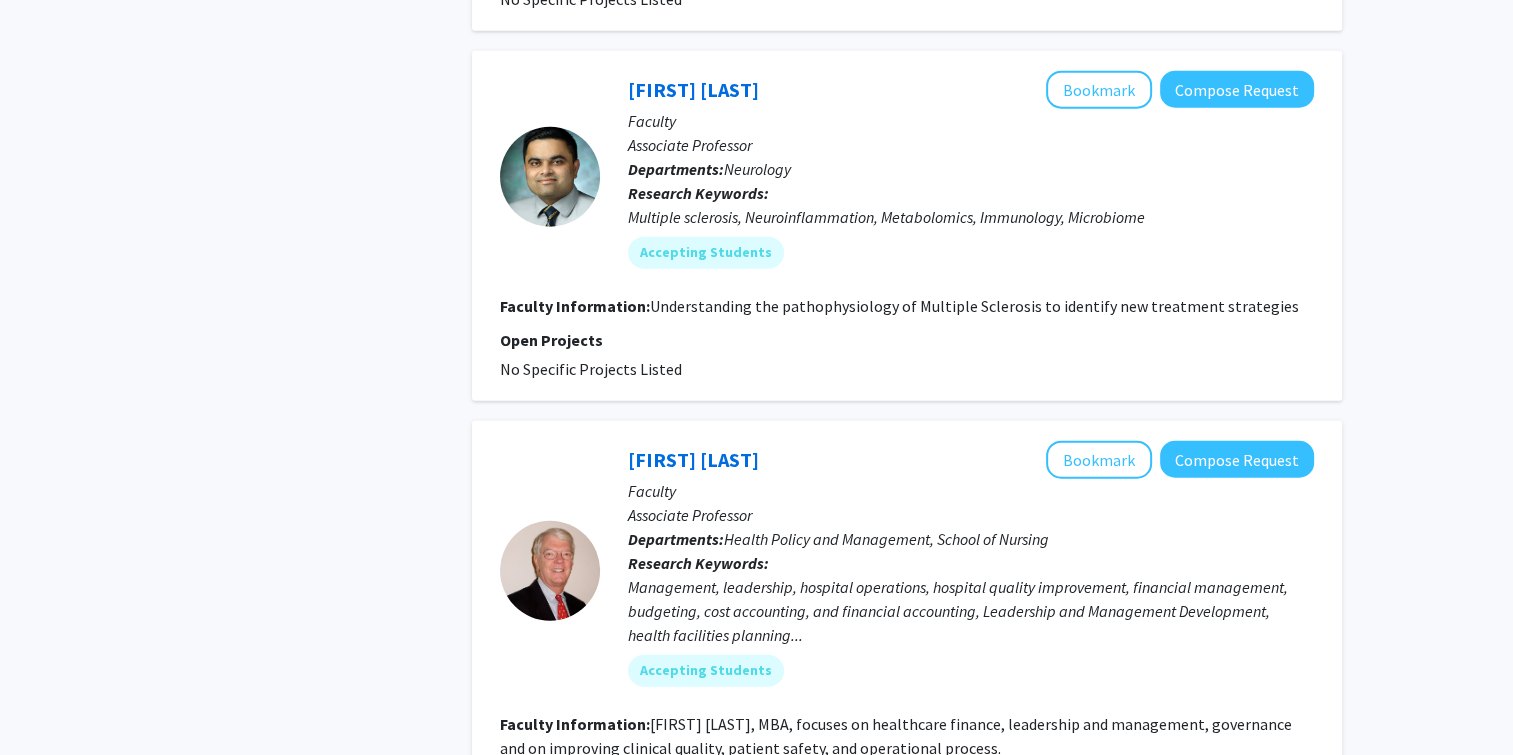 scroll, scrollTop: 4947, scrollLeft: 0, axis: vertical 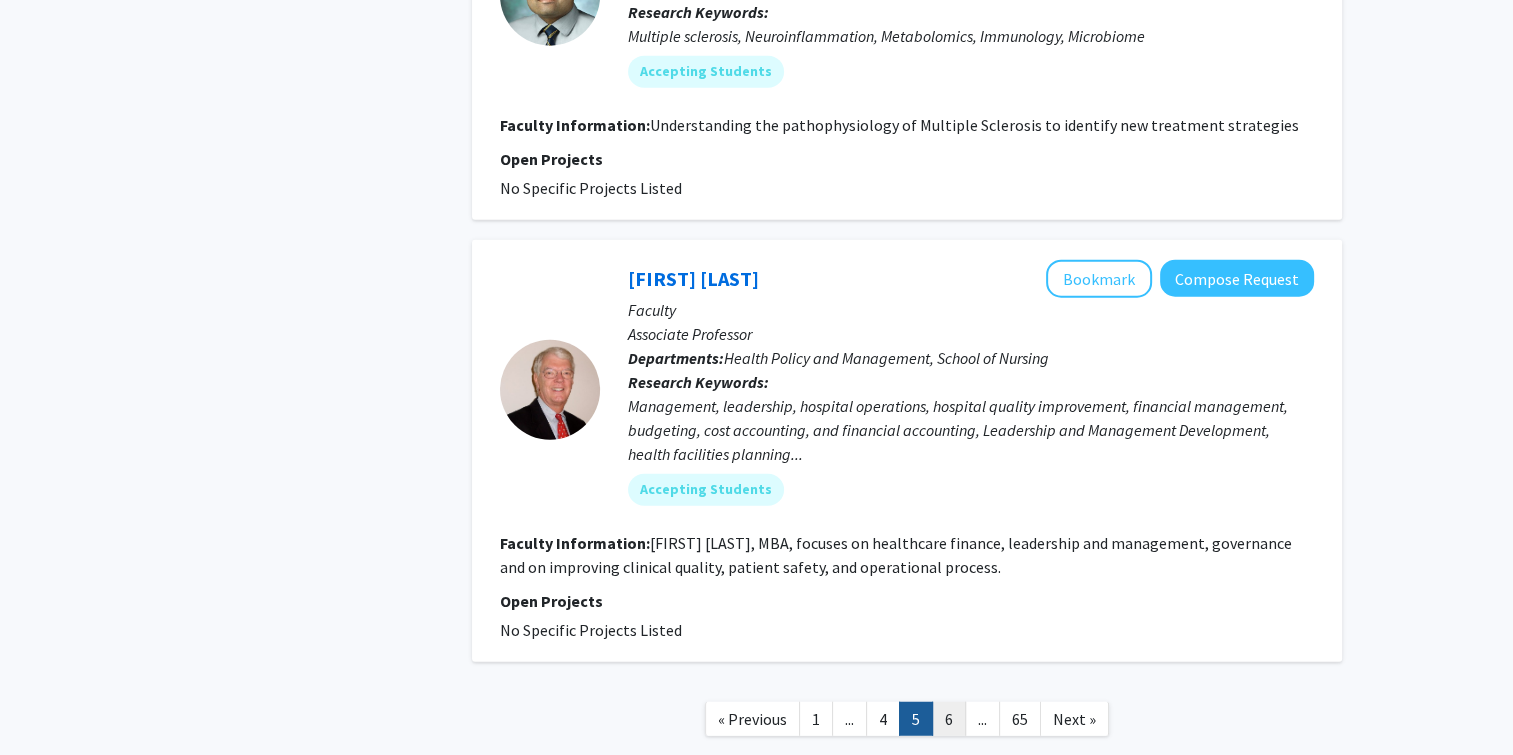 click on "6" 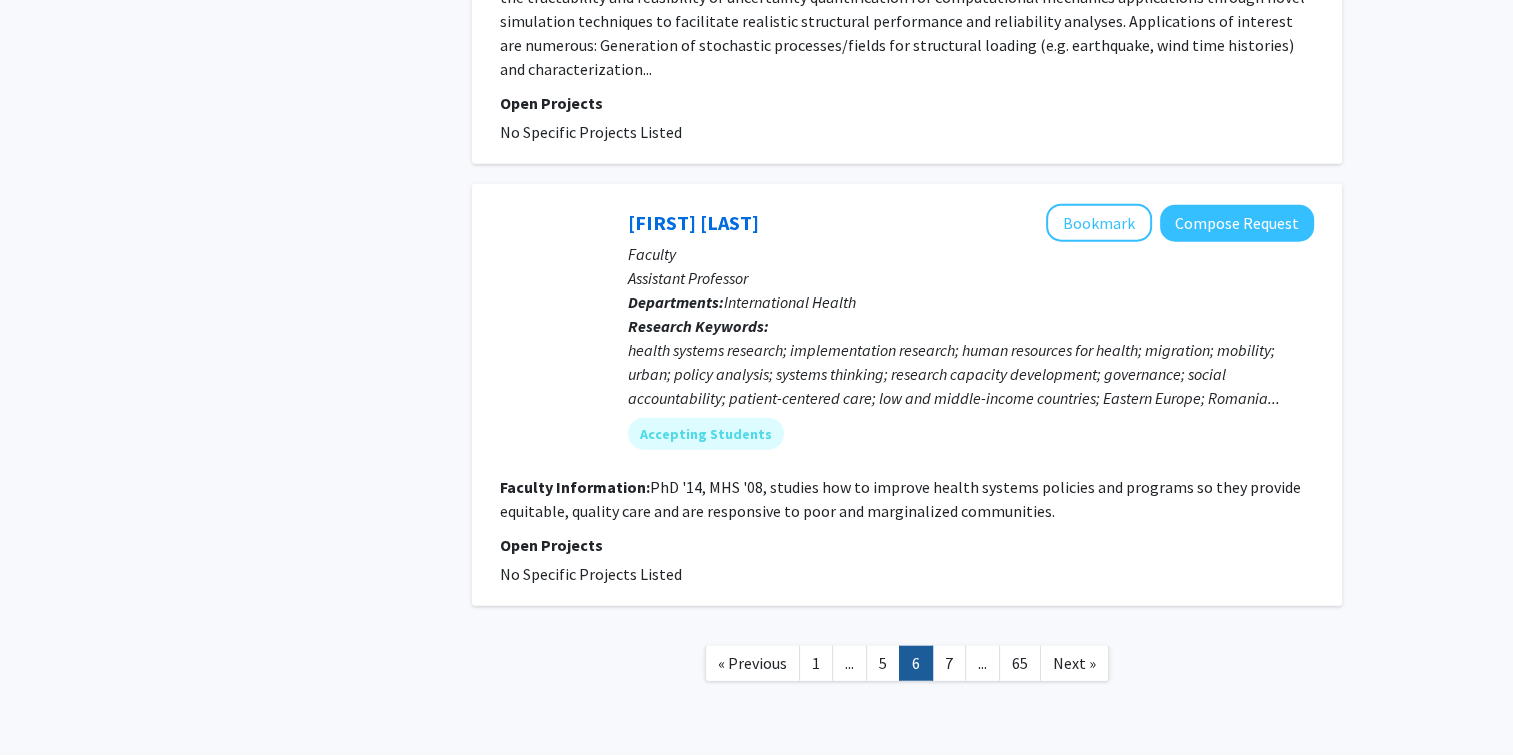 scroll, scrollTop: 4812, scrollLeft: 0, axis: vertical 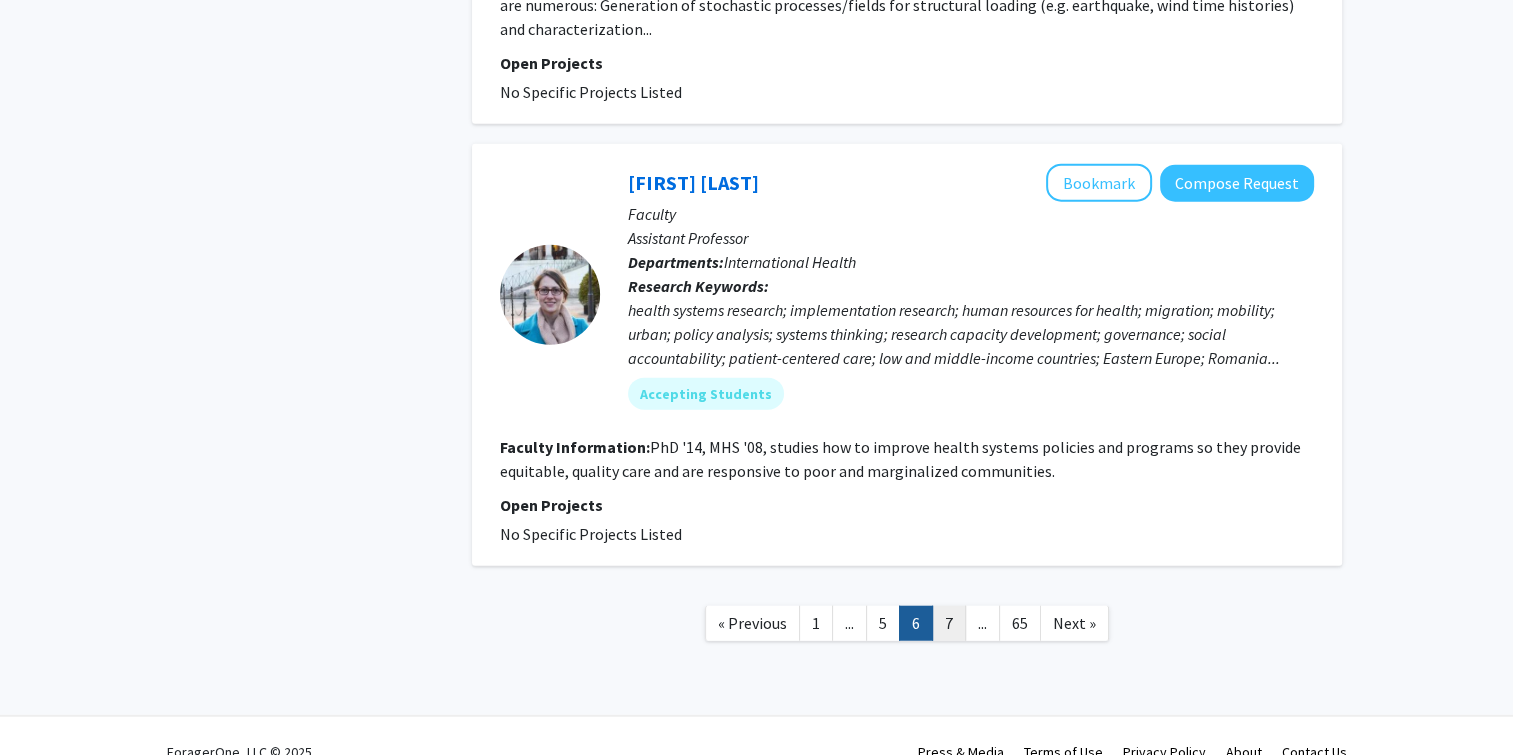 click on "7" 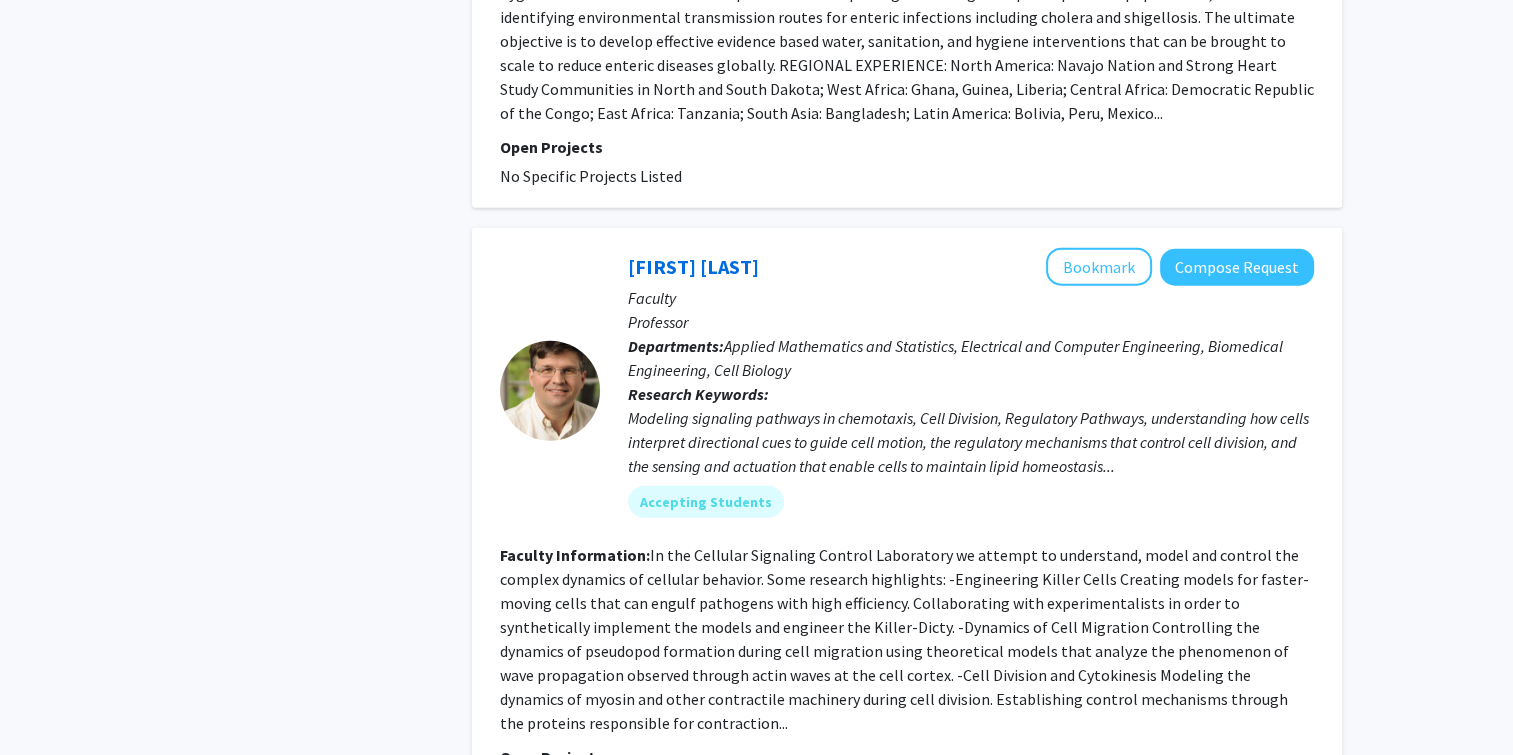 scroll, scrollTop: 5052, scrollLeft: 0, axis: vertical 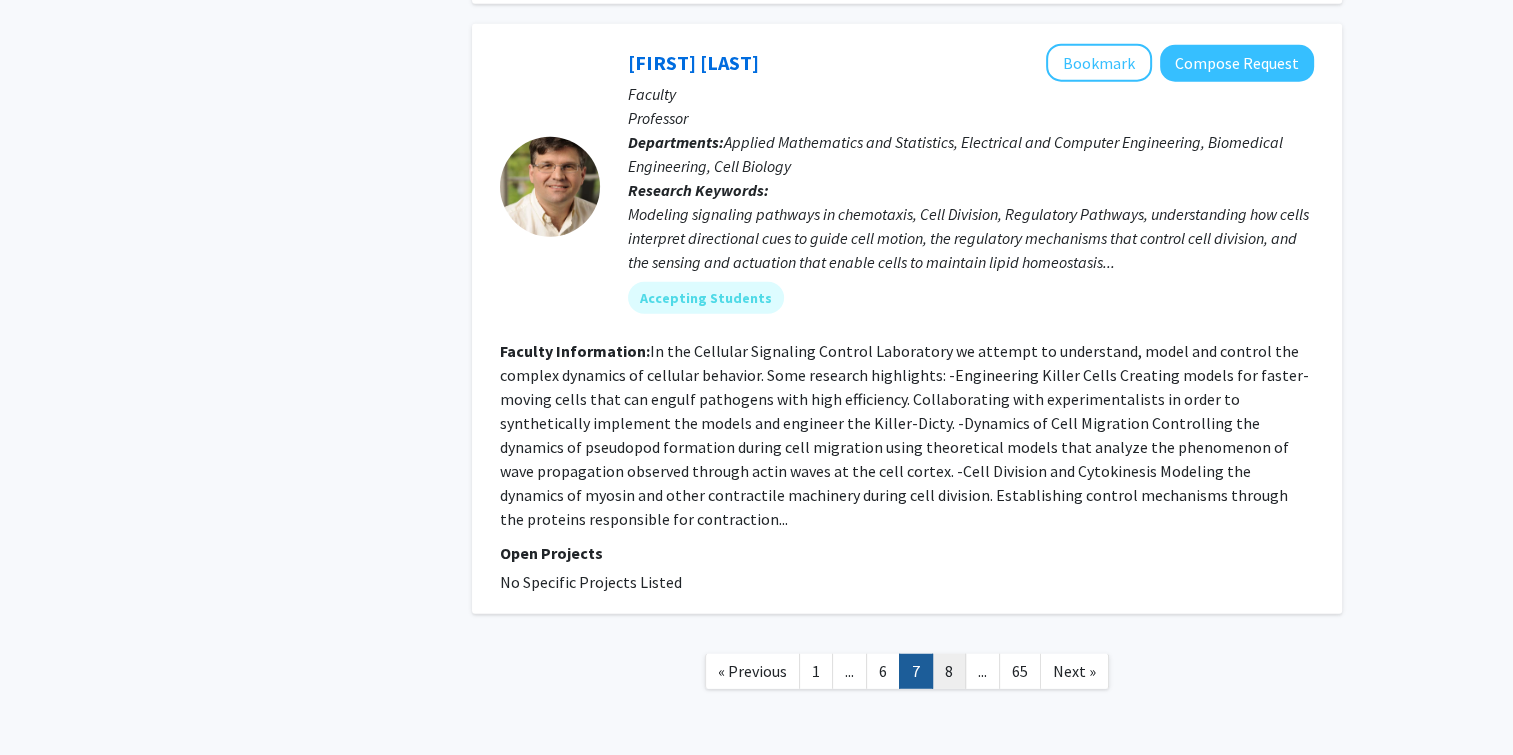 click on "8" 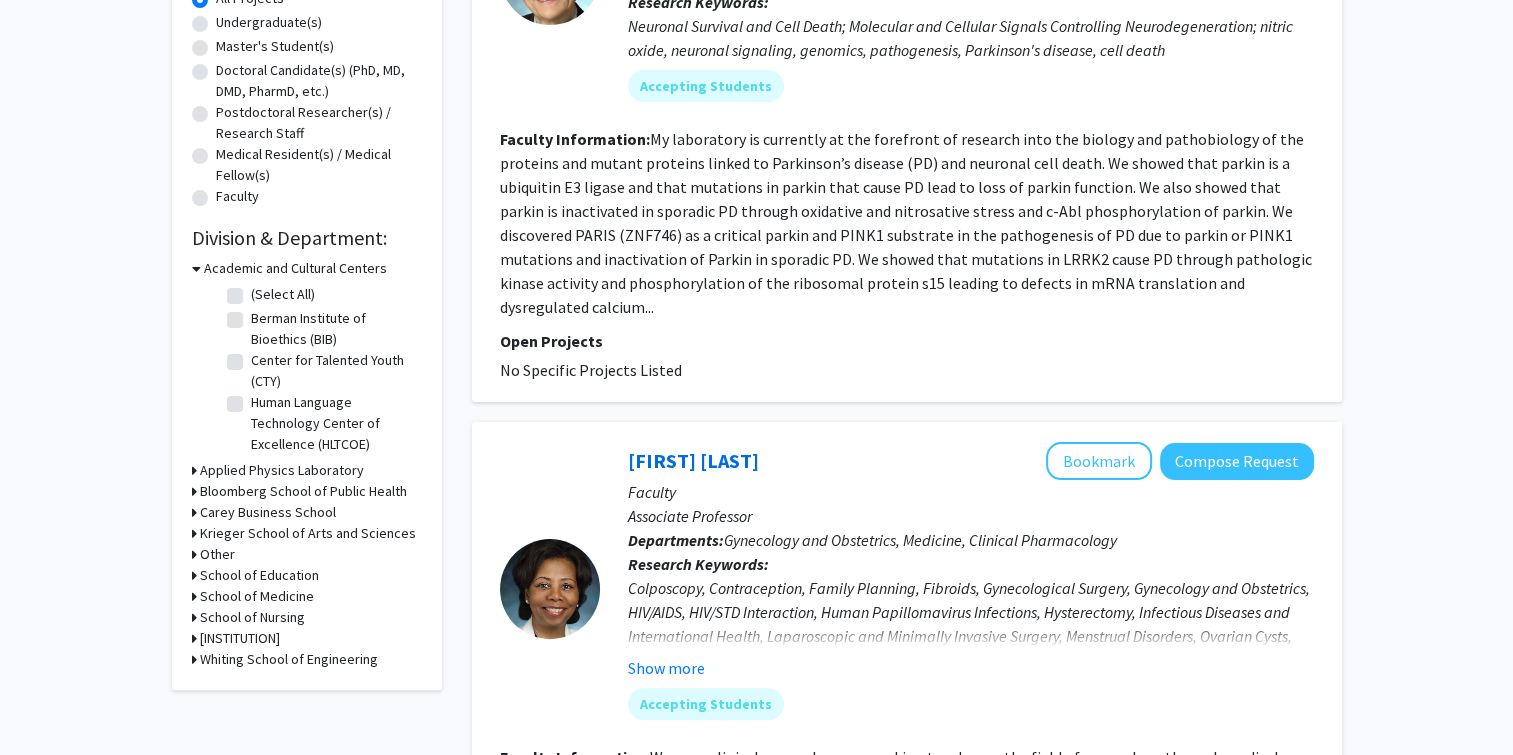 scroll, scrollTop: 512, scrollLeft: 0, axis: vertical 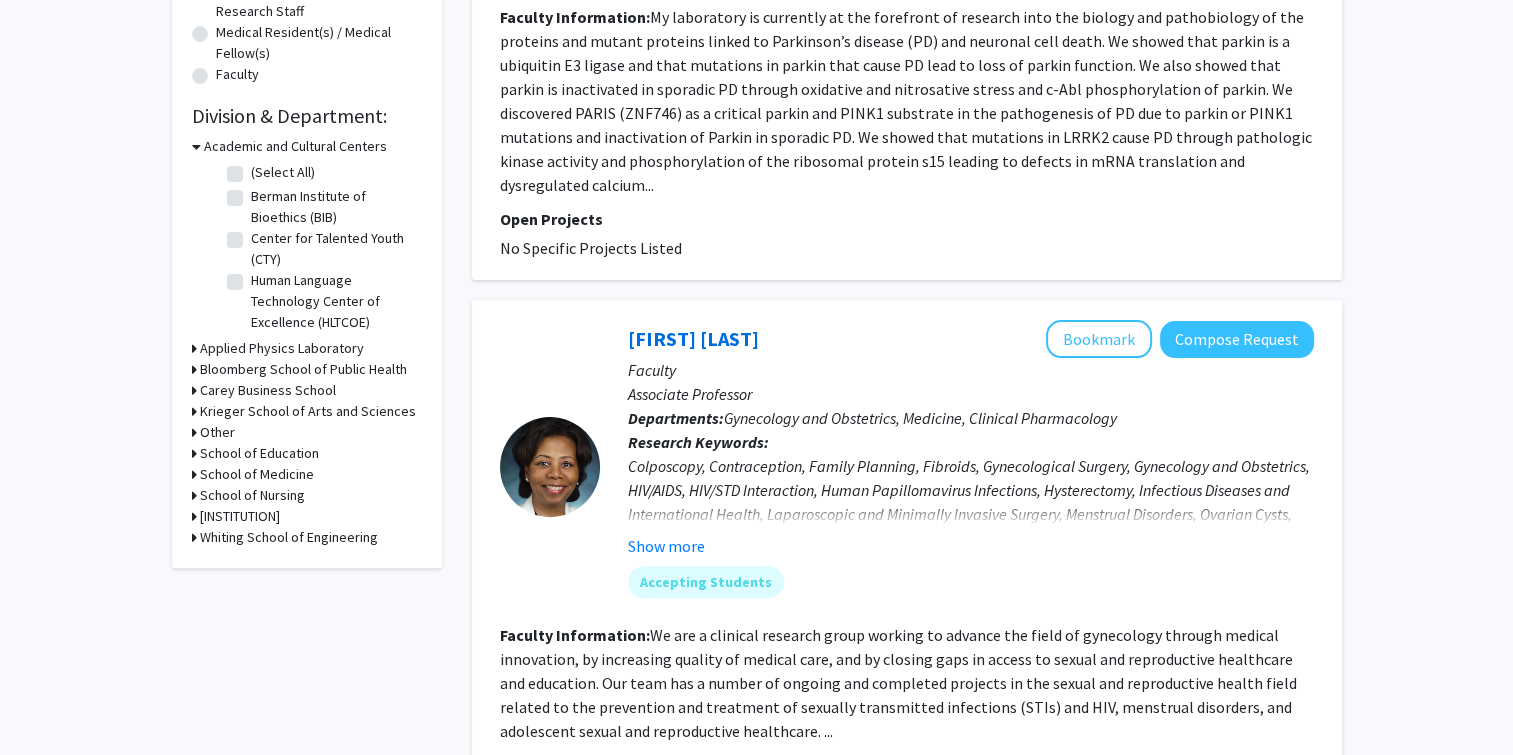 click on "Refine By Collaboration Status: Collaboration Status All Faculty/Staff Collaboration Status Faculty/Staff accepting students Collaboration Status Faculty/Staff with posted projects Collaboration Status Faculty/Staff with posted remote projects Projects Seeking: Projects Seeking Level All Projects Projects Seeking Level Undergraduate(s) Projects Seeking Level Master's Student(s) Projects Seeking Level Doctoral Candidate(s) (PhD, MD, DMD, PharmD, etc.) Projects Seeking Level Postdoctoral Researcher(s) / Research Staff Projects Seeking Level Medical Resident(s) / Medical Fellow(s) Projects Seeking Level Faculty Division & Department: Academic and Cultural Centers (Select All) (Select All) Berman Institute of Bioethics (BIB) Berman Institute of Bioethics (BIB) Center for Talented Youth (CTY) Center for Talented Youth (CTY) Human Language Technology Center of Excellence (HLTCOE) Human Language Technology Center of Excellence (HLTCOE)" 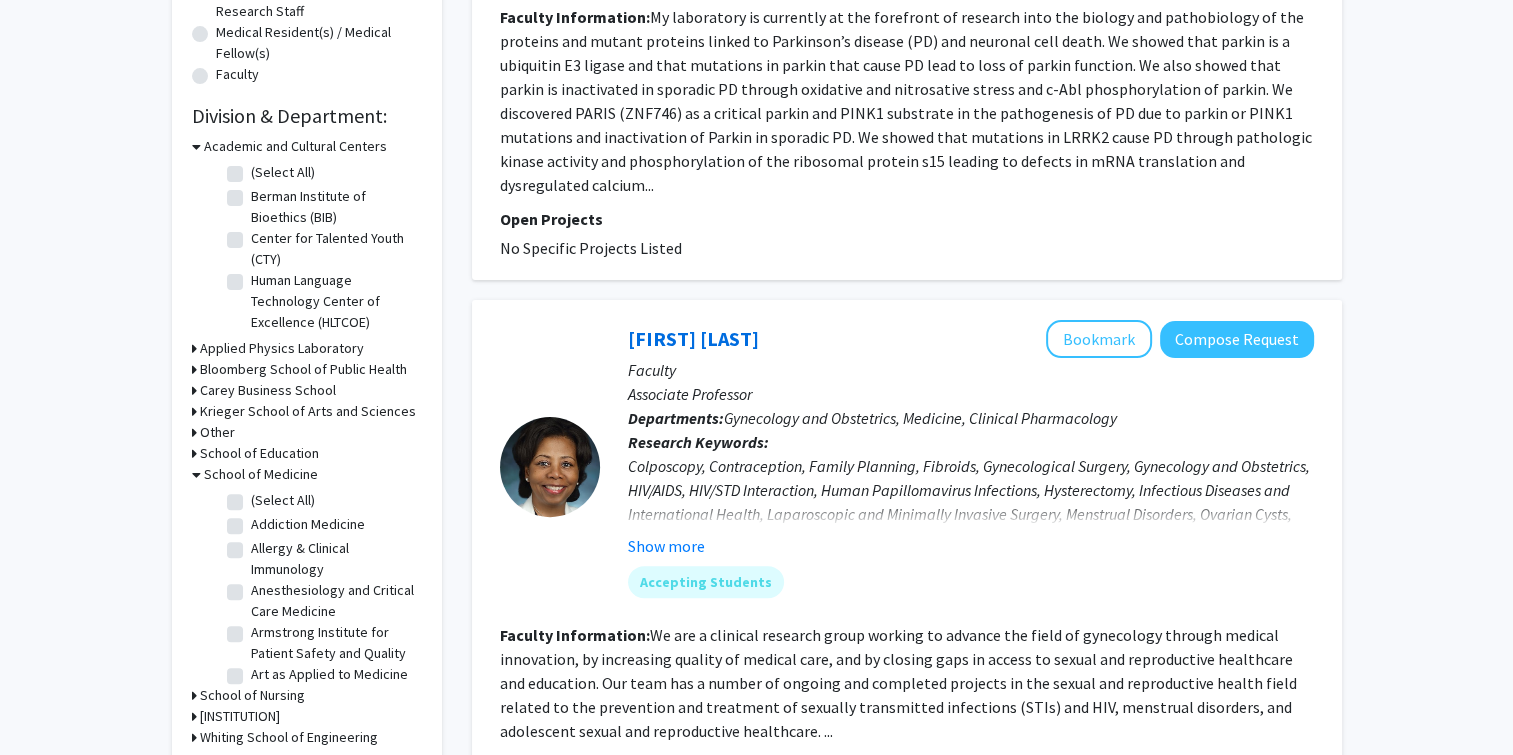 click on "(Select All)" 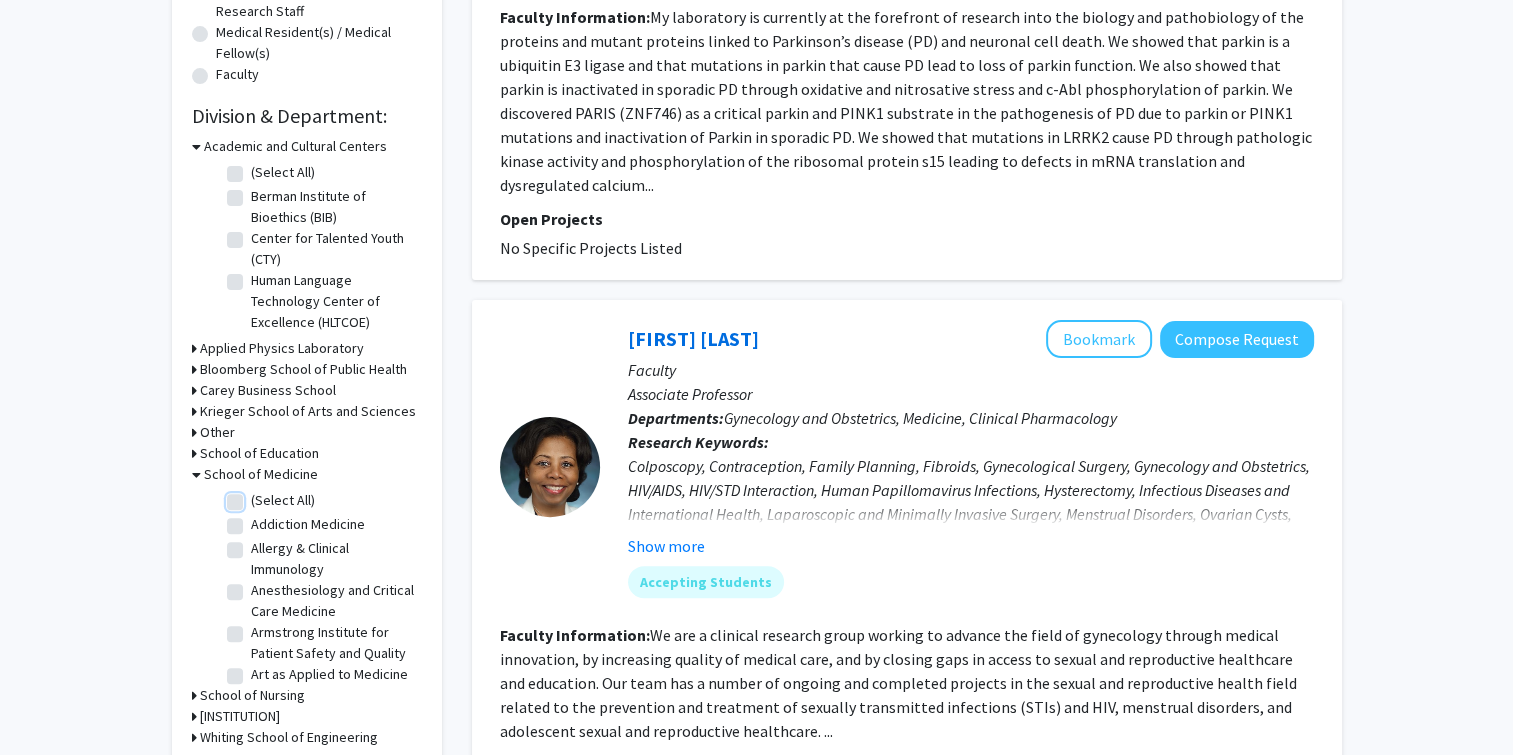 click on "(Select All)" at bounding box center [257, 496] 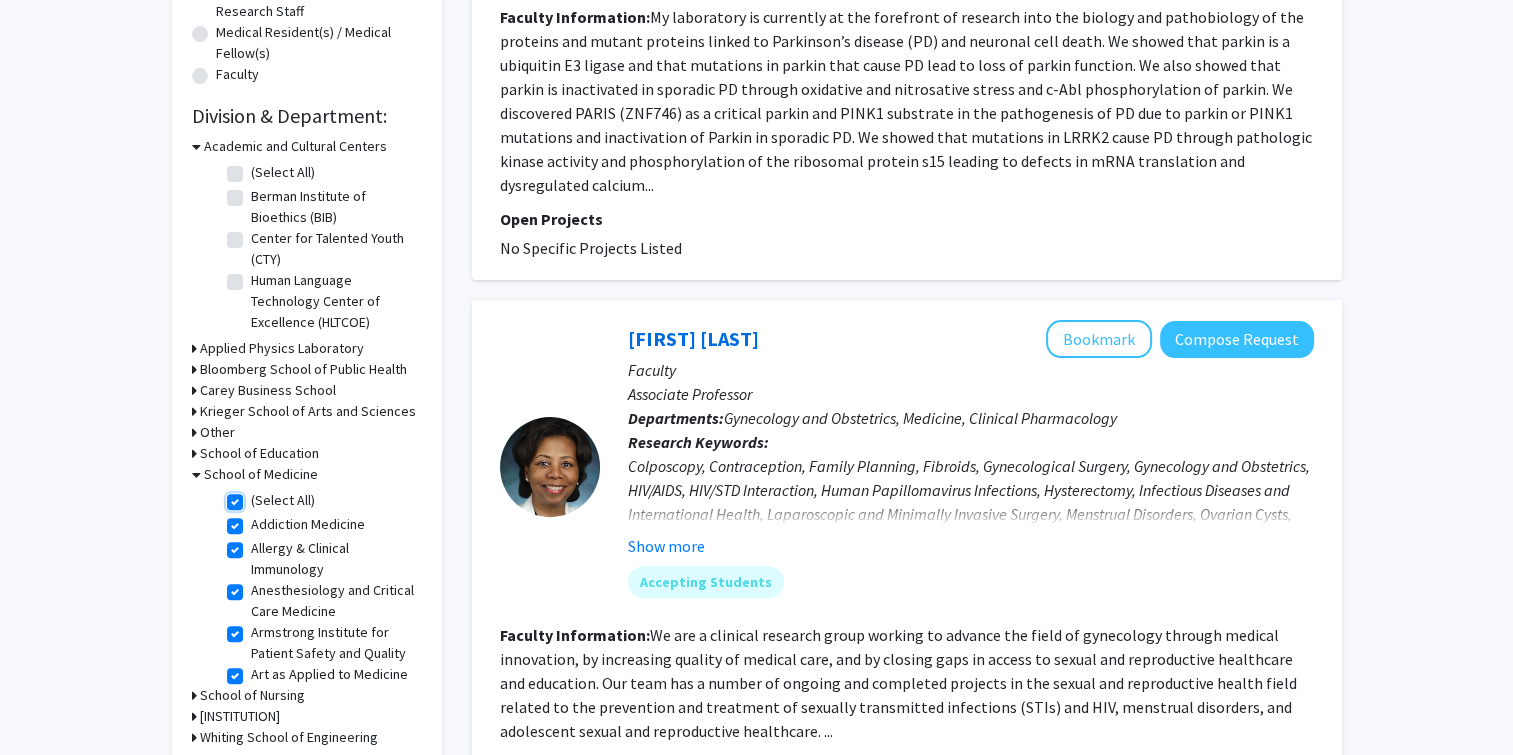 checkbox on "true" 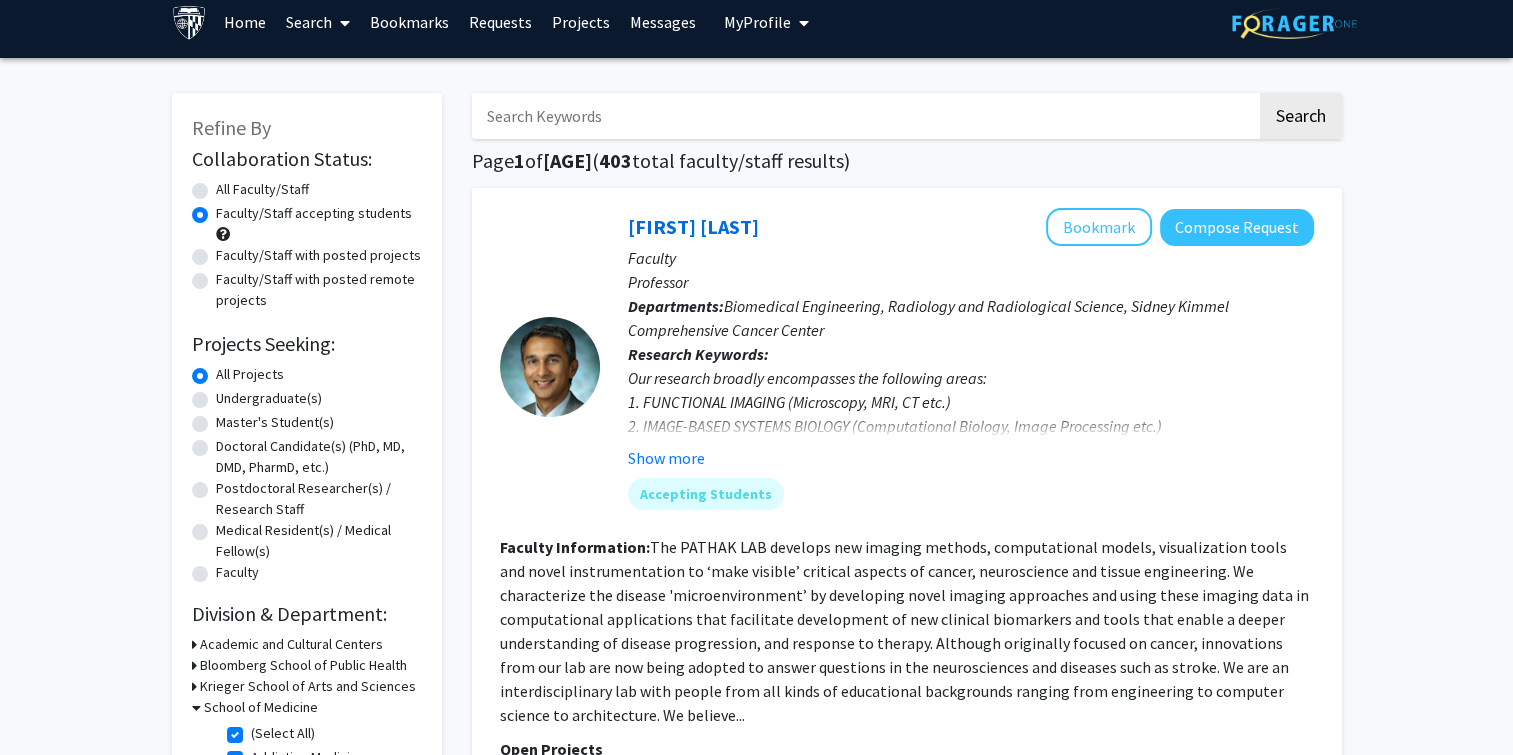 scroll, scrollTop: 467, scrollLeft: 0, axis: vertical 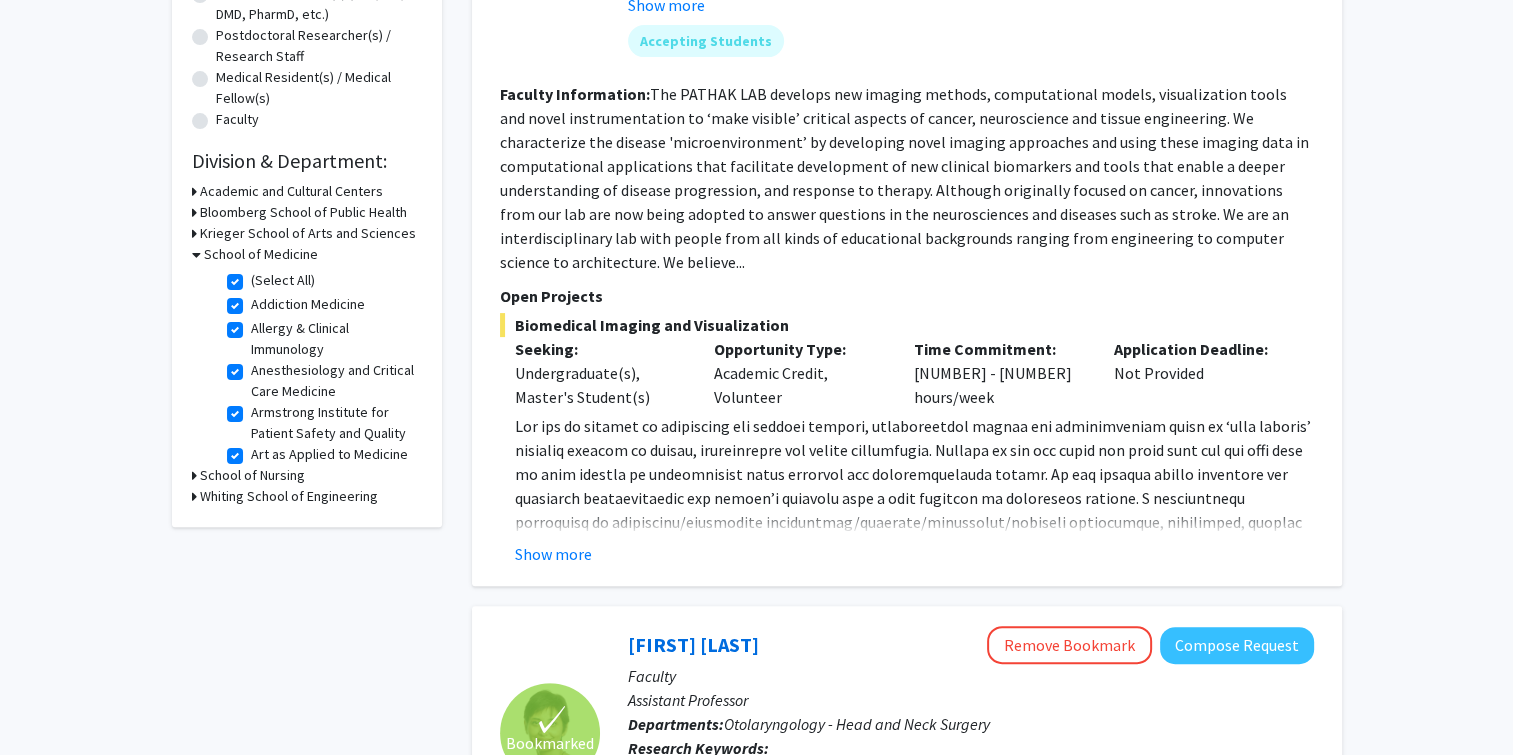 click on "Refine By Collaboration Status: Collaboration Status  All Faculty/Staff    Collaboration Status  Faculty/Staff accepting students    Collaboration Status  Faculty/Staff with posted projects    Collaboration Status  Faculty/Staff with posted remote projects    Projects Seeking: Projects Seeking Level  All Projects    Projects Seeking Level  Undergraduate(s)    Projects Seeking Level  Master's Student(s)    Projects Seeking Level  Doctoral Candidate(s) (PhD, MD, DMD, PharmD, etc.)    Projects Seeking Level  Postdoctoral Researcher(s) / Research Staff    Projects Seeking Level  Medical Resident(s) / Medical Fellow(s)    Projects Seeking Level  Faculty    Division & Department:      Academic and Cultural Centers       Bloomberg School of Public Health       Krieger School of Arts and Sciences       School of Medicine  (Select All)  (Select All)  Addiction Medicine  Addiction Medicine  Allergy & Clinical Immunology  Allergy & Clinical Immunology  Anesthesiology and Critical Care Medicine Cardiology" 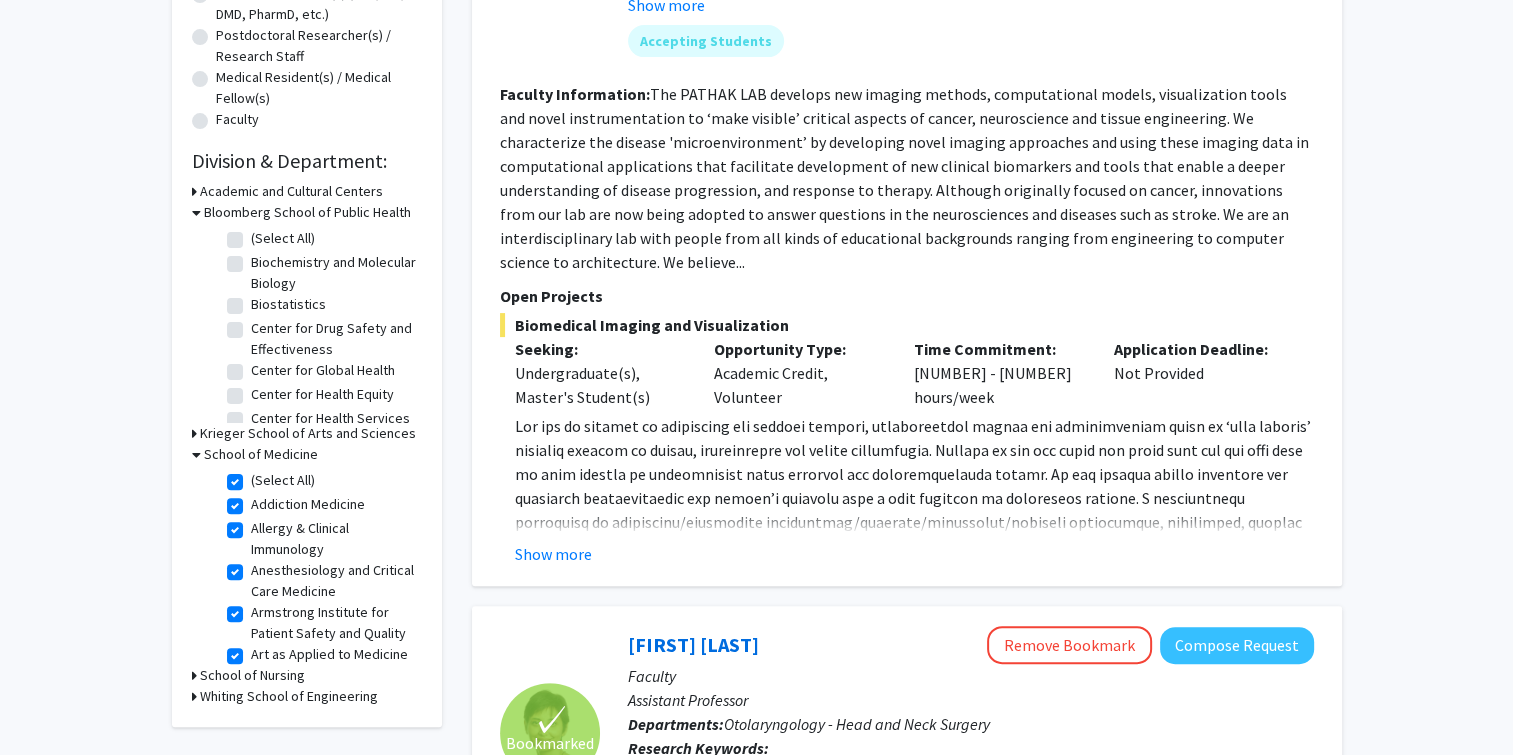 click on "(Select All)" 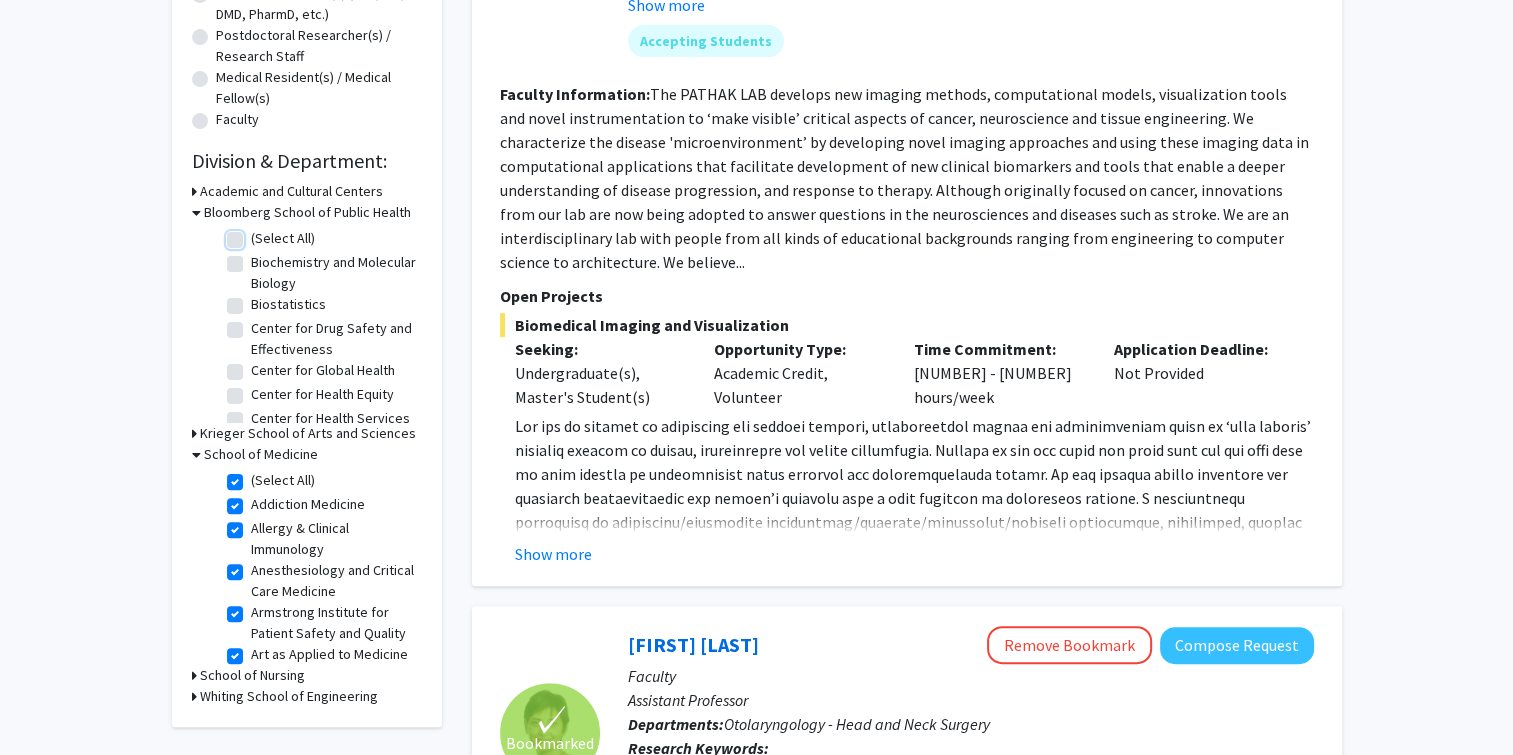click on "(Select All)" at bounding box center [257, 234] 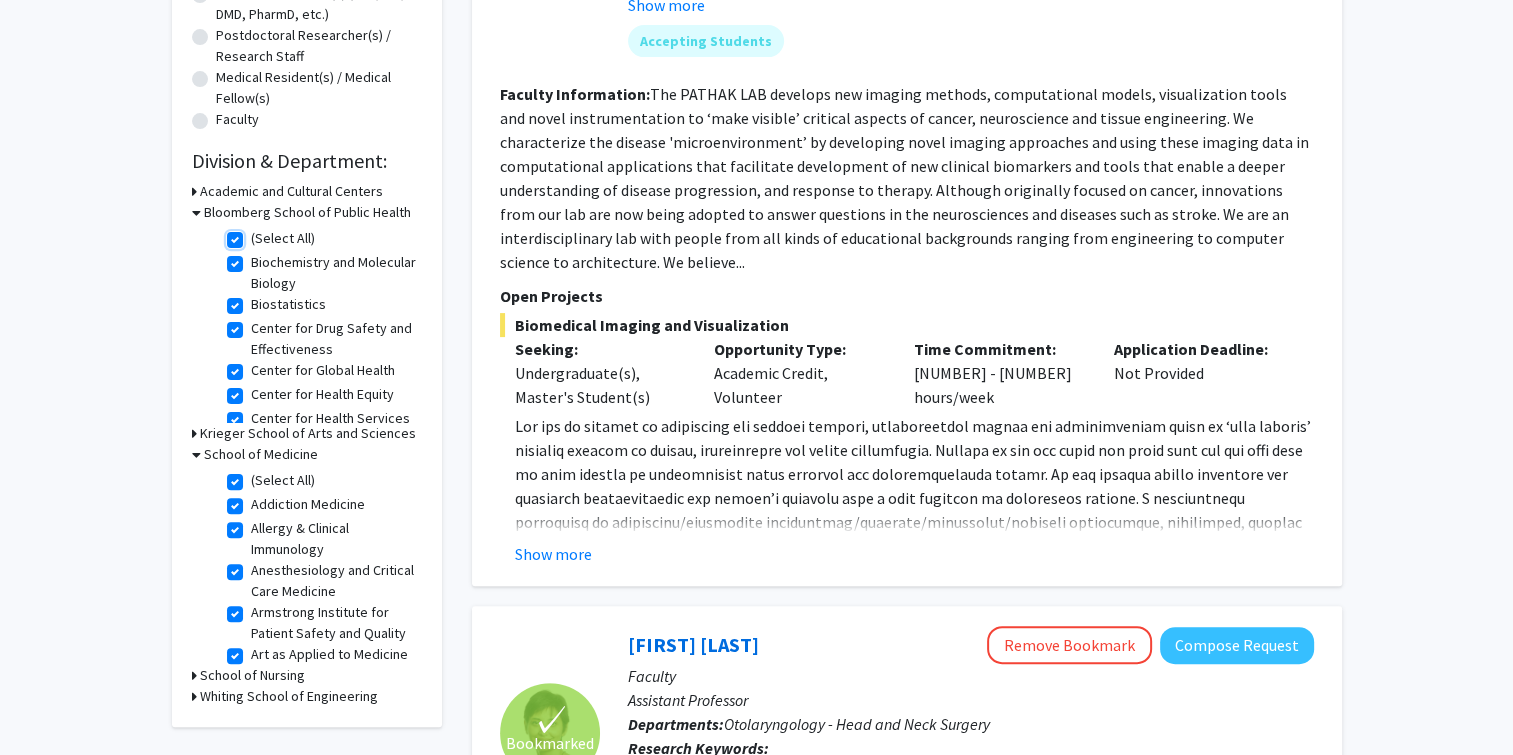 checkbox on "true" 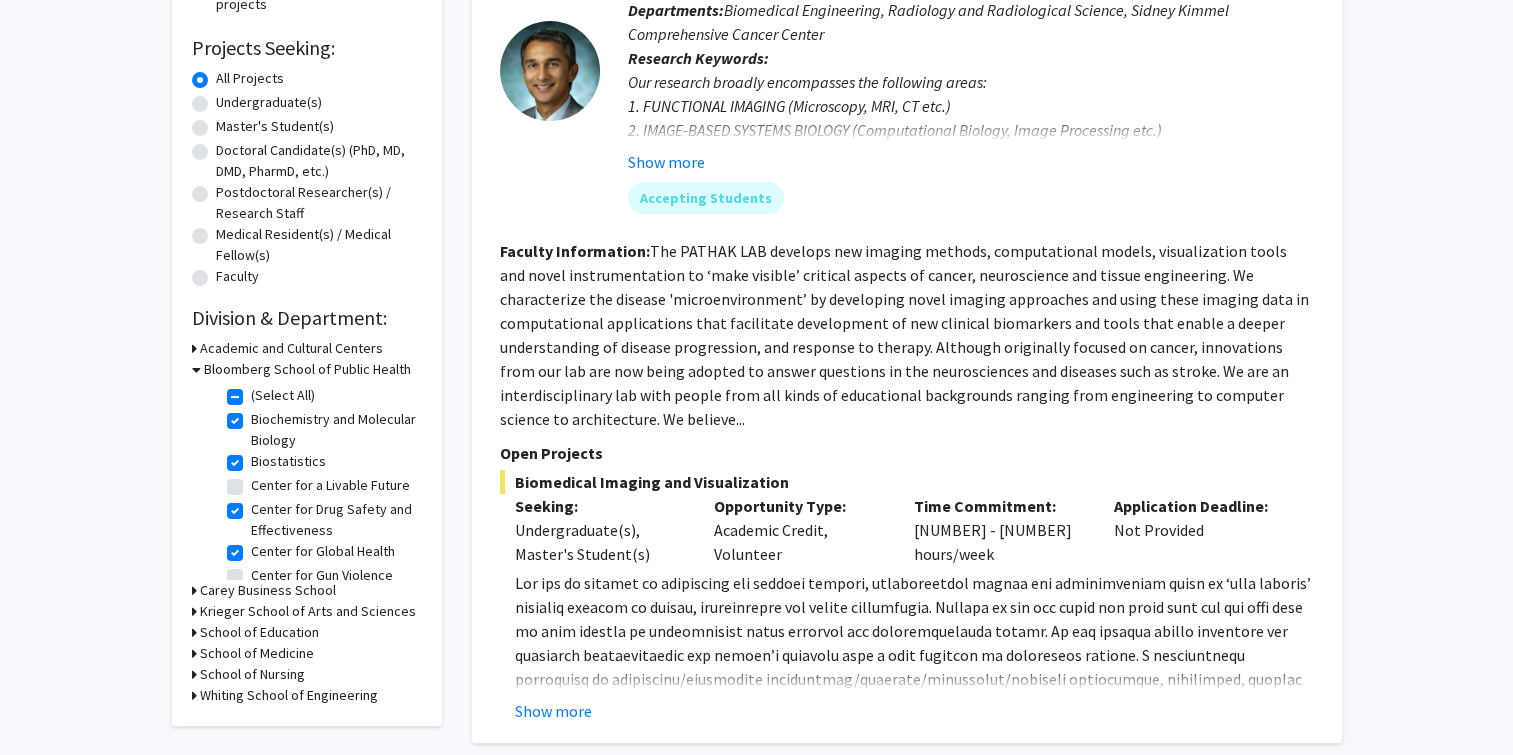 scroll, scrollTop: 311, scrollLeft: 0, axis: vertical 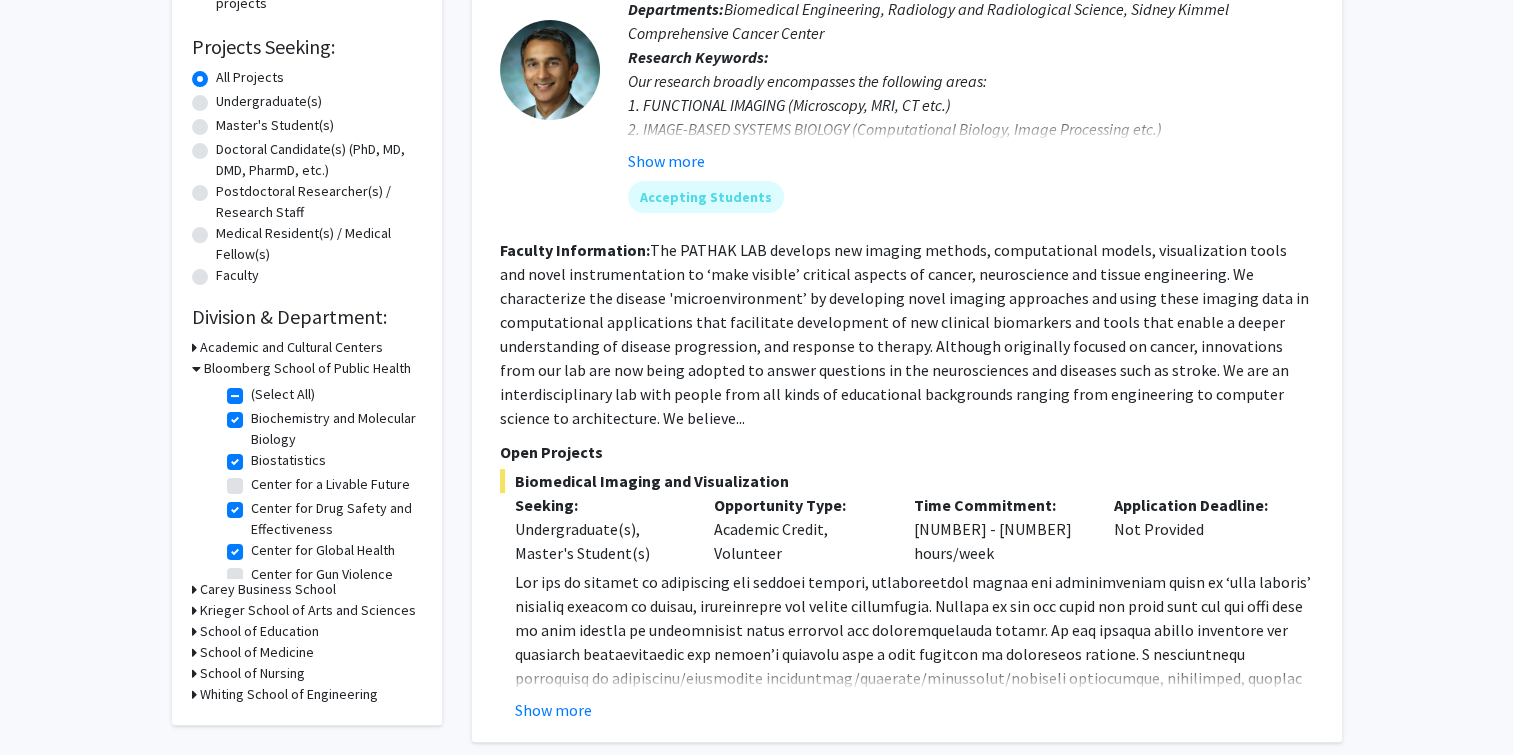 click on "www.pathaklab.org ) to Dr. [FIRST] [LAST] at  [EMAIL] .  Show more" 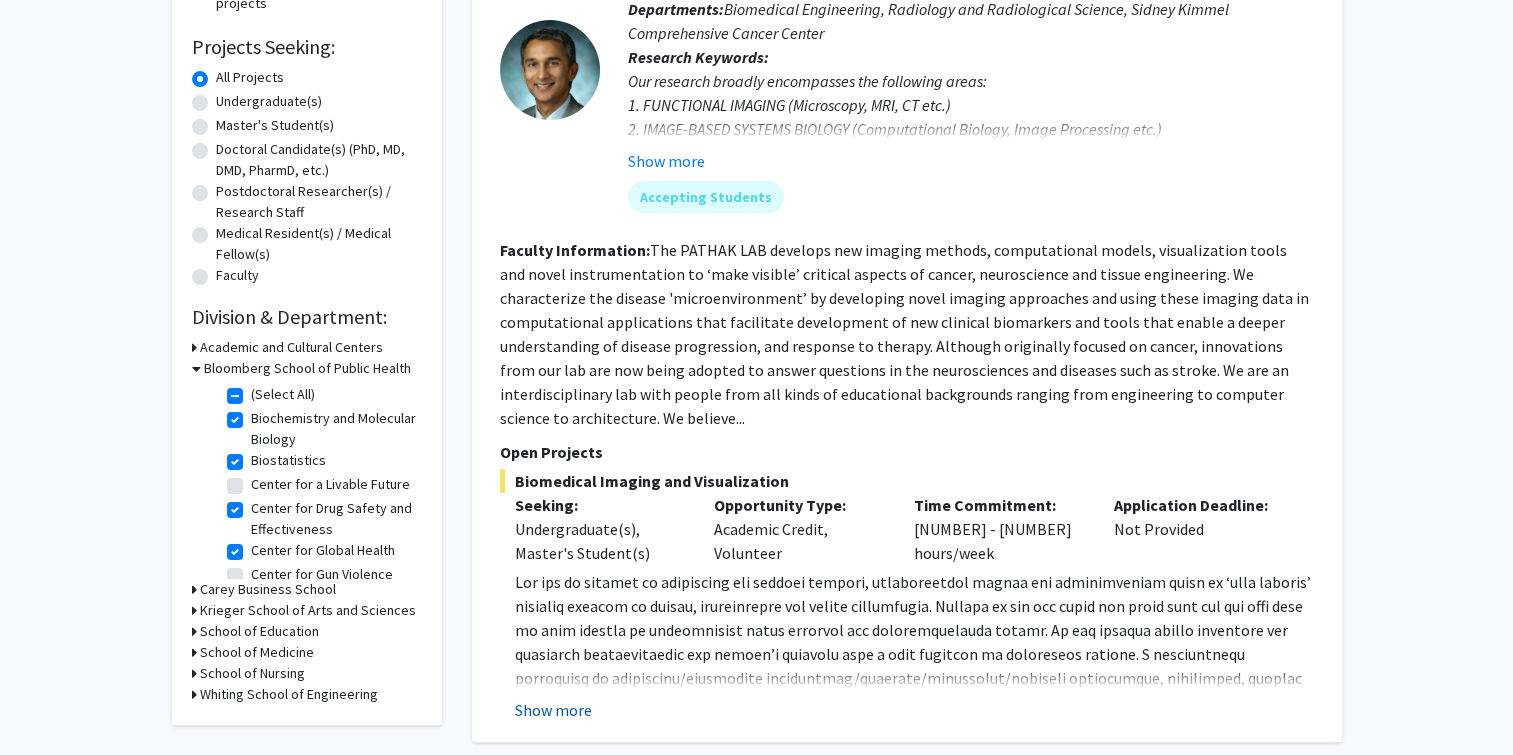 click on "Show more" 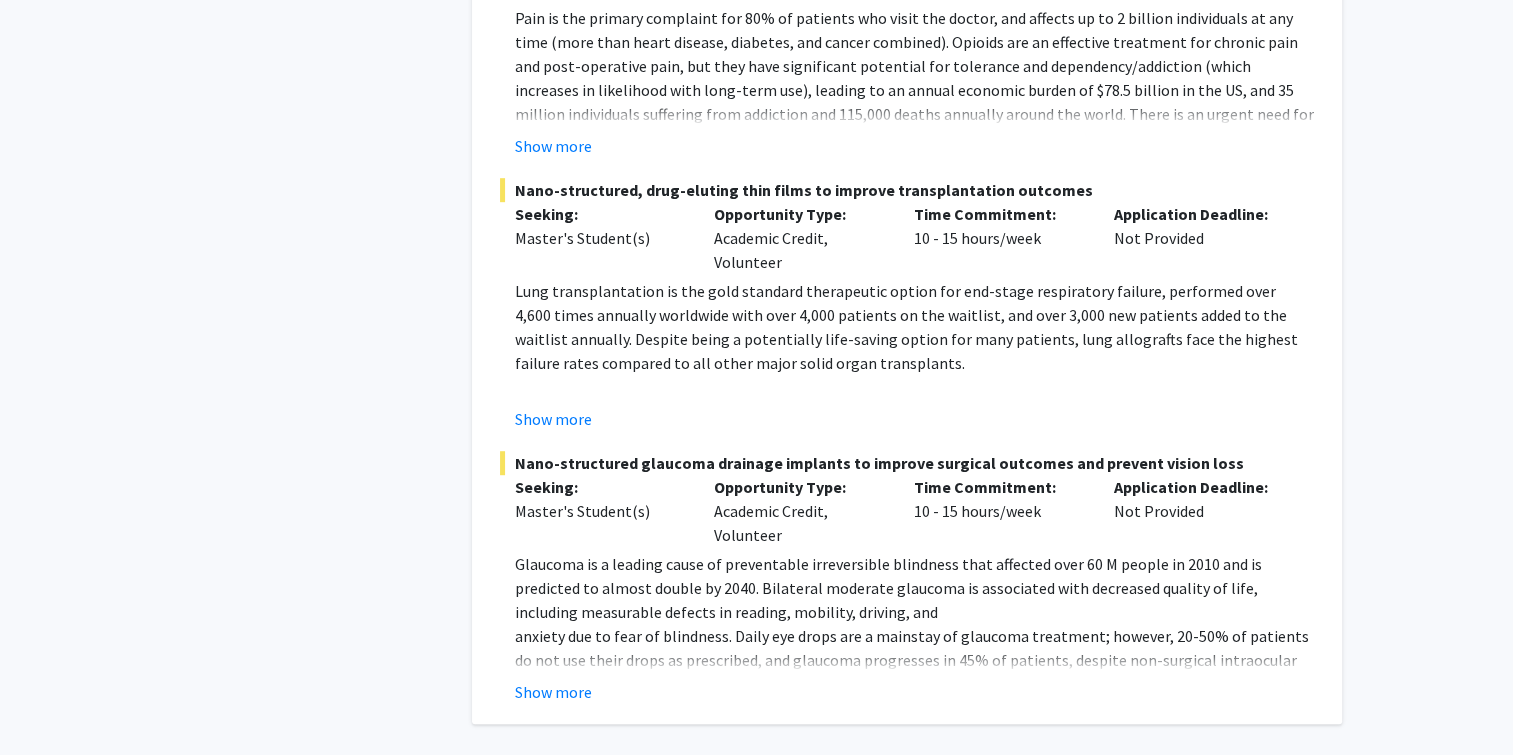 scroll, scrollTop: 8862, scrollLeft: 0, axis: vertical 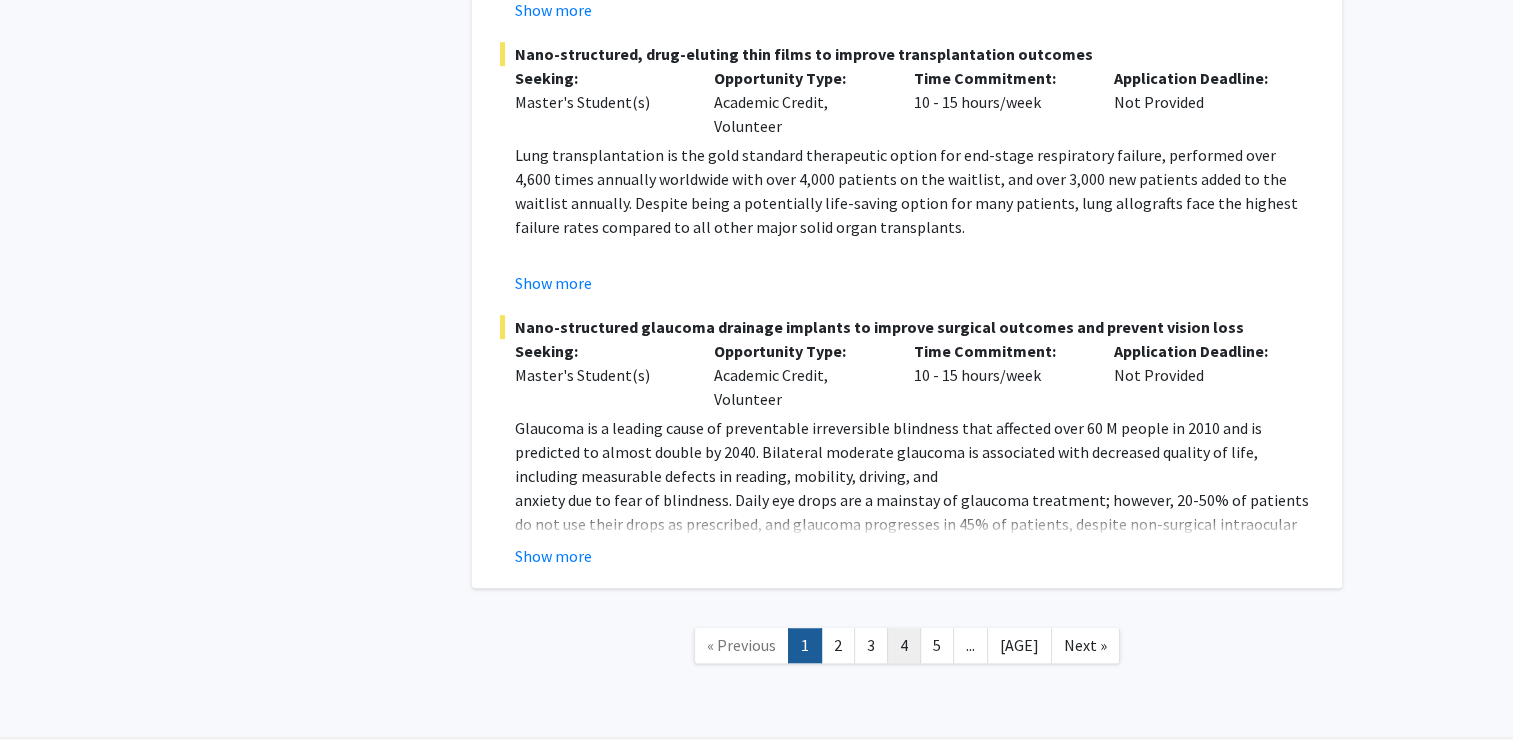 click on "4" 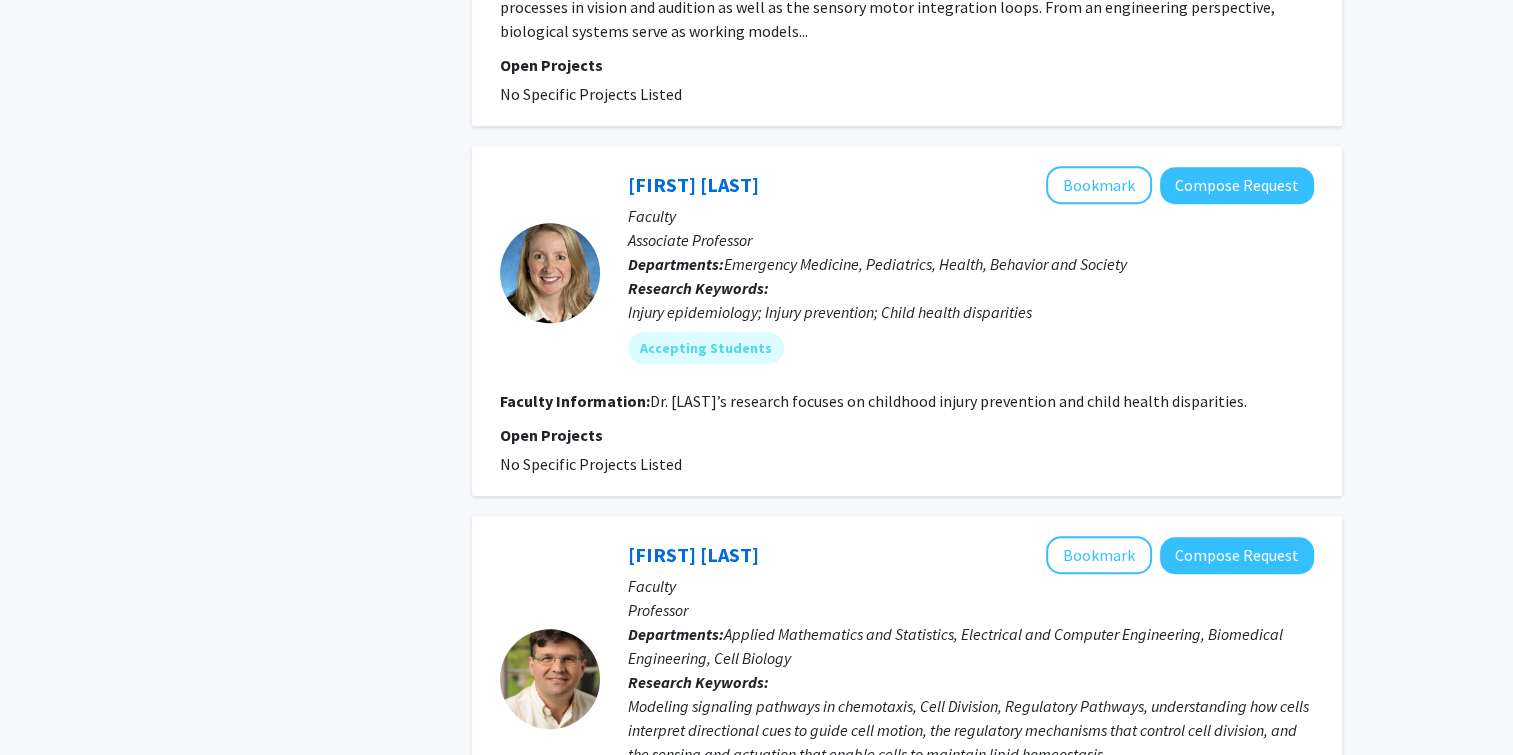 scroll, scrollTop: 1256, scrollLeft: 0, axis: vertical 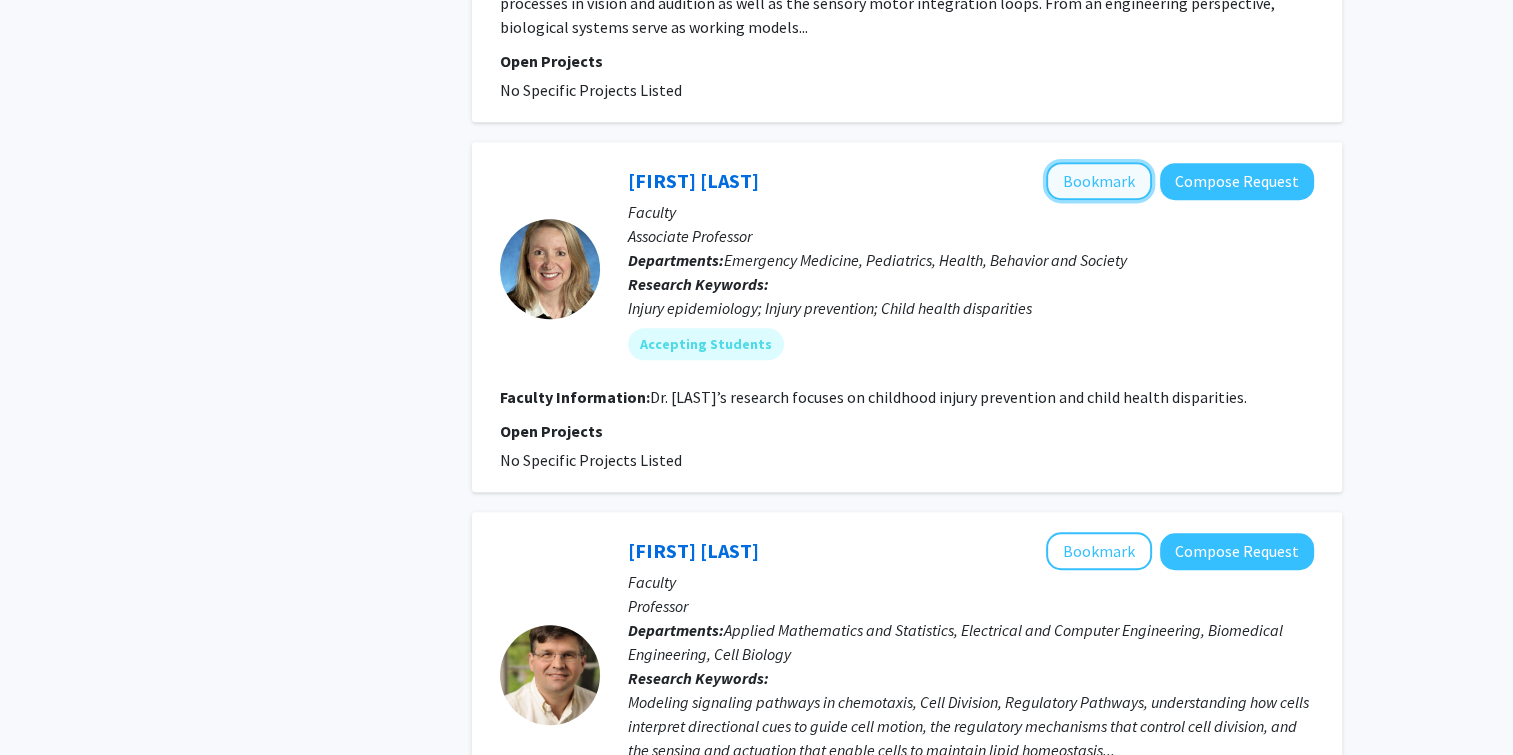 click on "Bookmark" 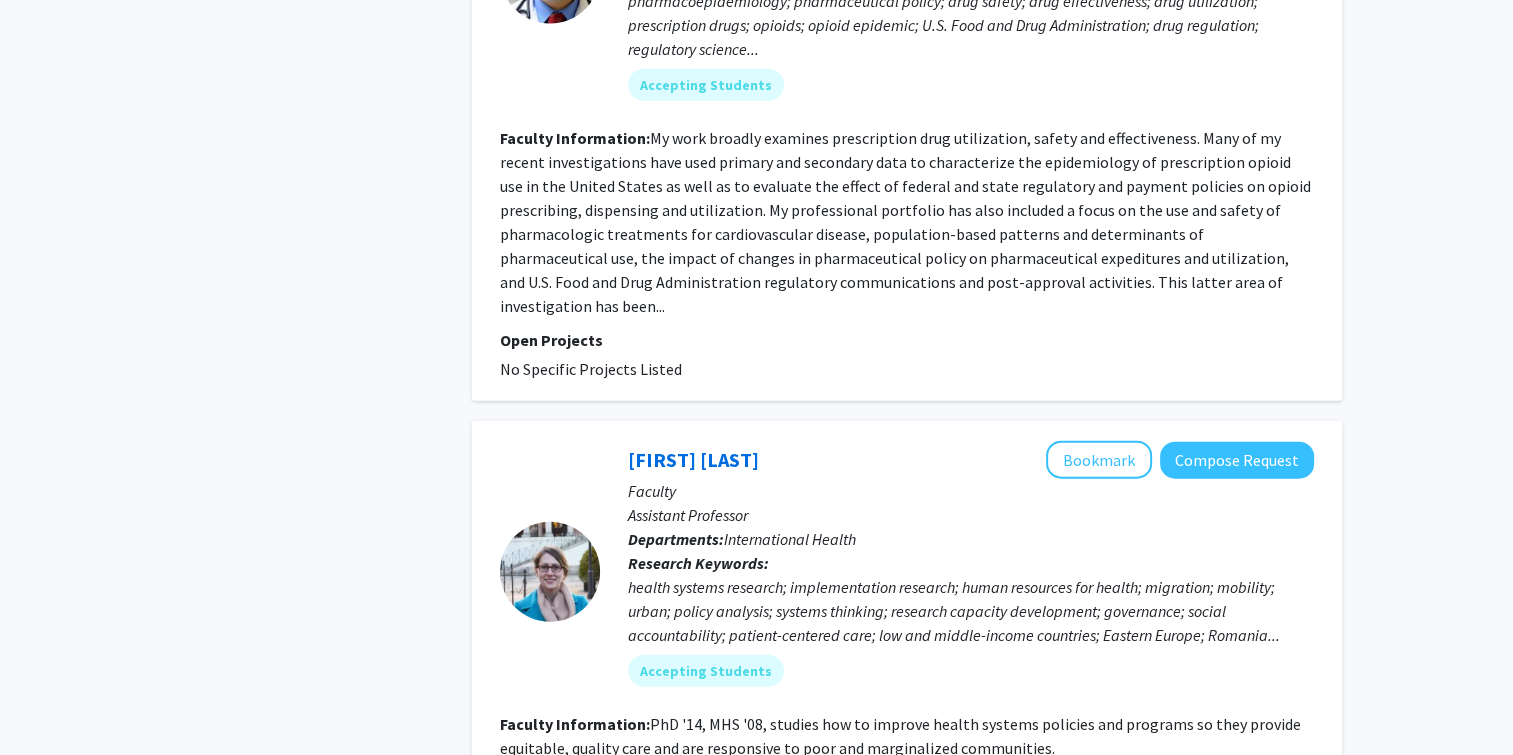 scroll, scrollTop: 4900, scrollLeft: 0, axis: vertical 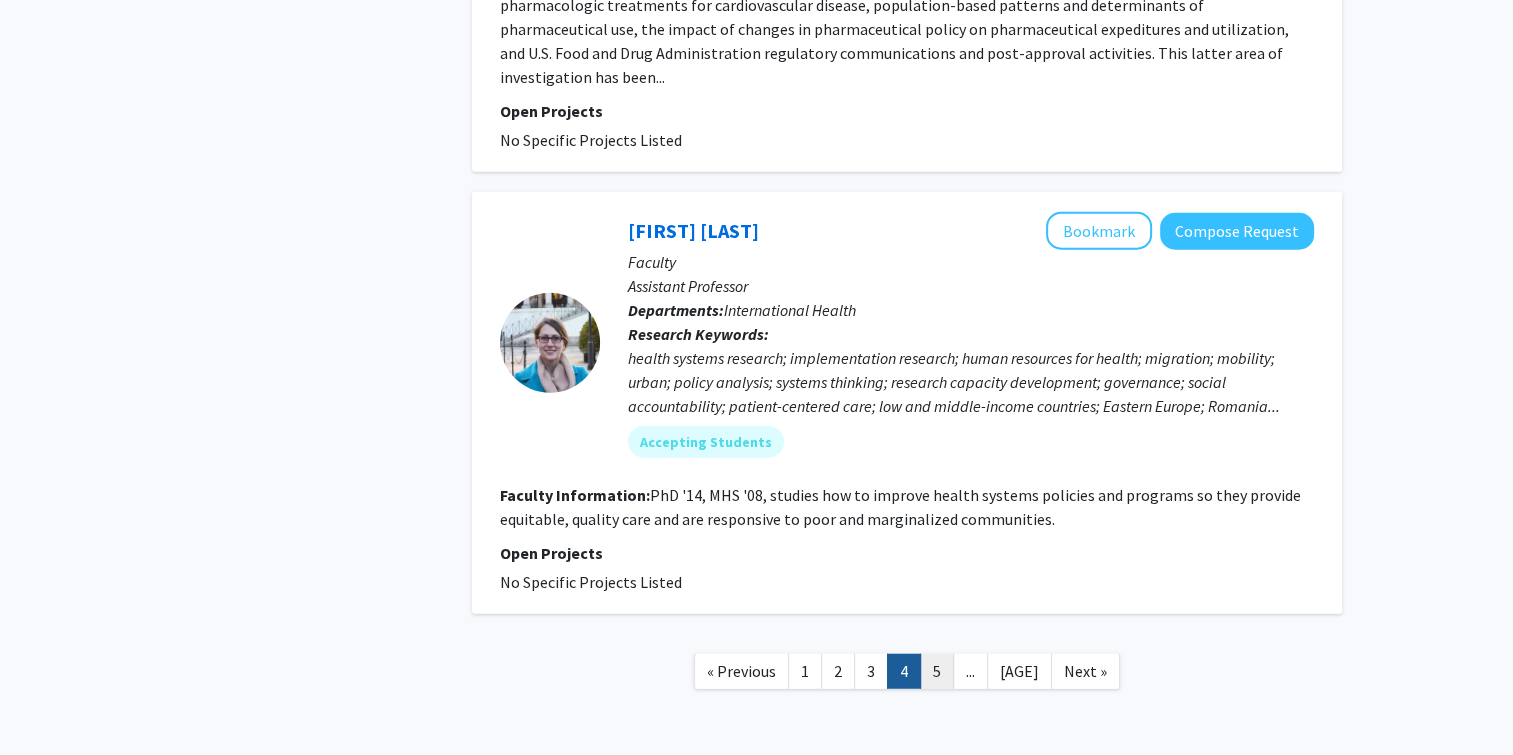 click on "5" 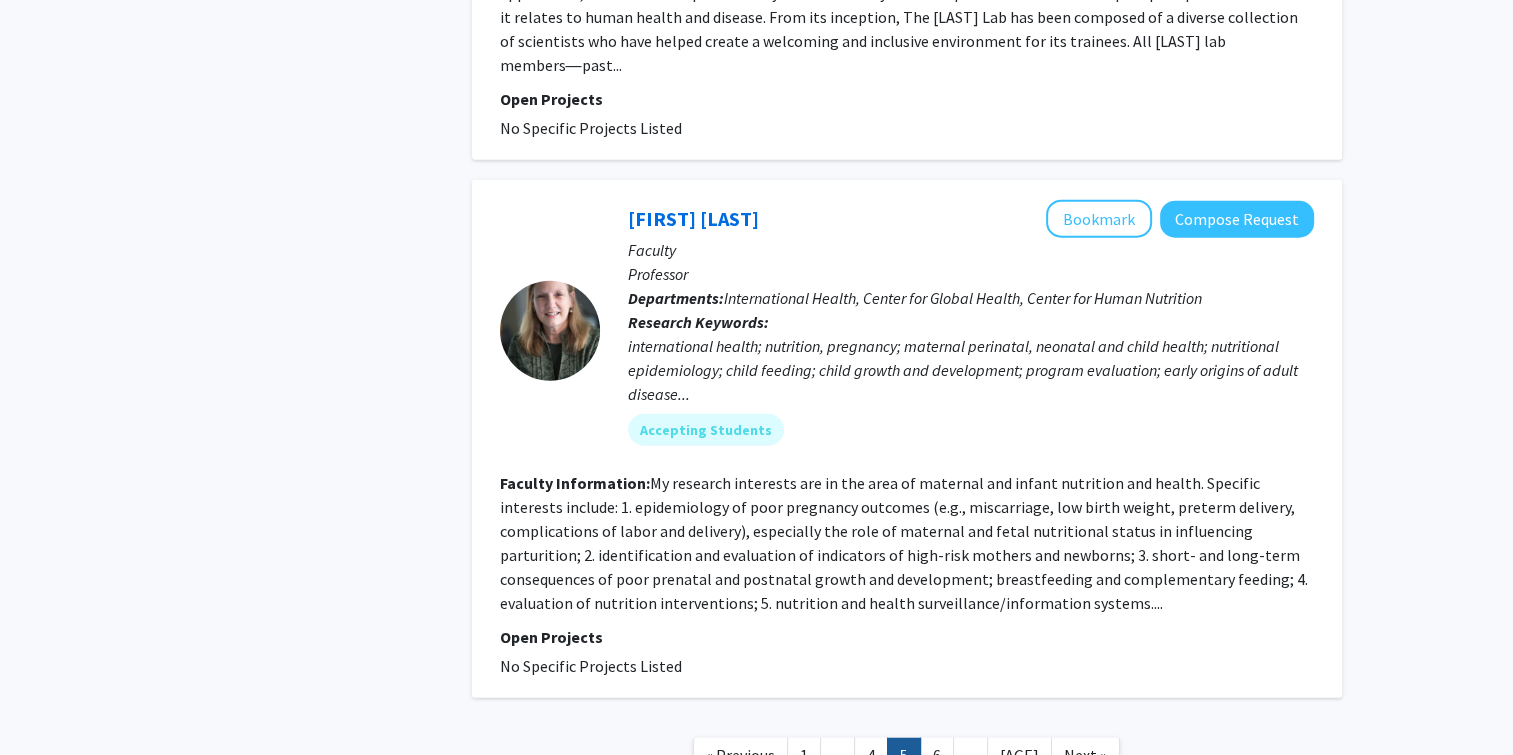 scroll, scrollTop: 4879, scrollLeft: 0, axis: vertical 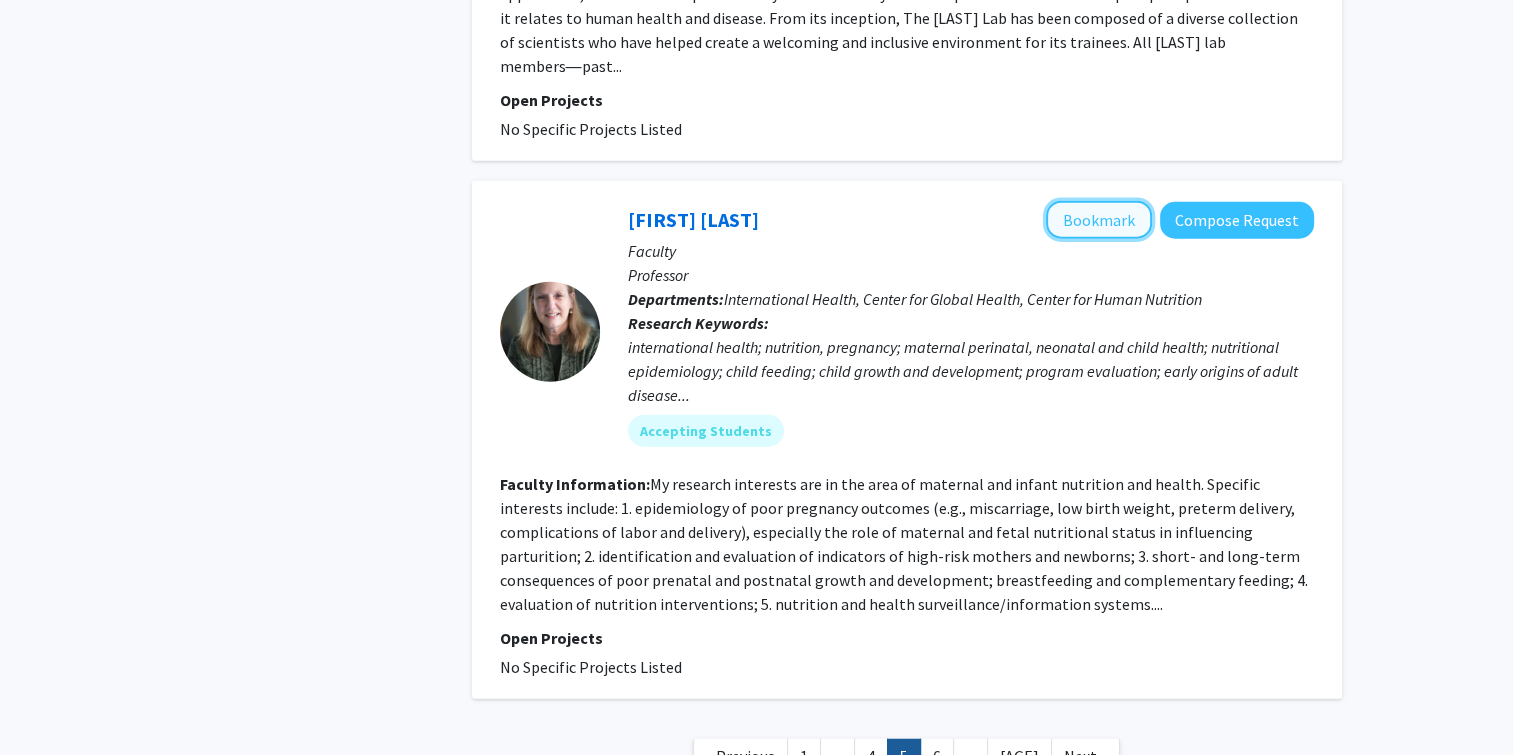 click on "Bookmark" 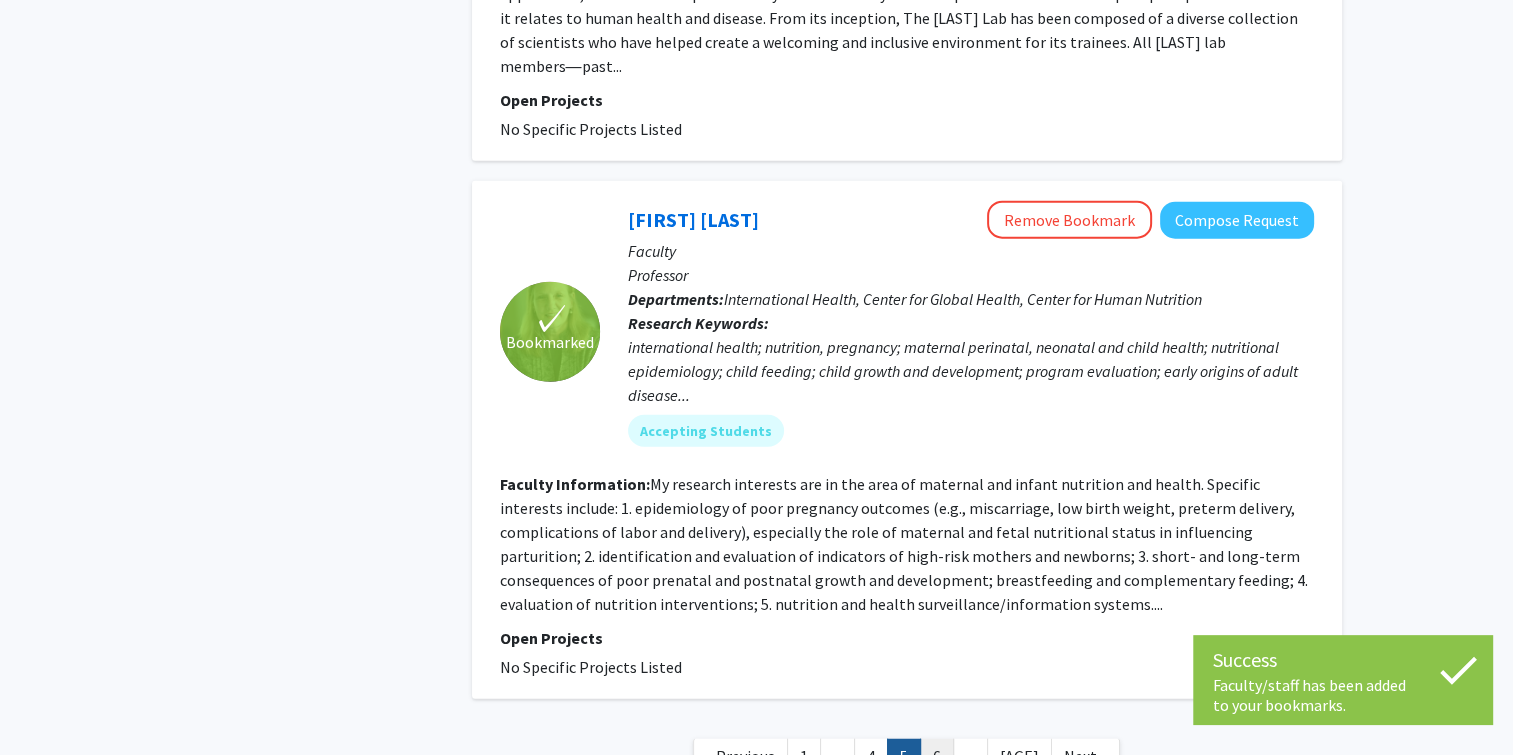click on "6" 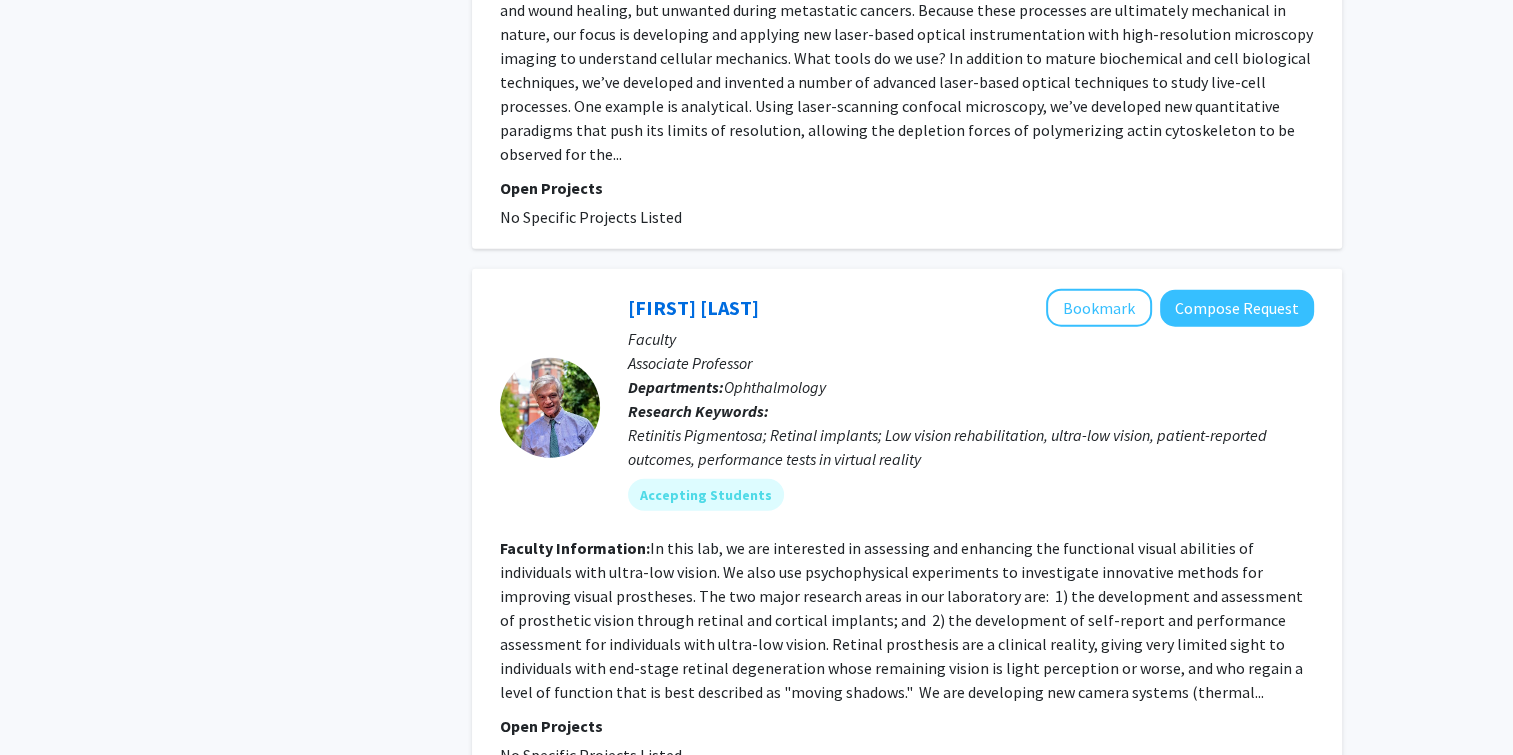 scroll, scrollTop: 4896, scrollLeft: 0, axis: vertical 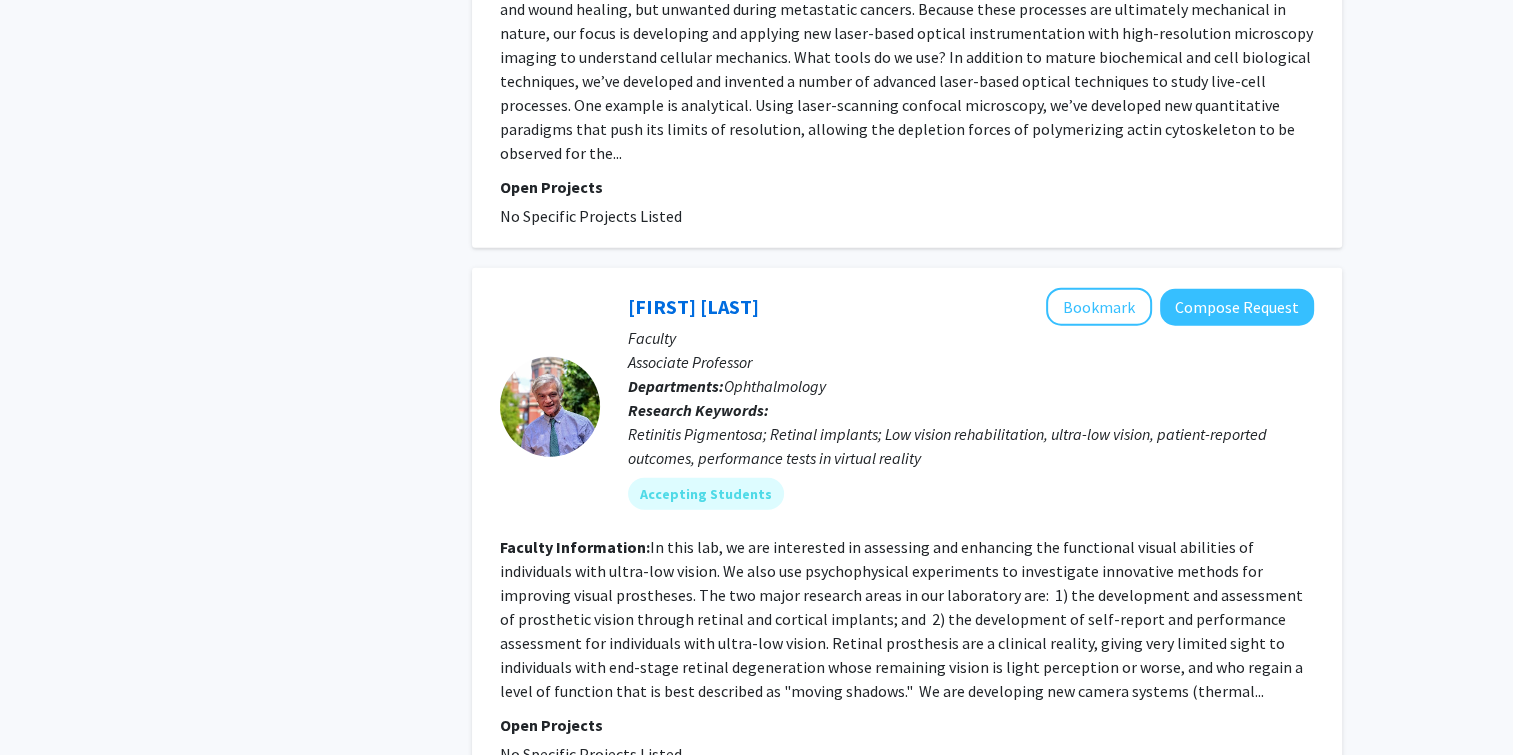click on "7" 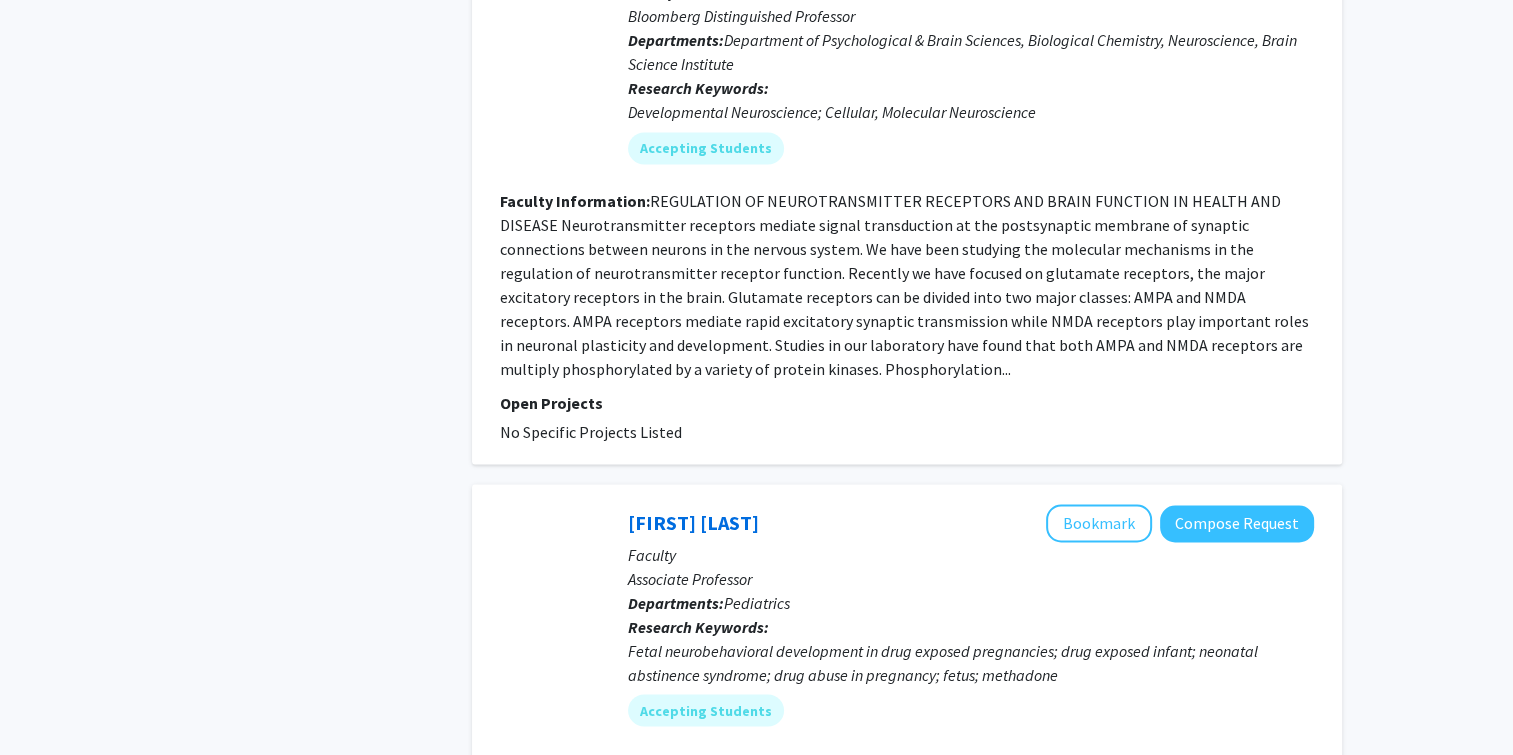 scroll, scrollTop: 3530, scrollLeft: 0, axis: vertical 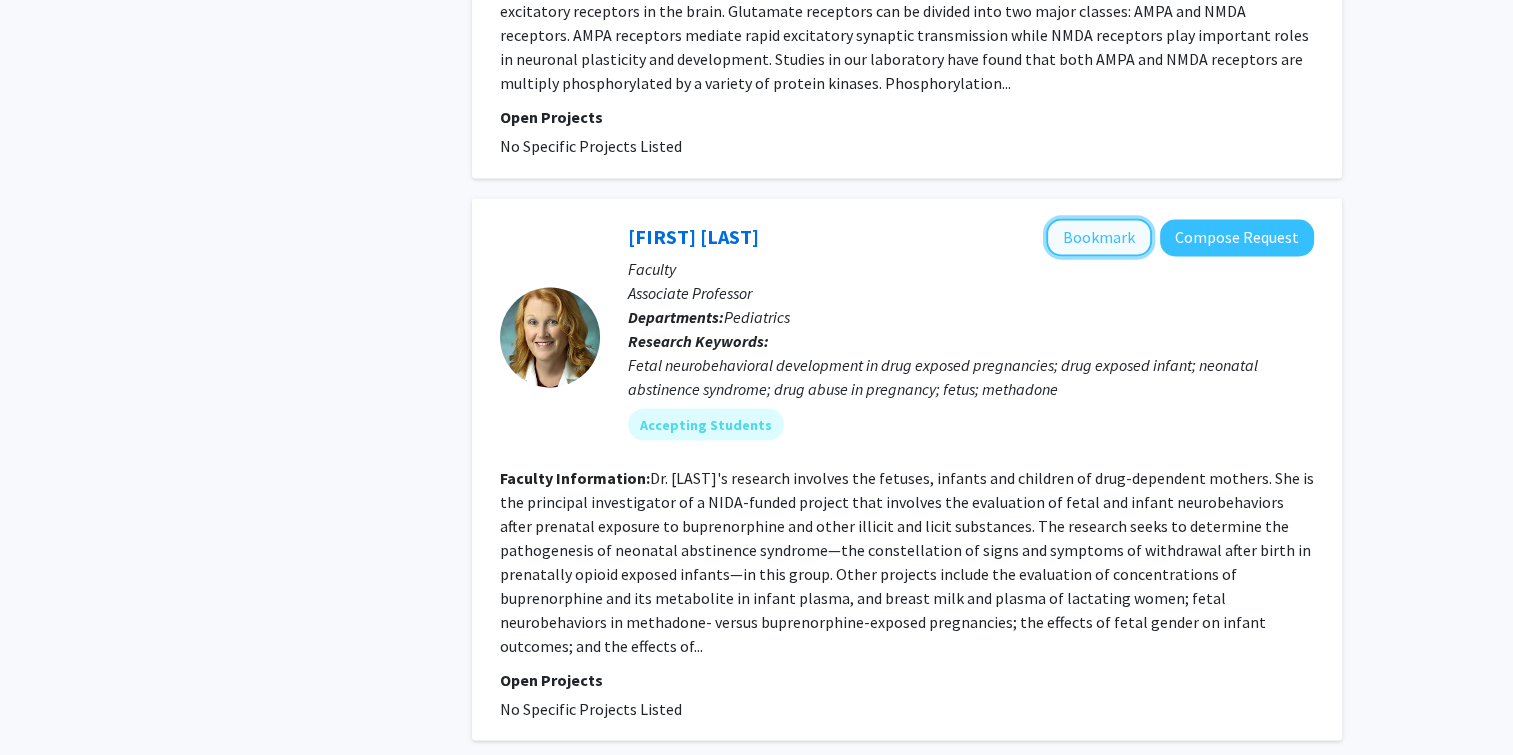 click on "Bookmark" 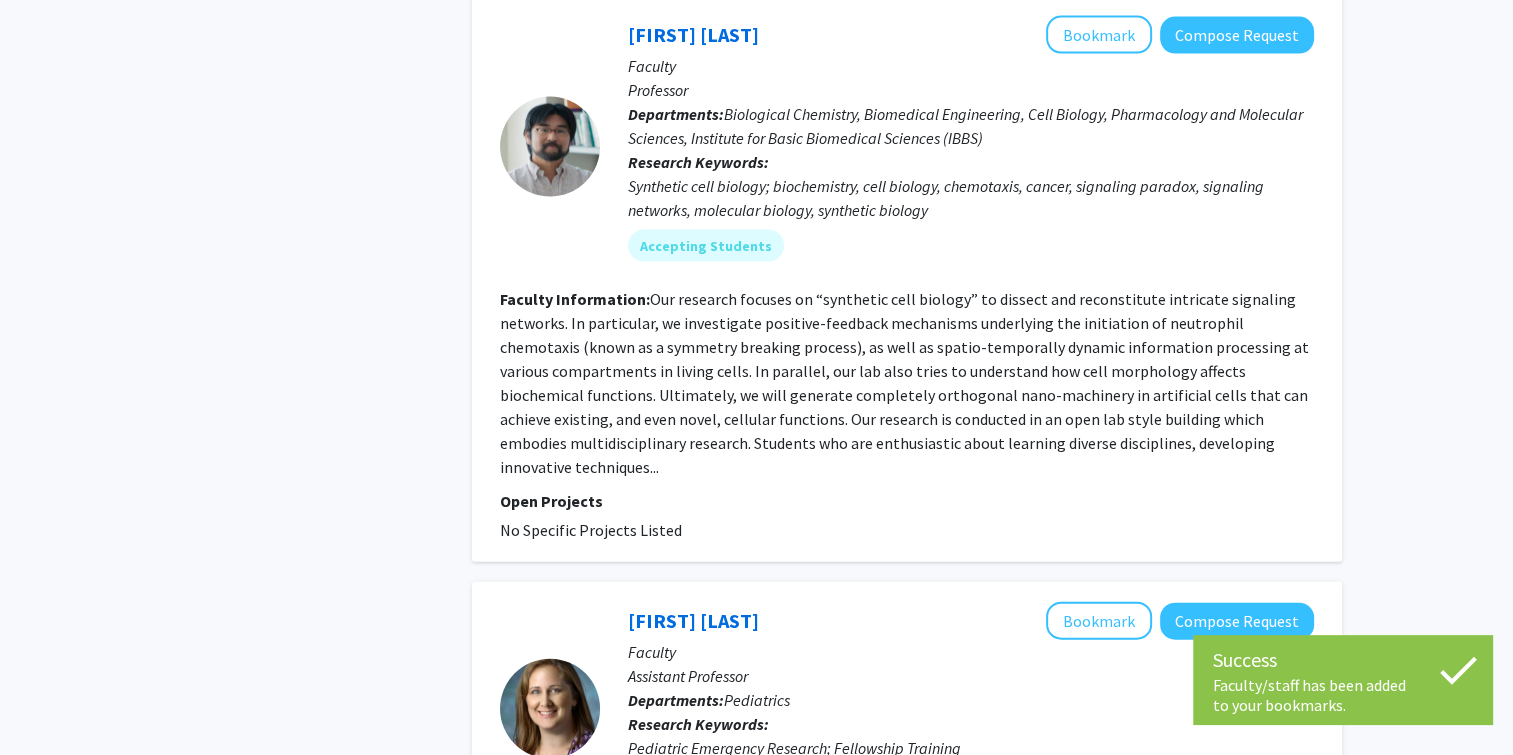 scroll, scrollTop: 4600, scrollLeft: 0, axis: vertical 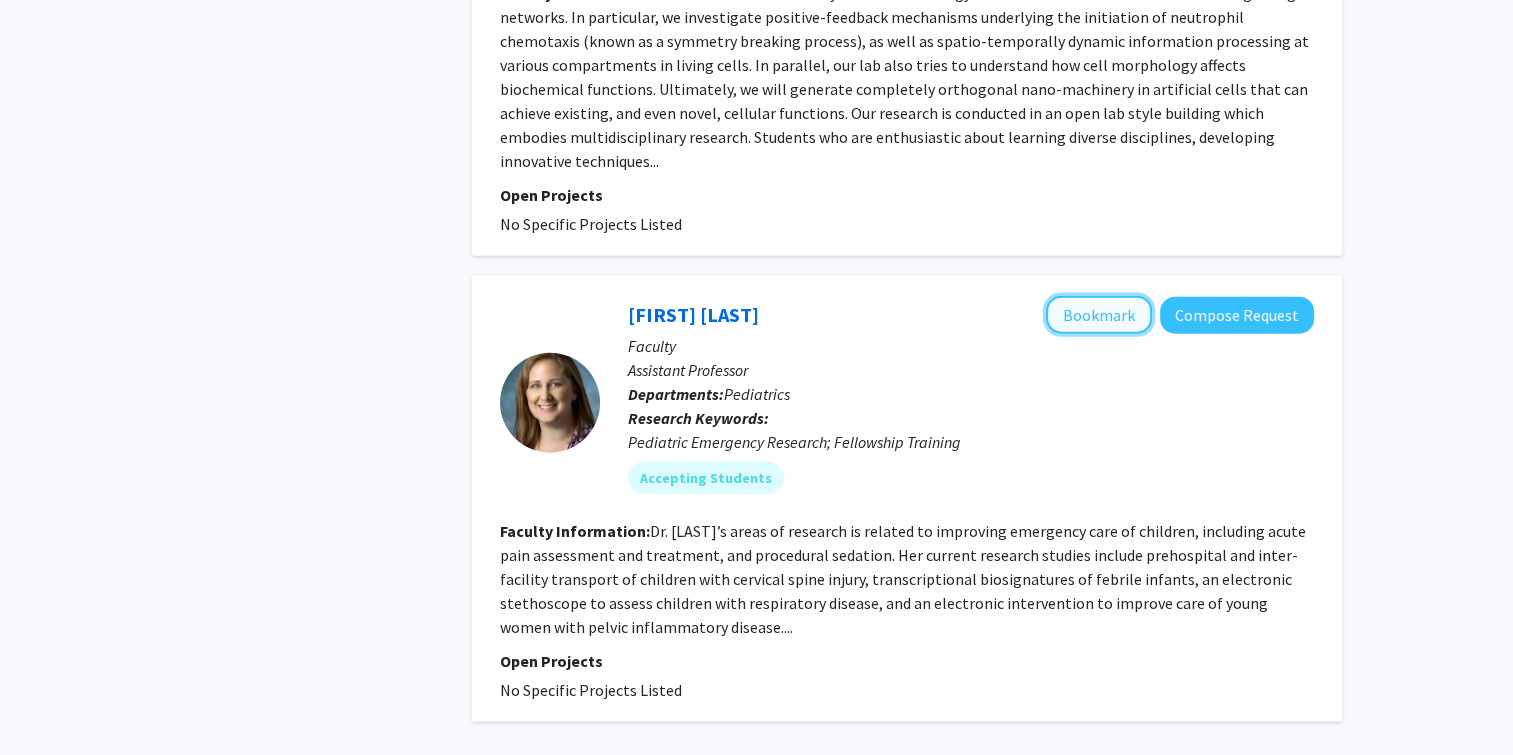 click on "Bookmark" 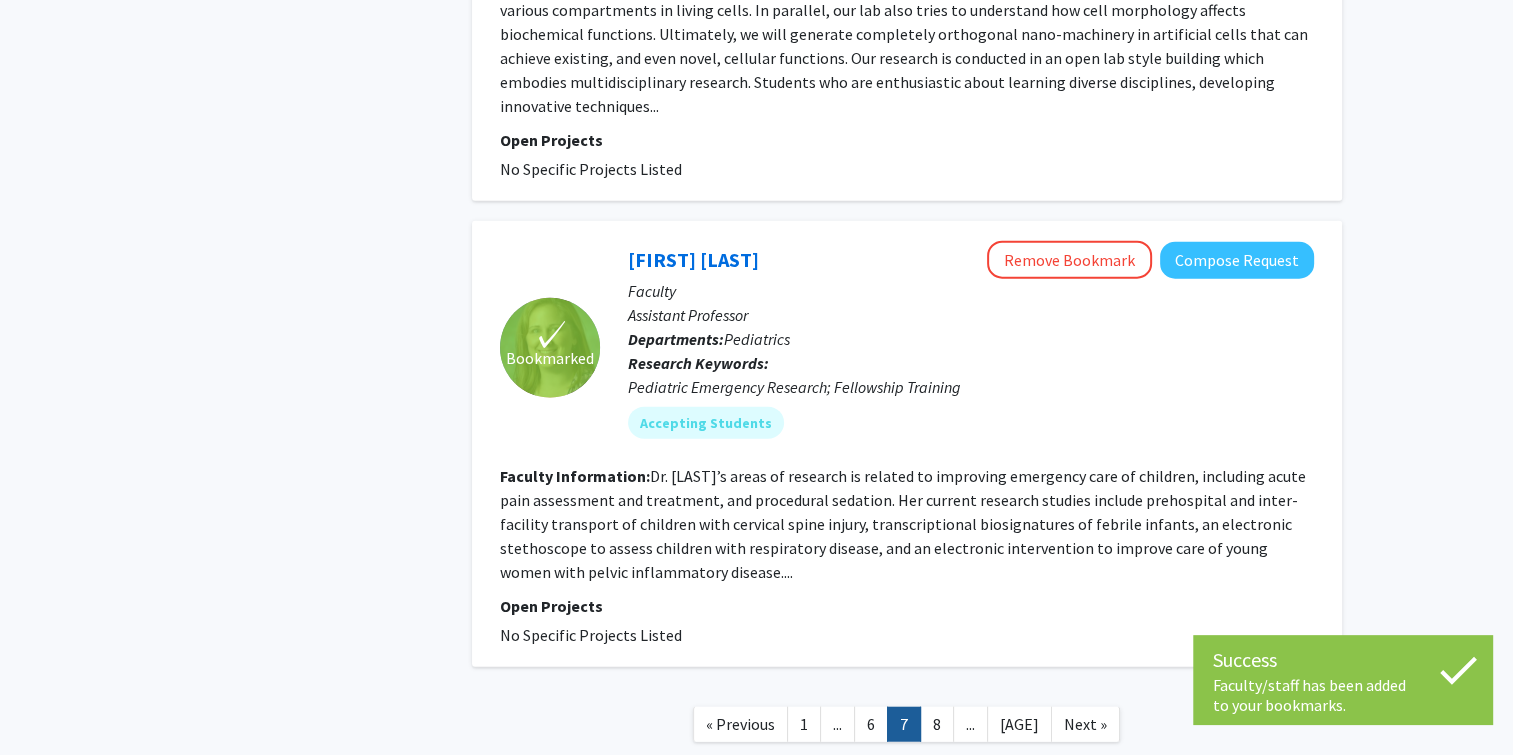 scroll, scrollTop: 4656, scrollLeft: 0, axis: vertical 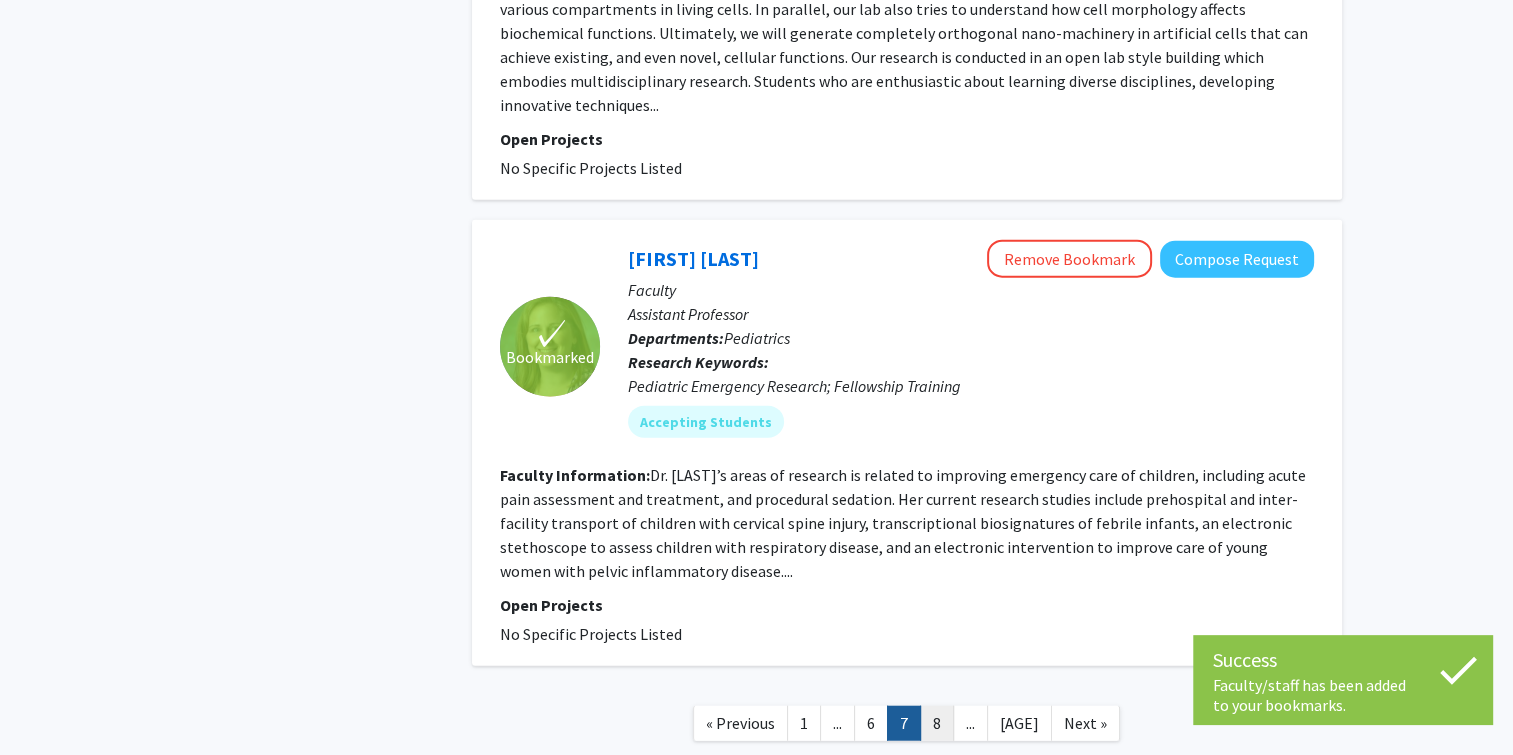 click on "8" 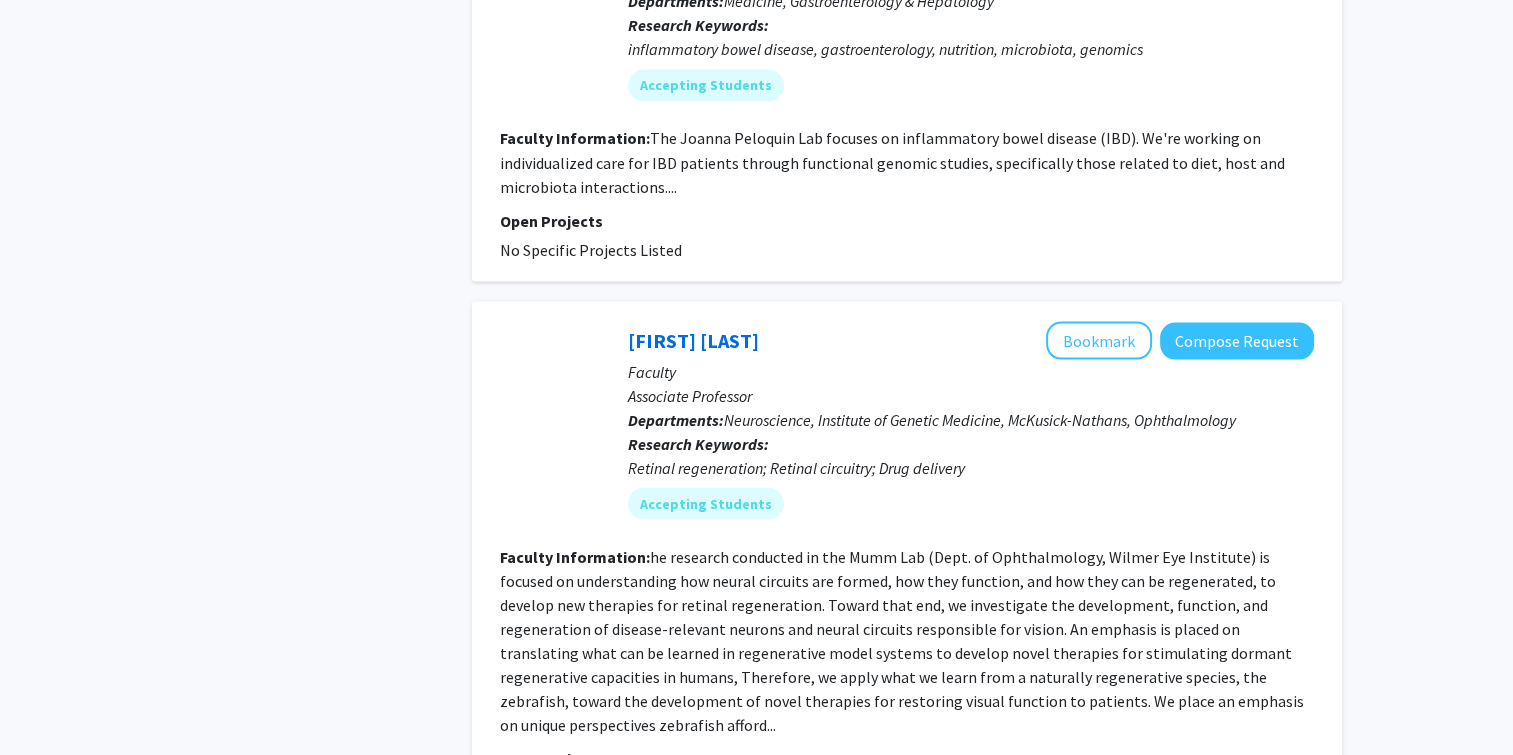 scroll, scrollTop: 3620, scrollLeft: 0, axis: vertical 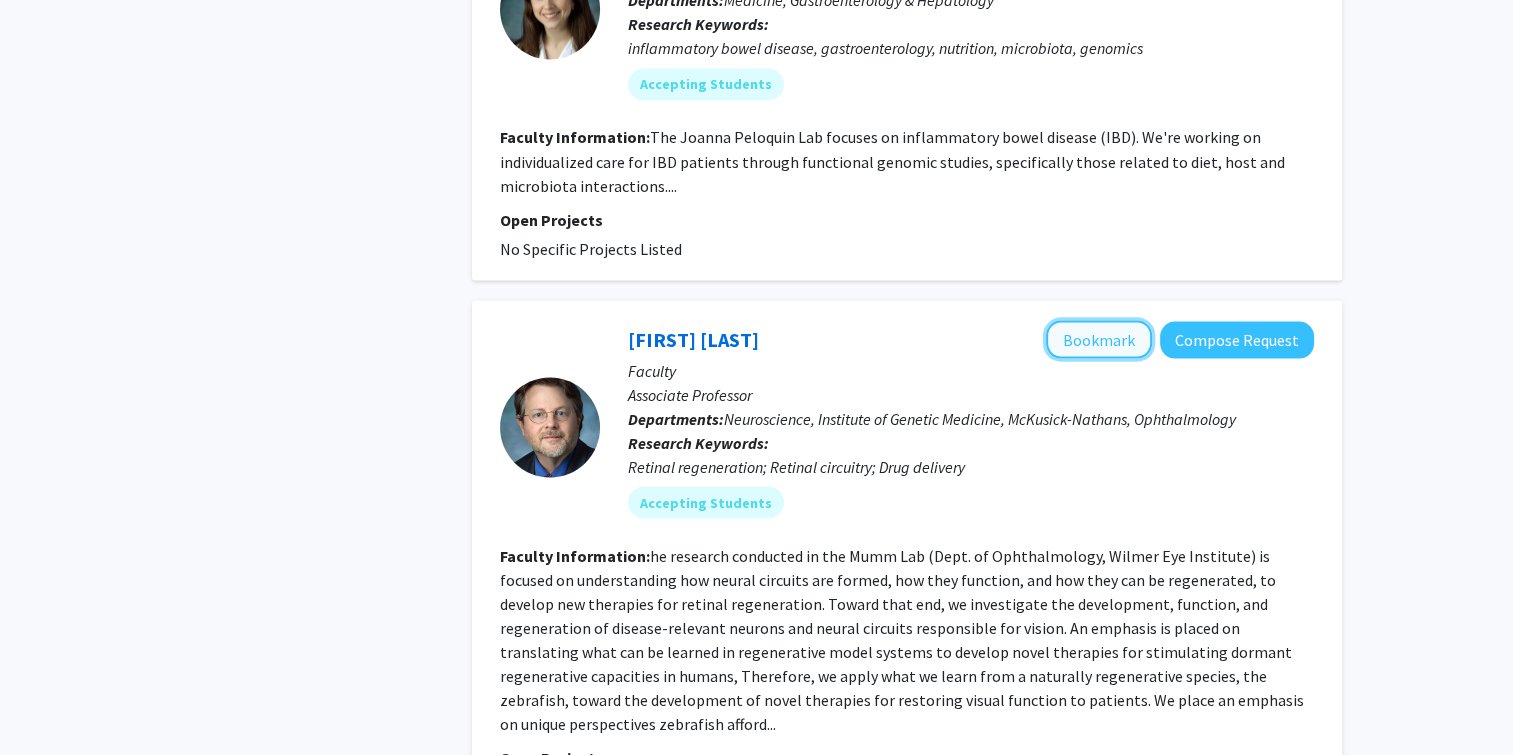 click on "Bookmark" 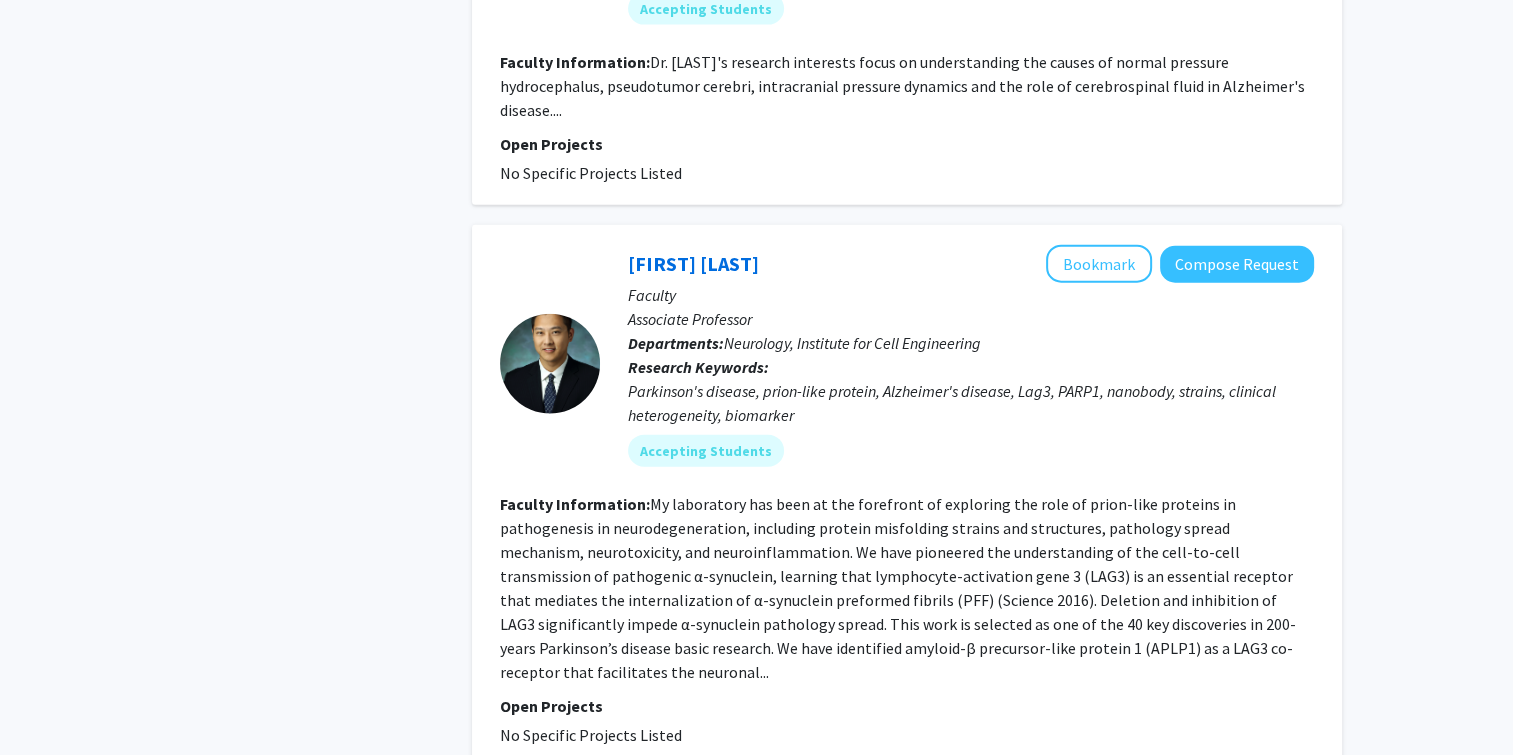 scroll, scrollTop: 4676, scrollLeft: 0, axis: vertical 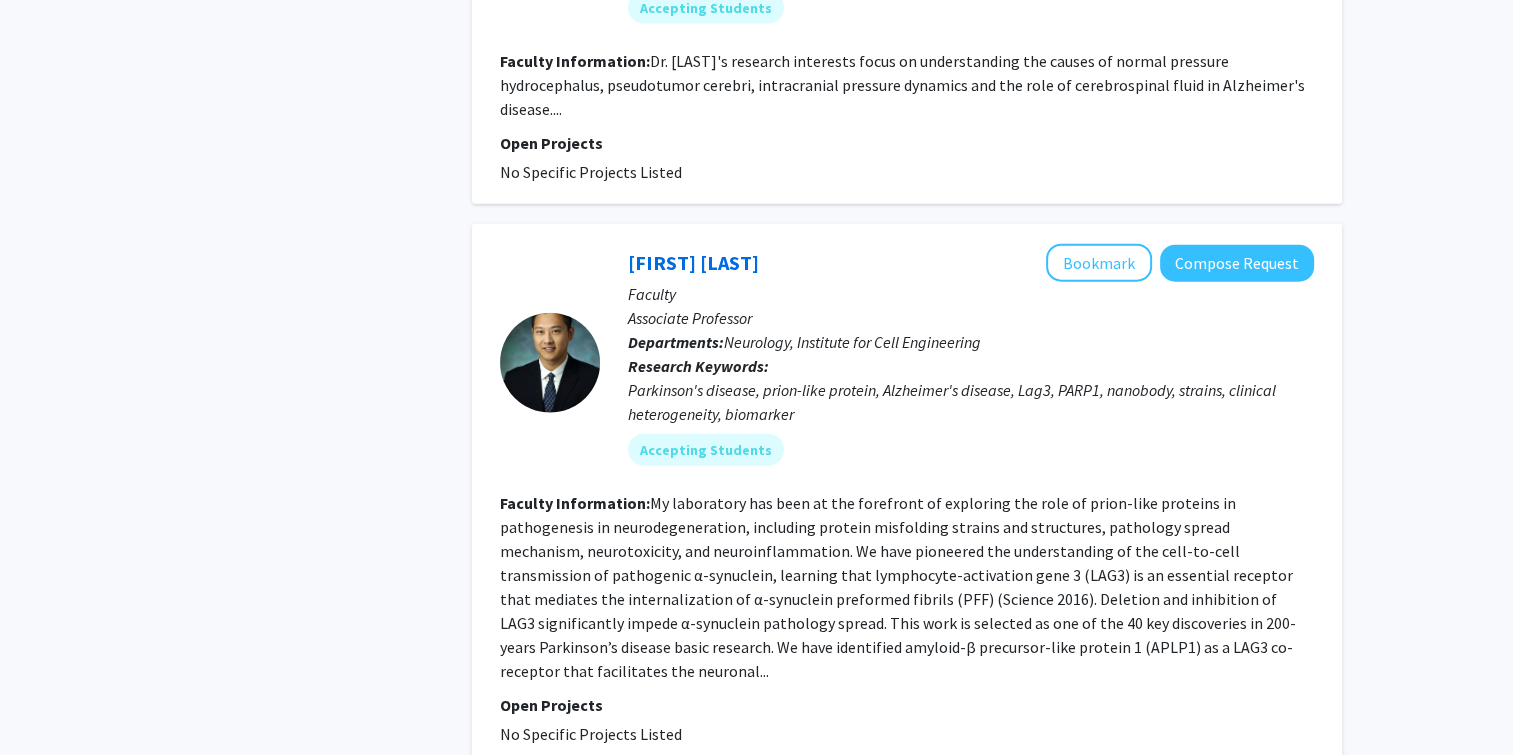 click on "9" 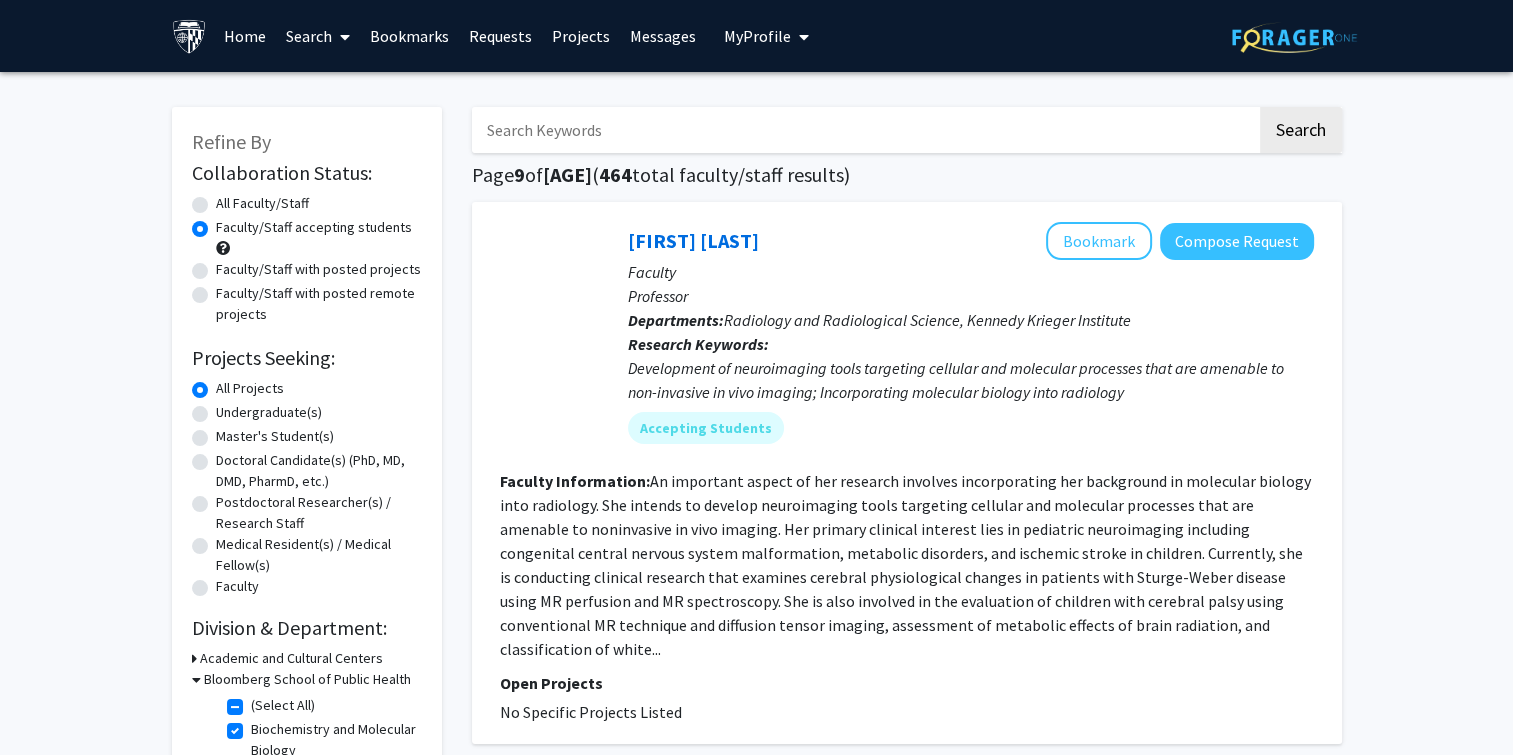 scroll, scrollTop: 132, scrollLeft: 0, axis: vertical 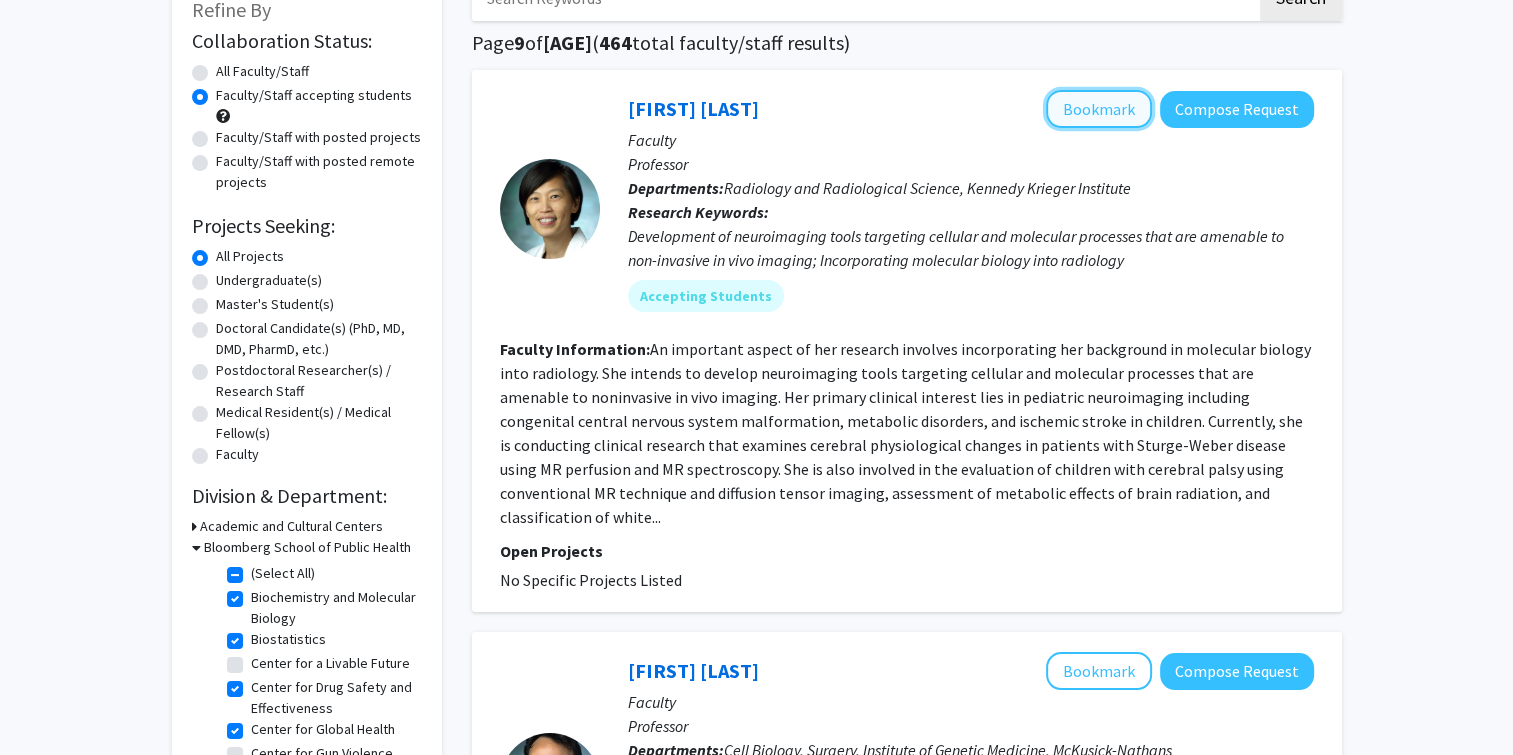 click on "Bookmark" 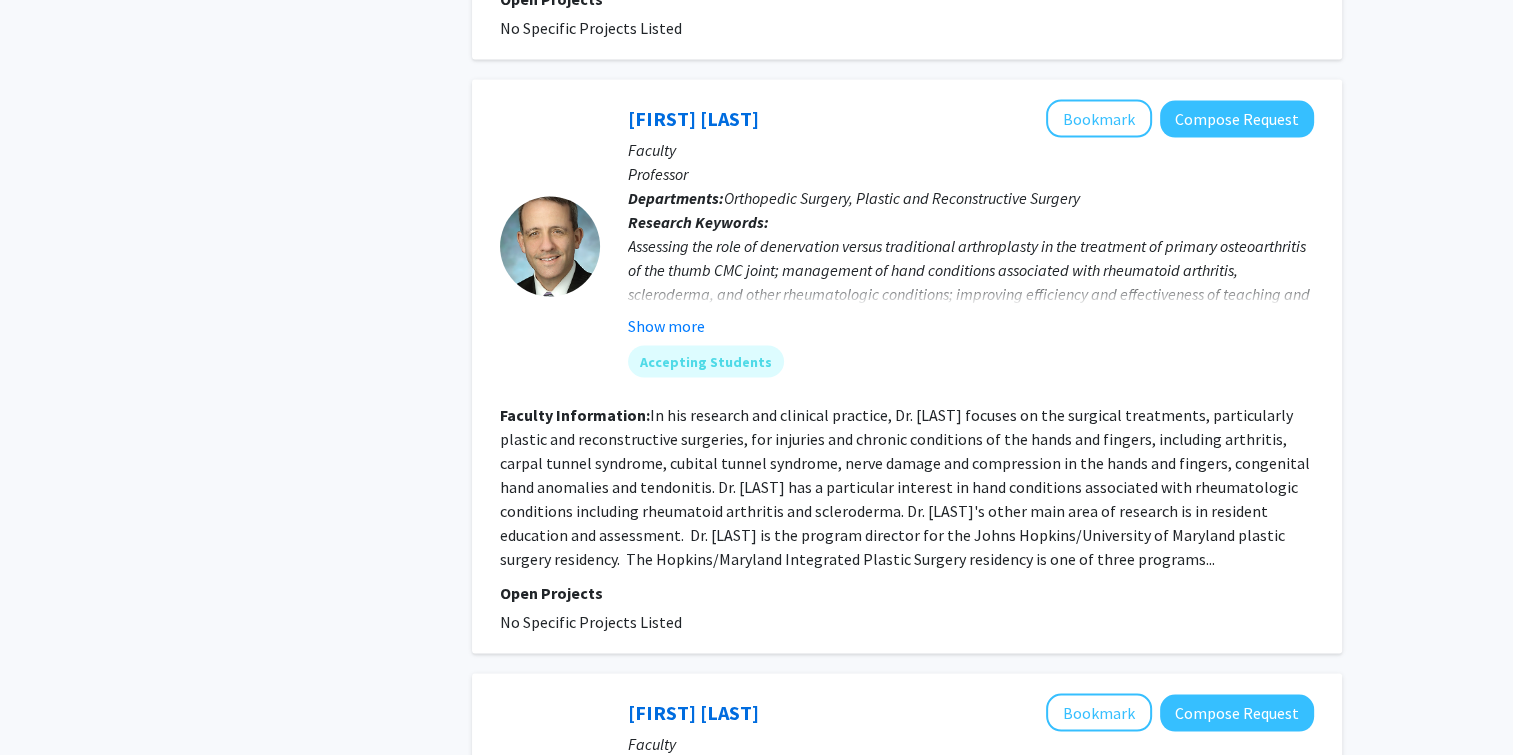 scroll, scrollTop: 3796, scrollLeft: 0, axis: vertical 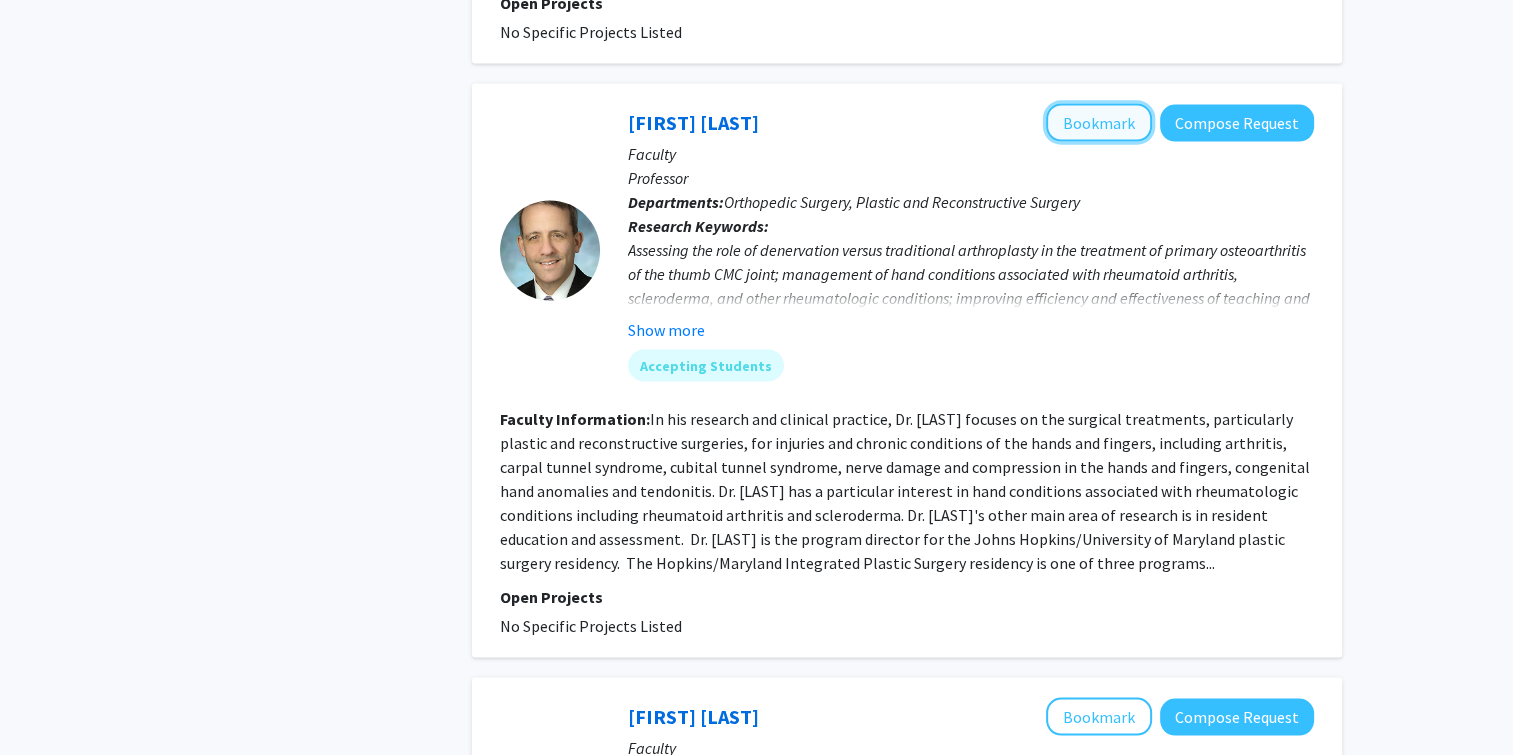 click on "Bookmark" 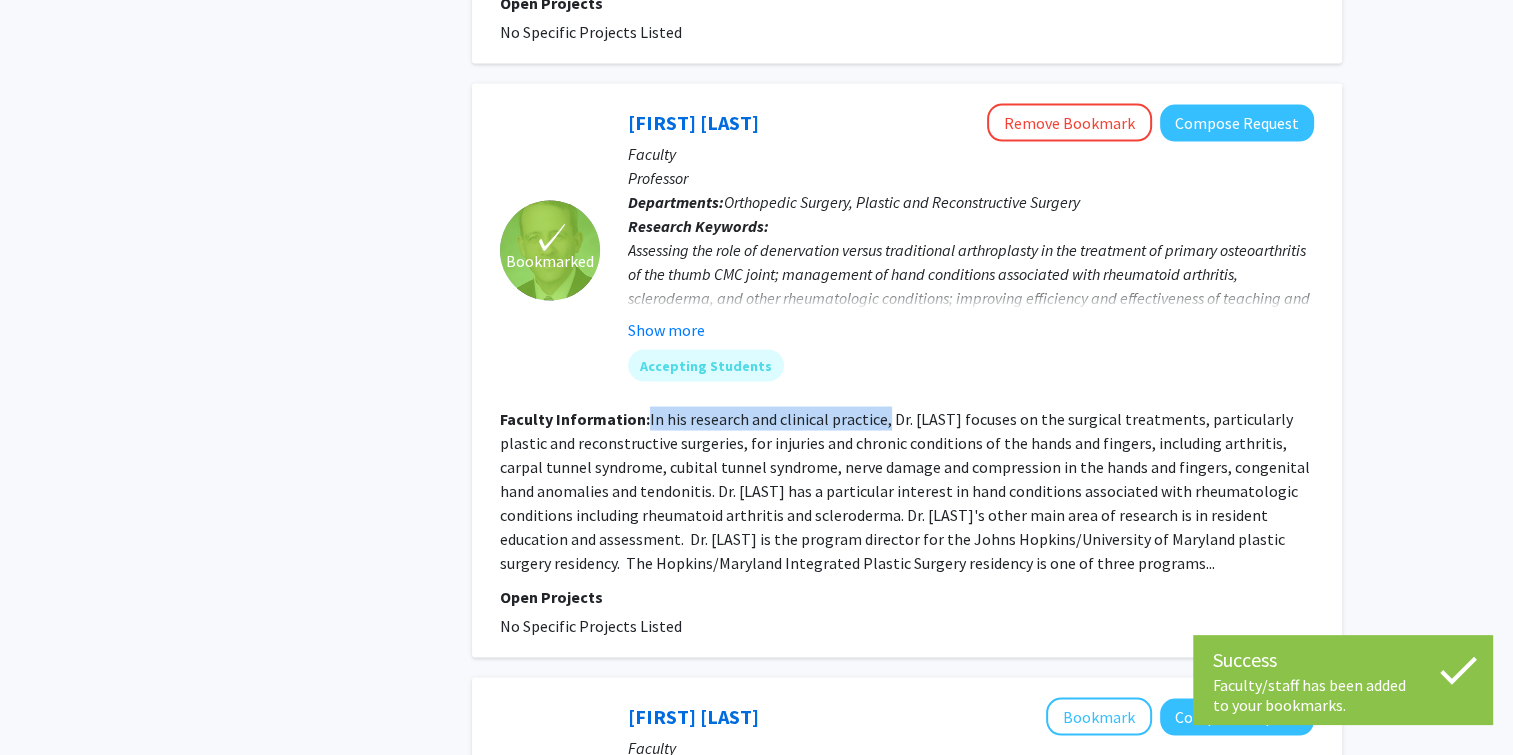 drag, startPoint x: 648, startPoint y: 358, endPoint x: 881, endPoint y: 376, distance: 233.69424 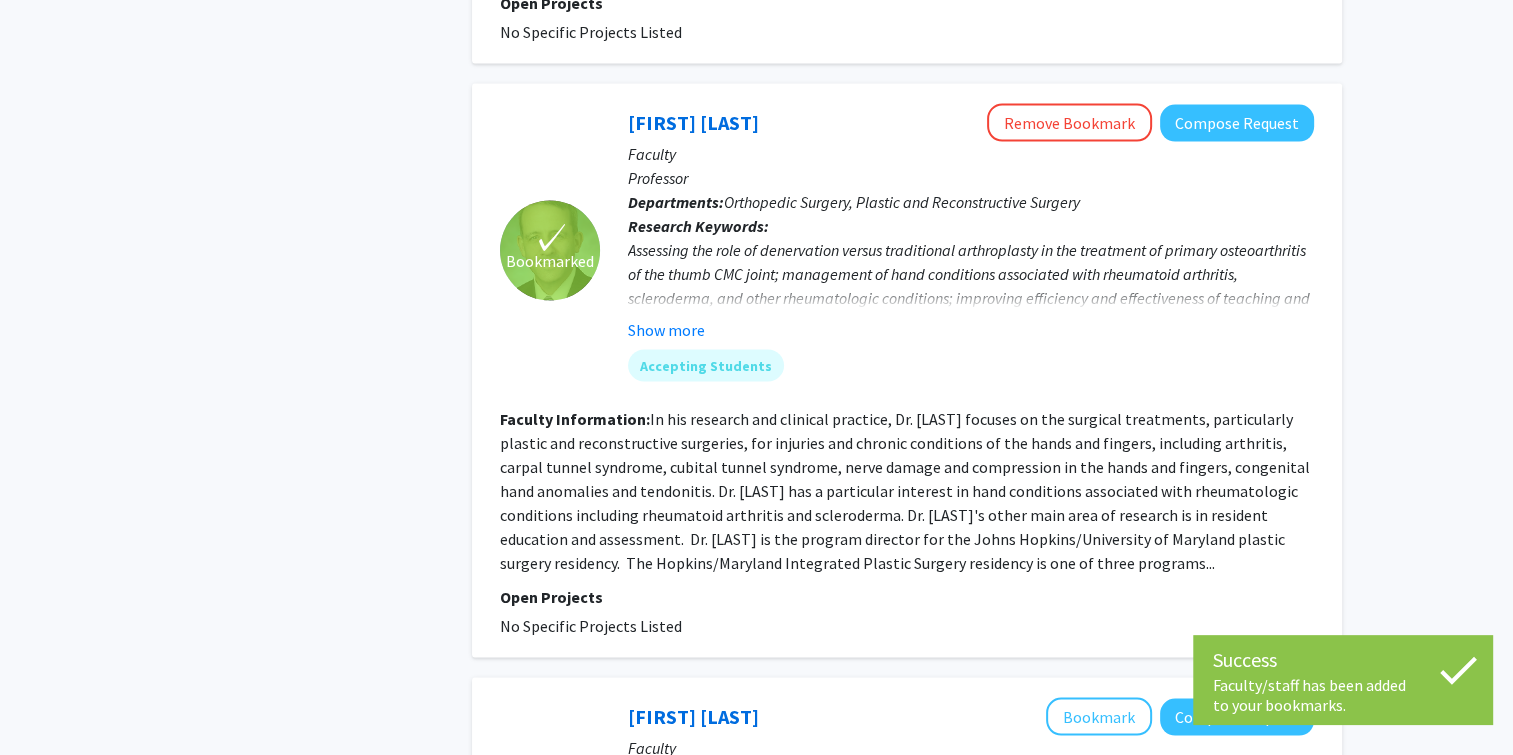 drag, startPoint x: 881, startPoint y: 376, endPoint x: 802, endPoint y: 452, distance: 109.62208 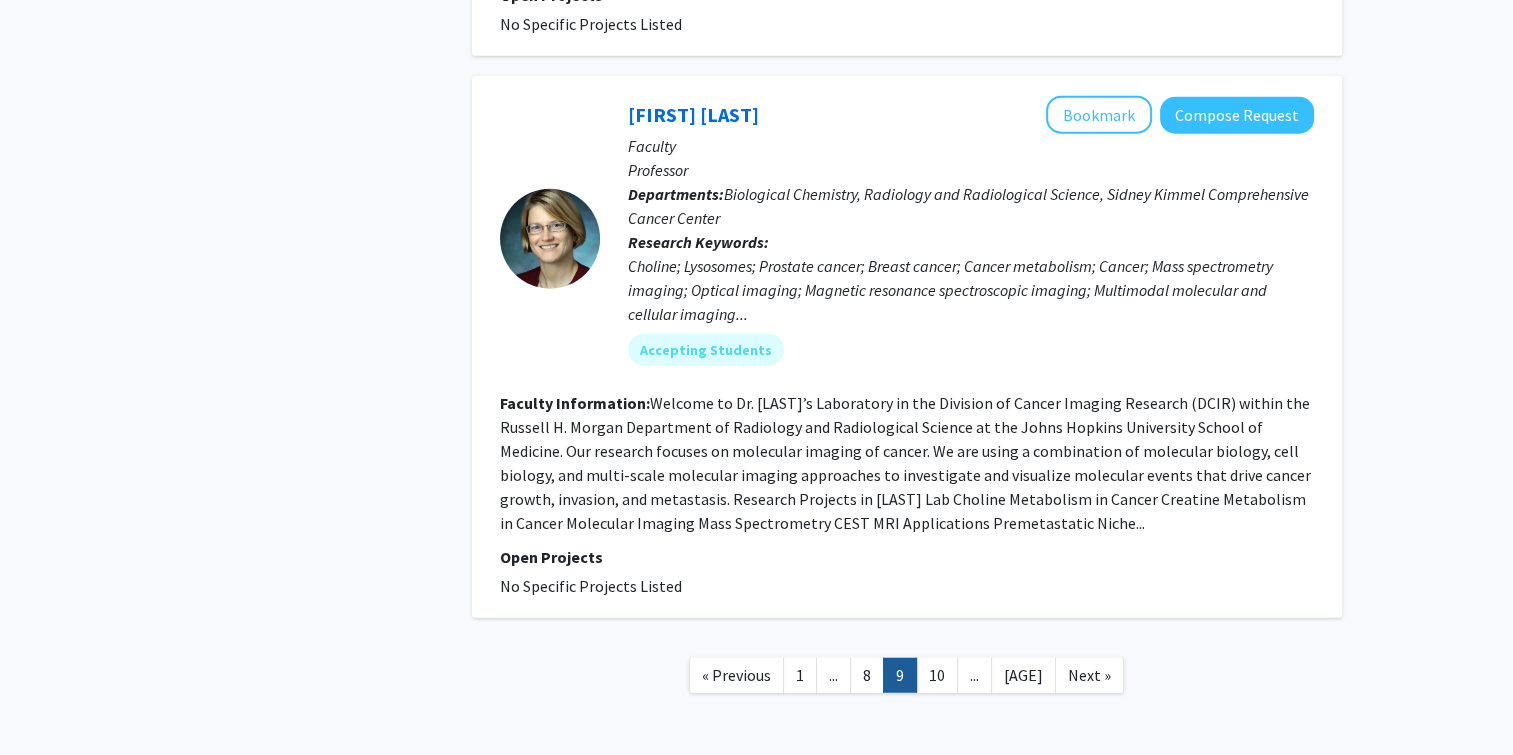 scroll, scrollTop: 4844, scrollLeft: 0, axis: vertical 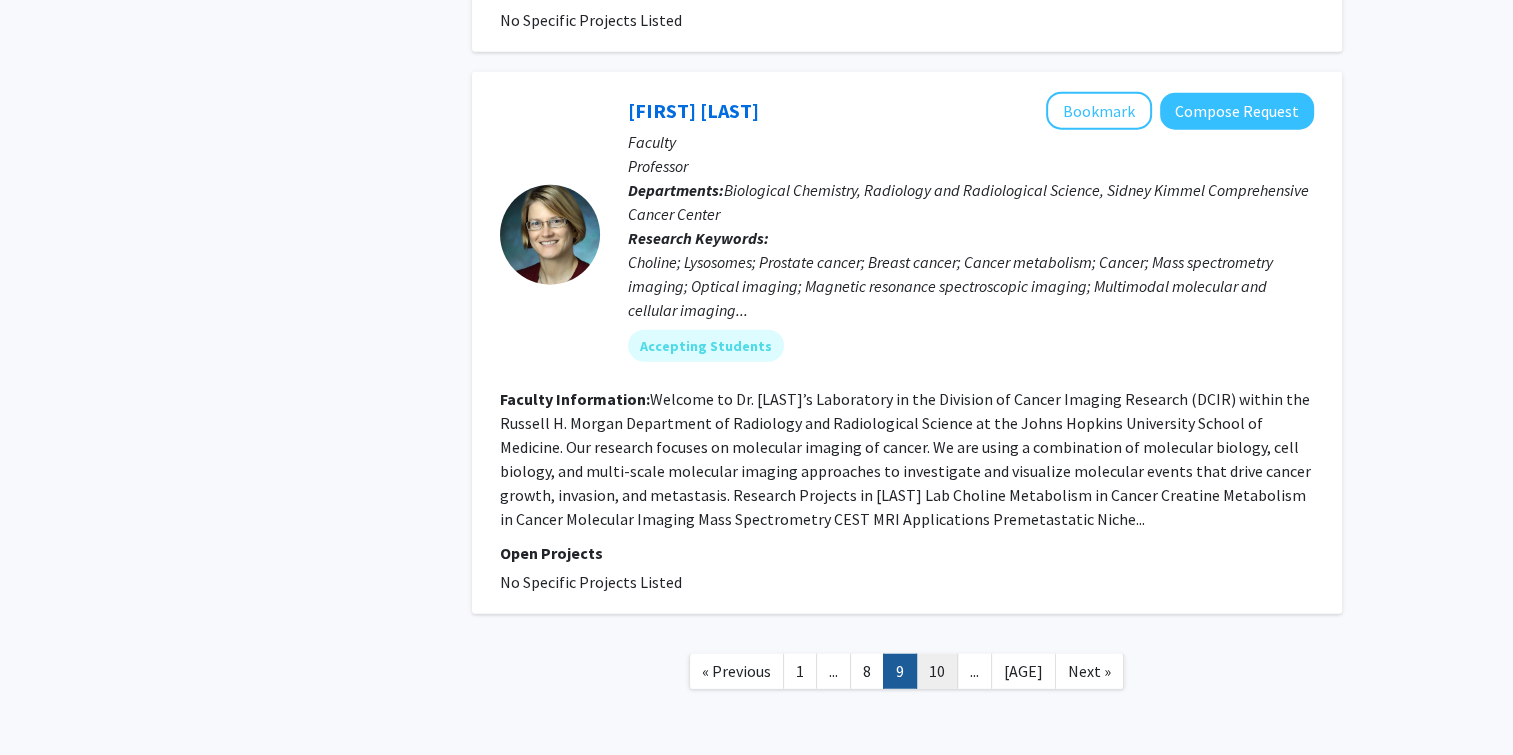 click on "10" 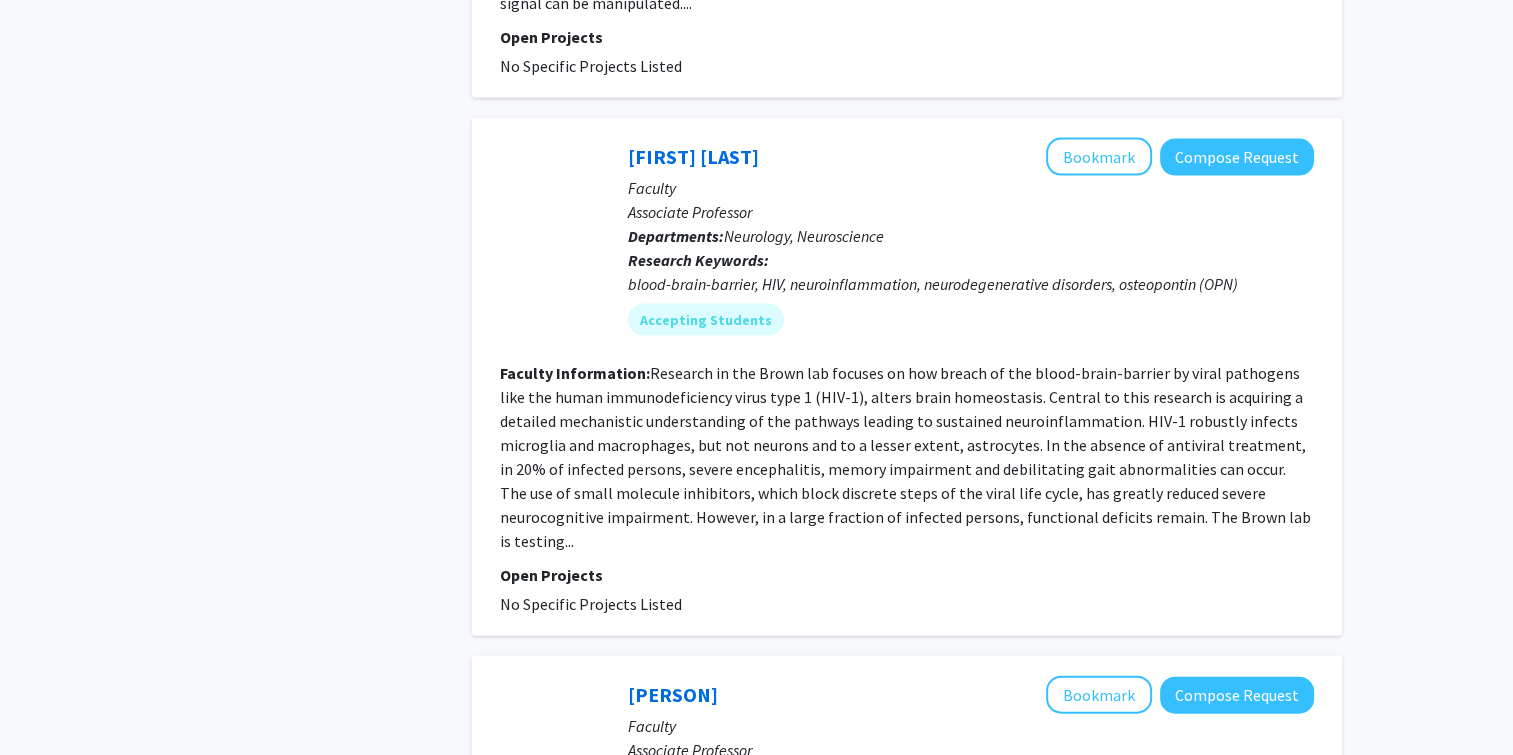 scroll, scrollTop: 4588, scrollLeft: 0, axis: vertical 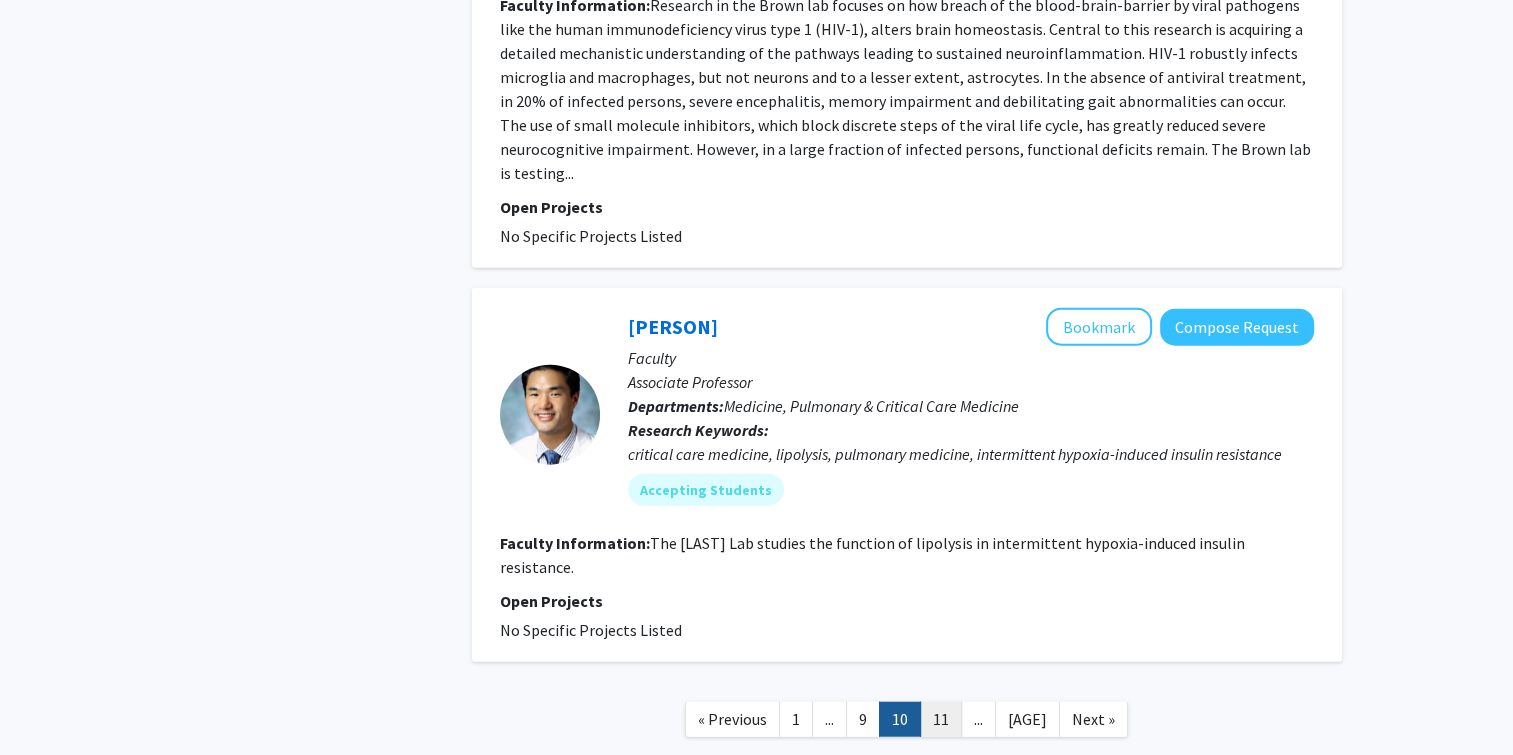 click on "11" 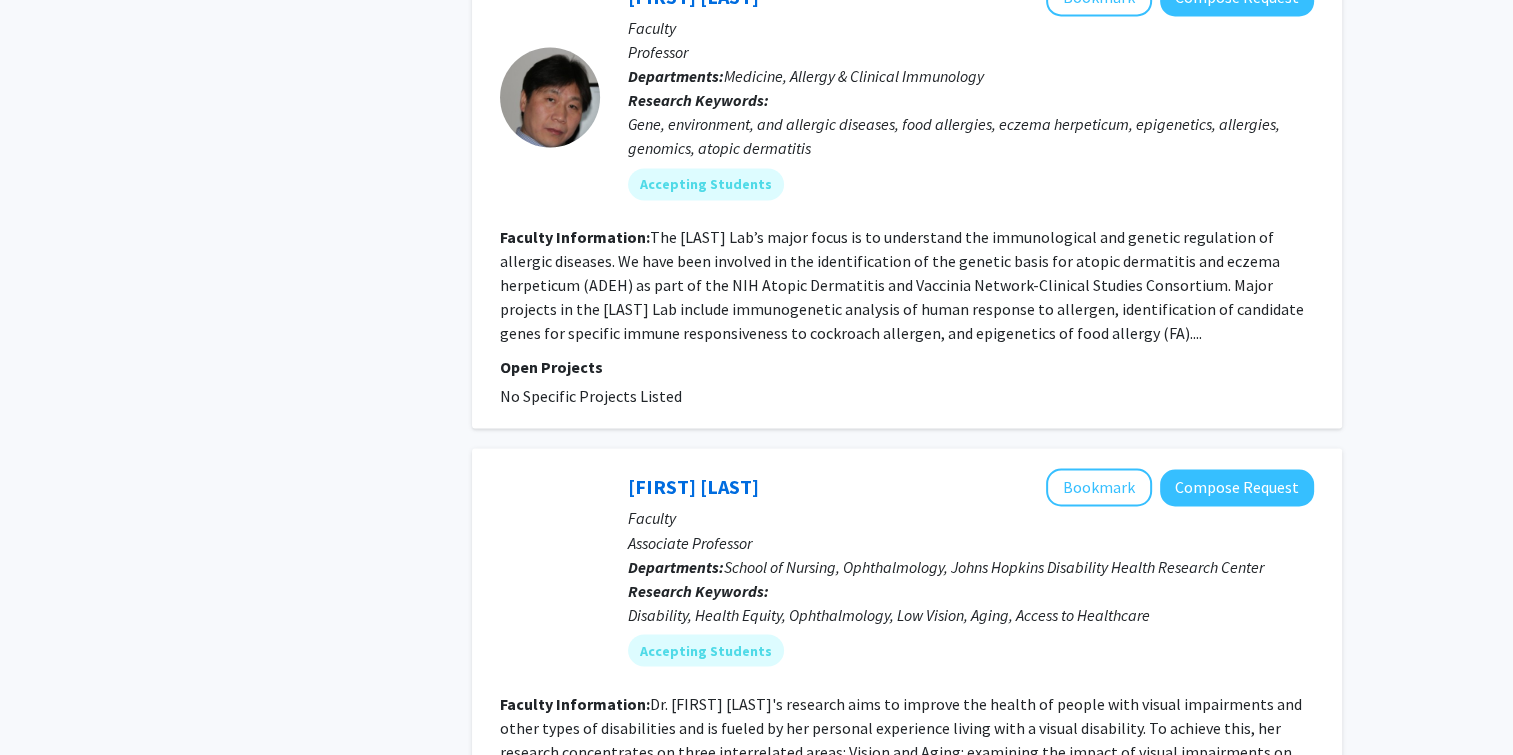scroll, scrollTop: 3591, scrollLeft: 0, axis: vertical 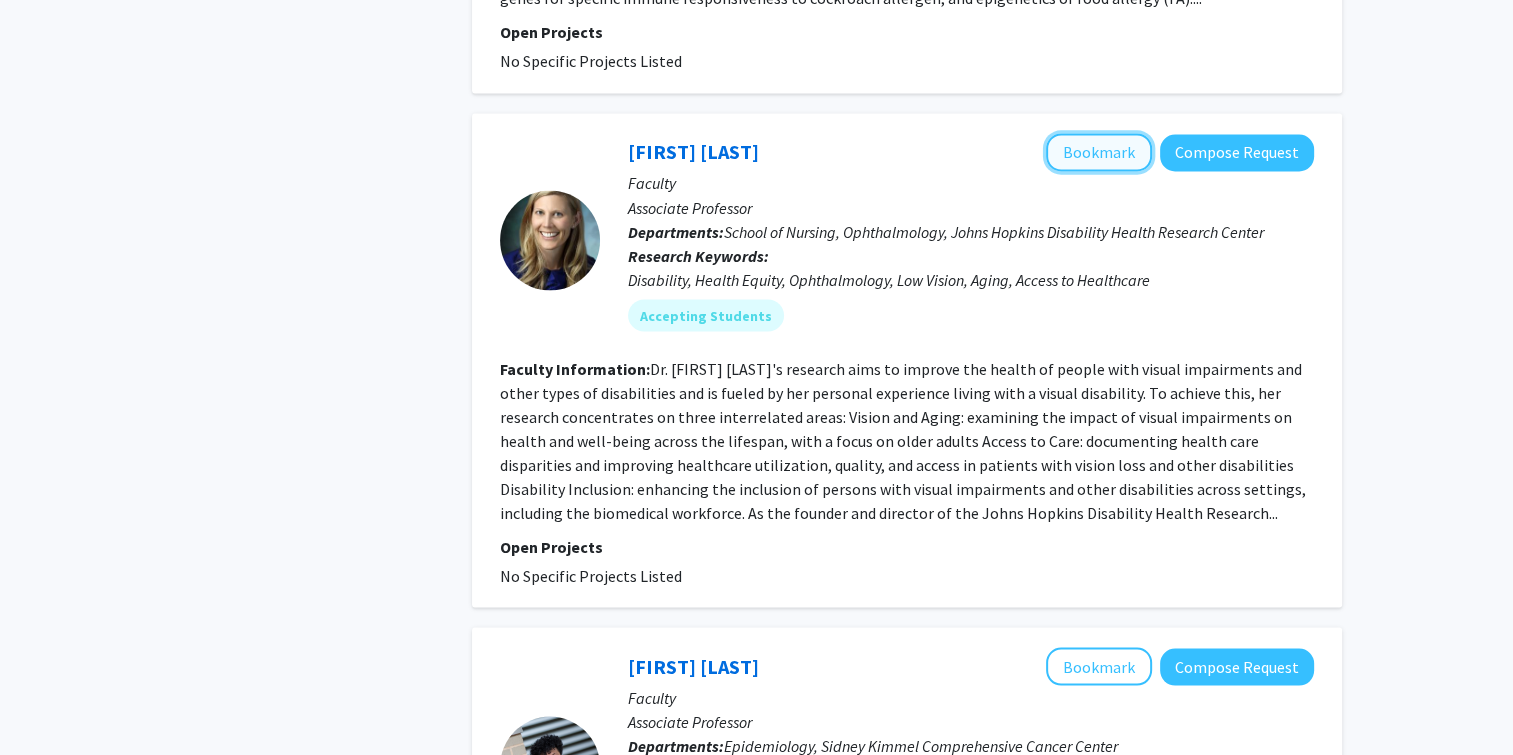 click on "Bookmark" 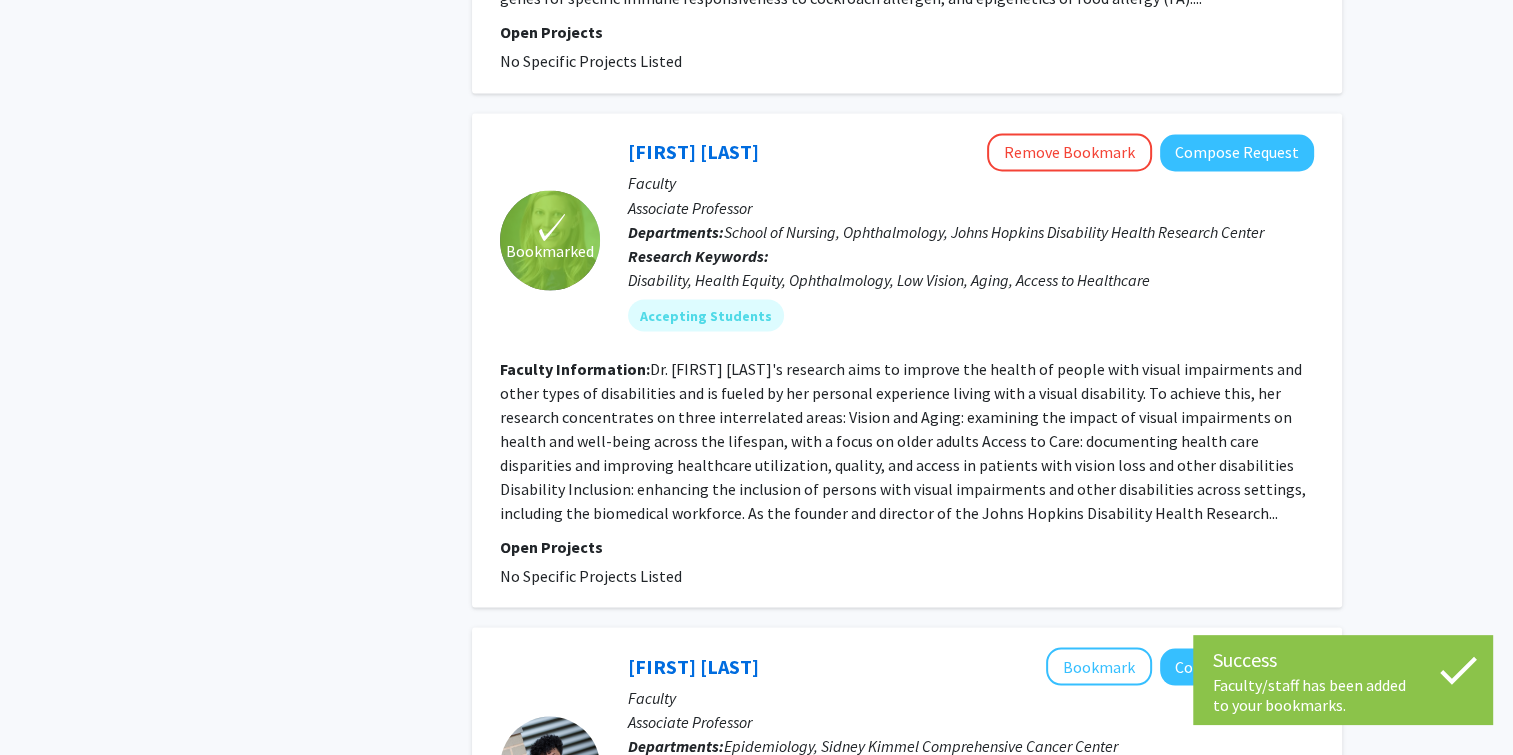 scroll, scrollTop: 3982, scrollLeft: 0, axis: vertical 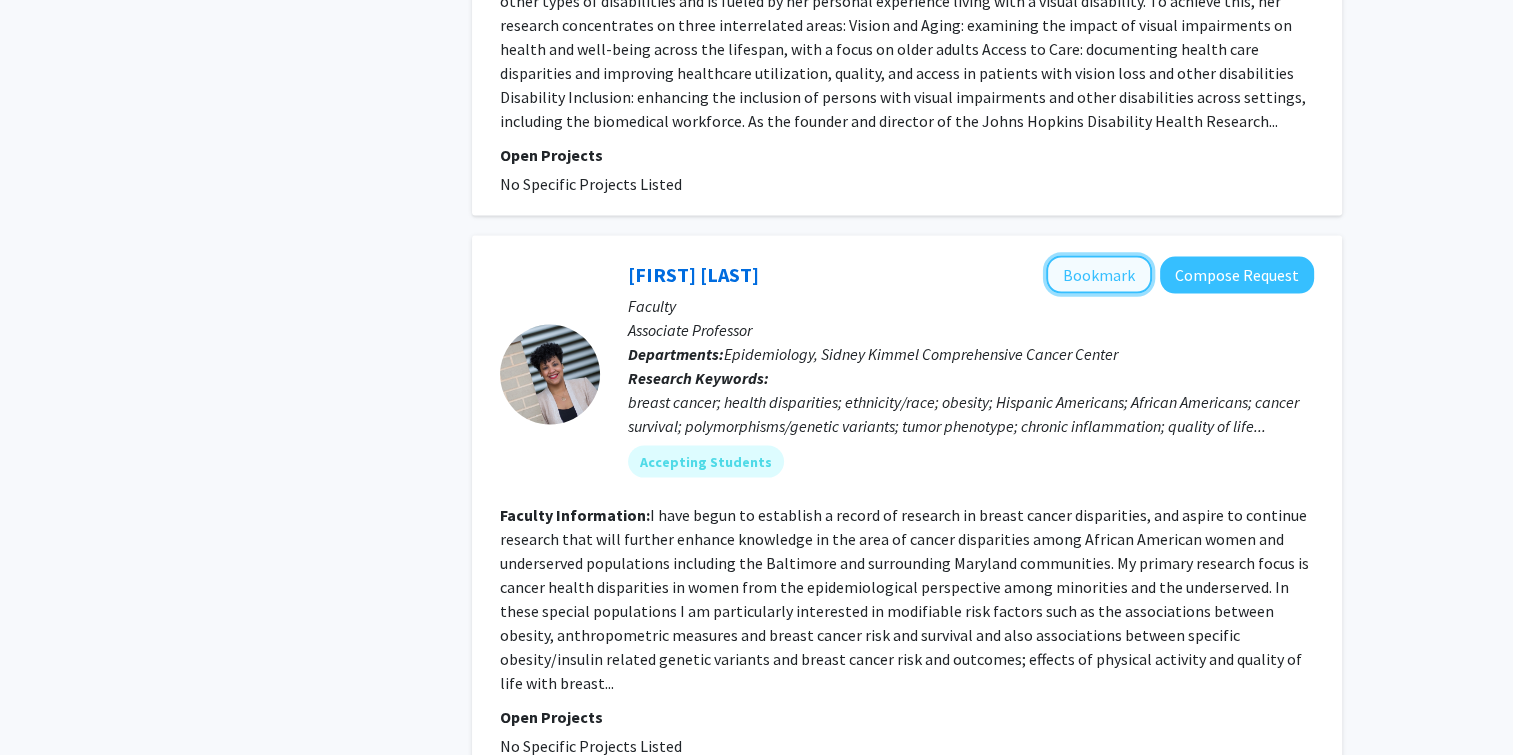 click on "Bookmark" 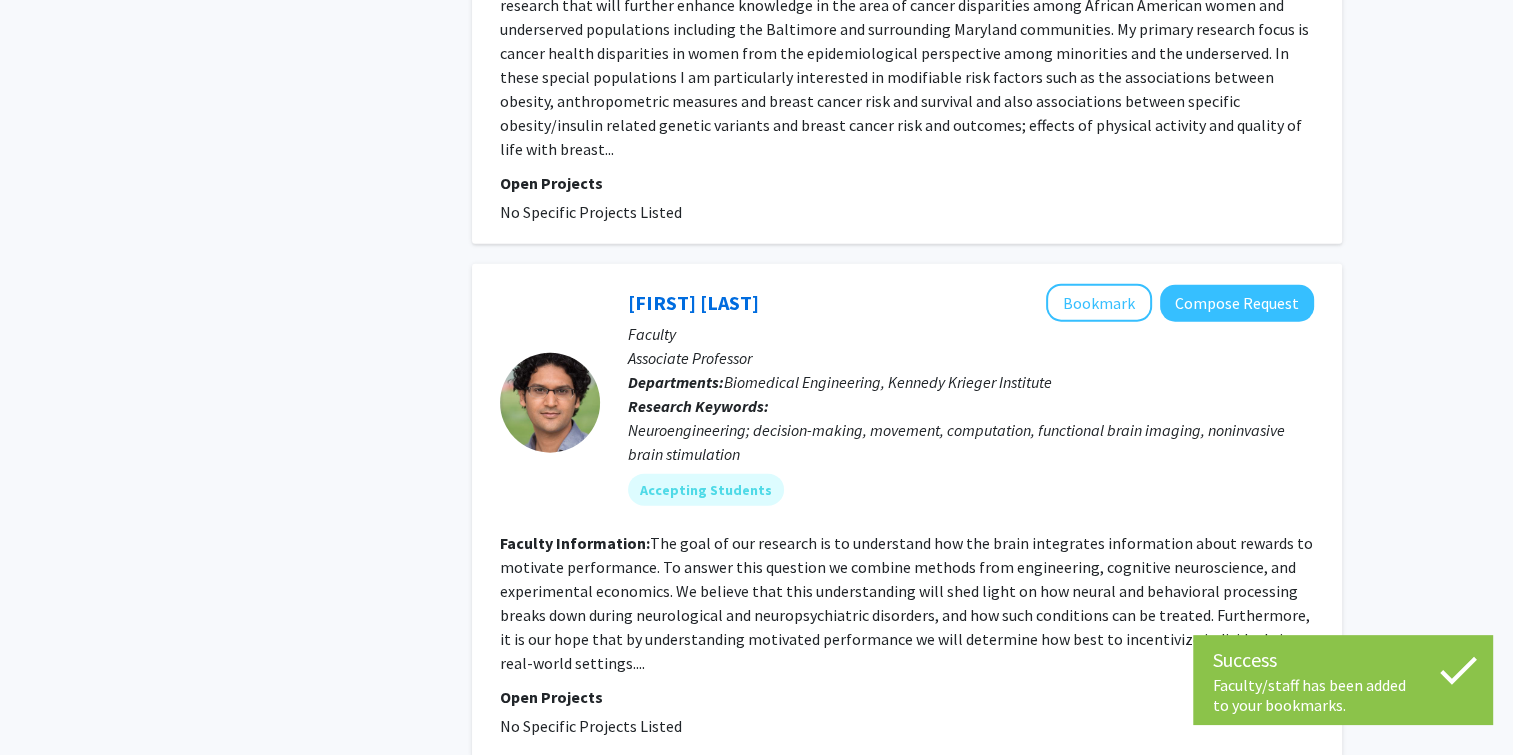 scroll, scrollTop: 4660, scrollLeft: 0, axis: vertical 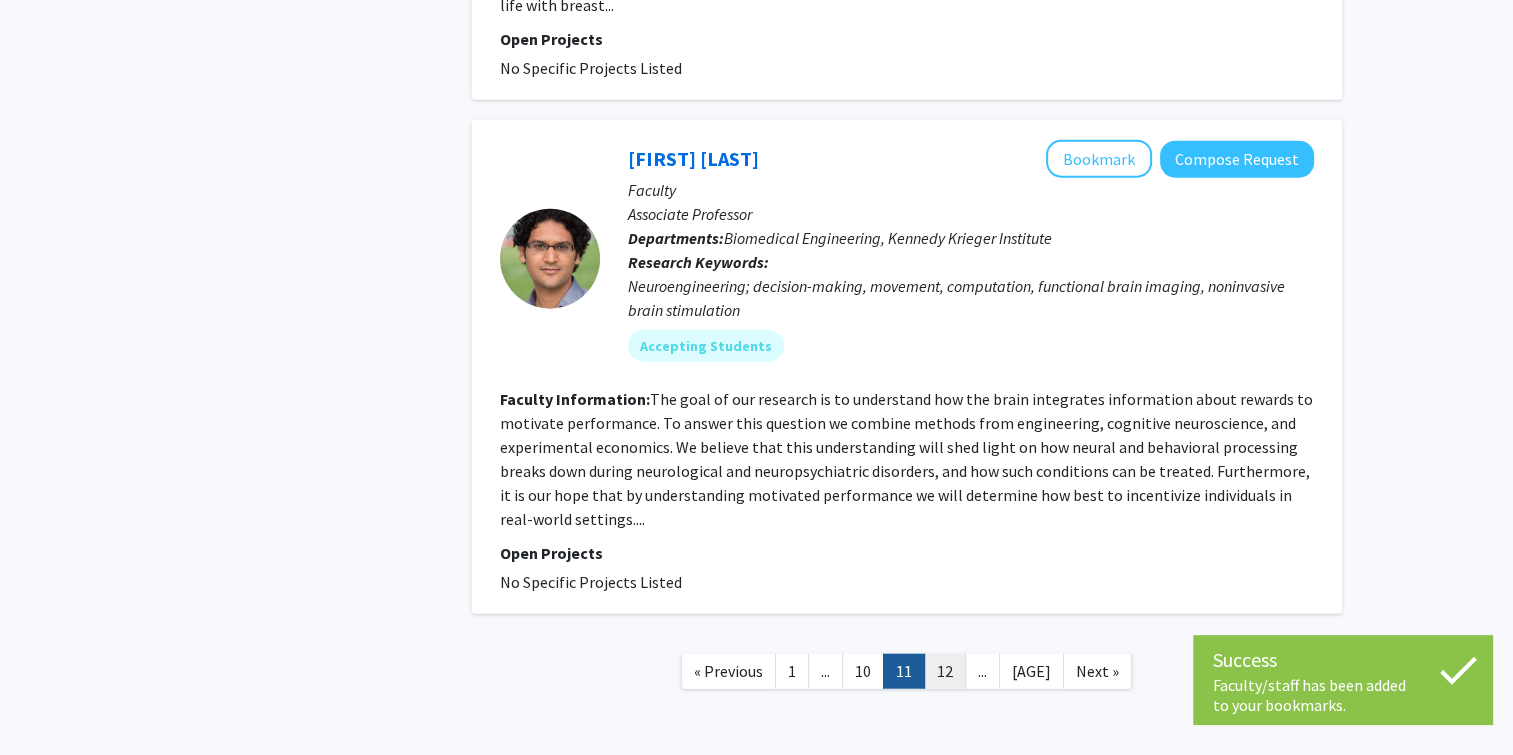 click on "12" 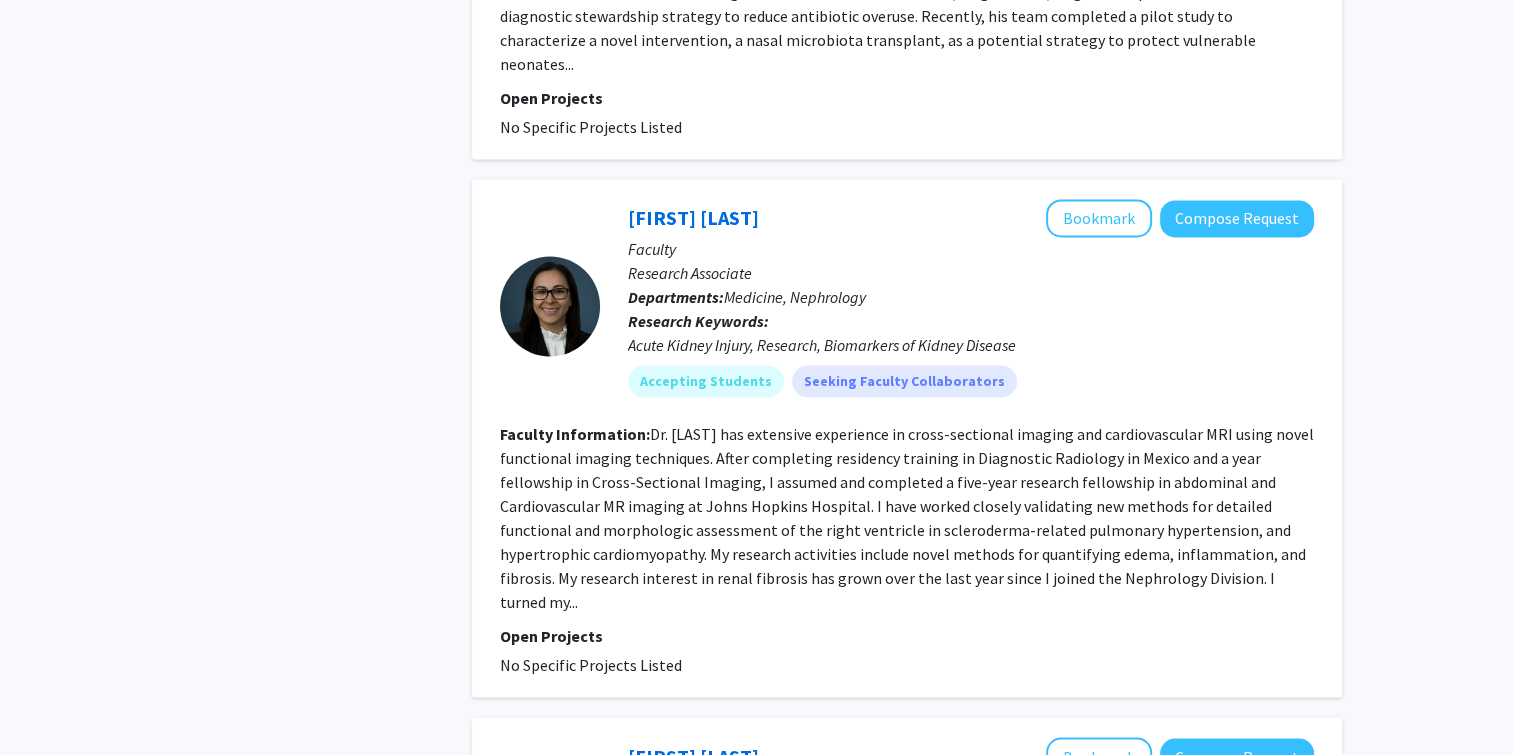 scroll, scrollTop: 3058, scrollLeft: 0, axis: vertical 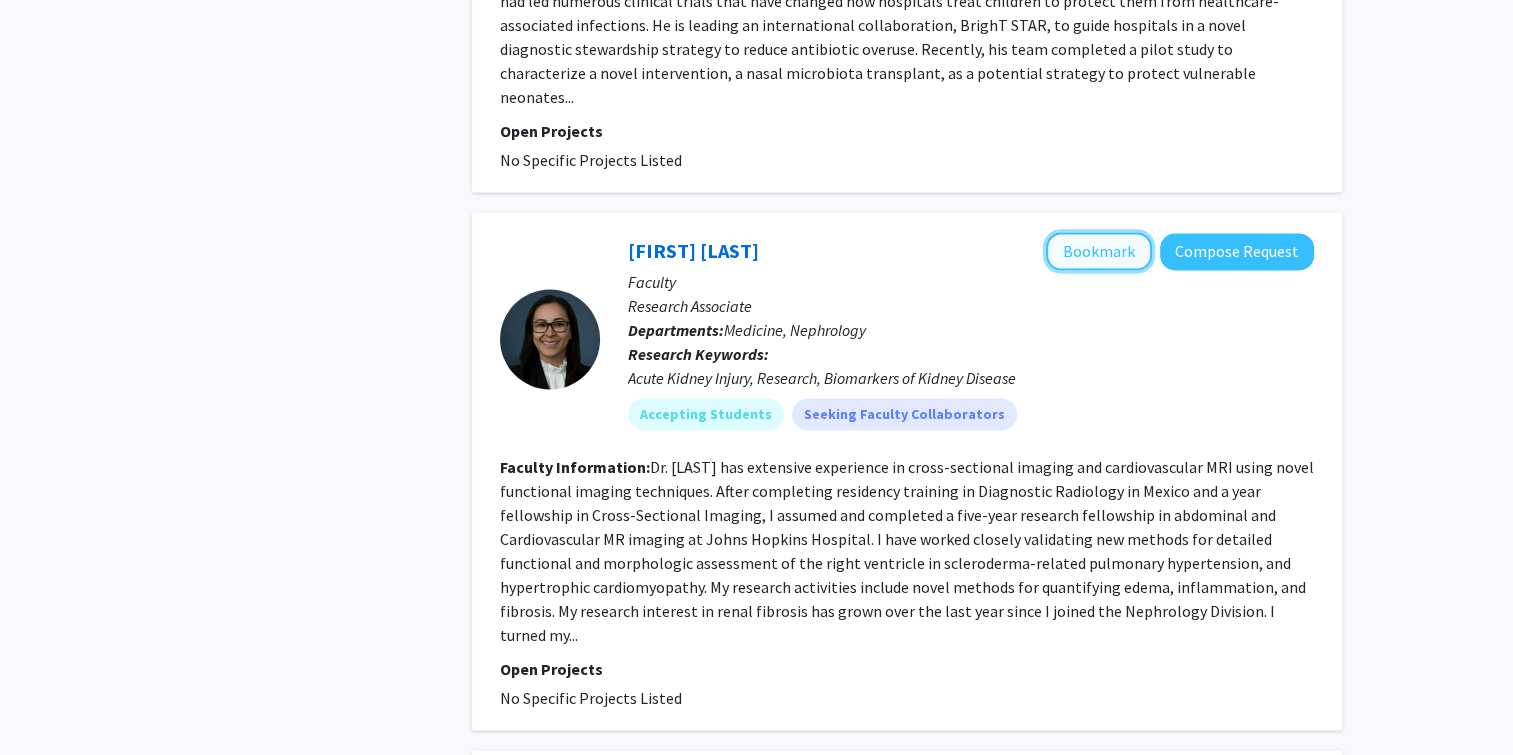 click on "Bookmark" 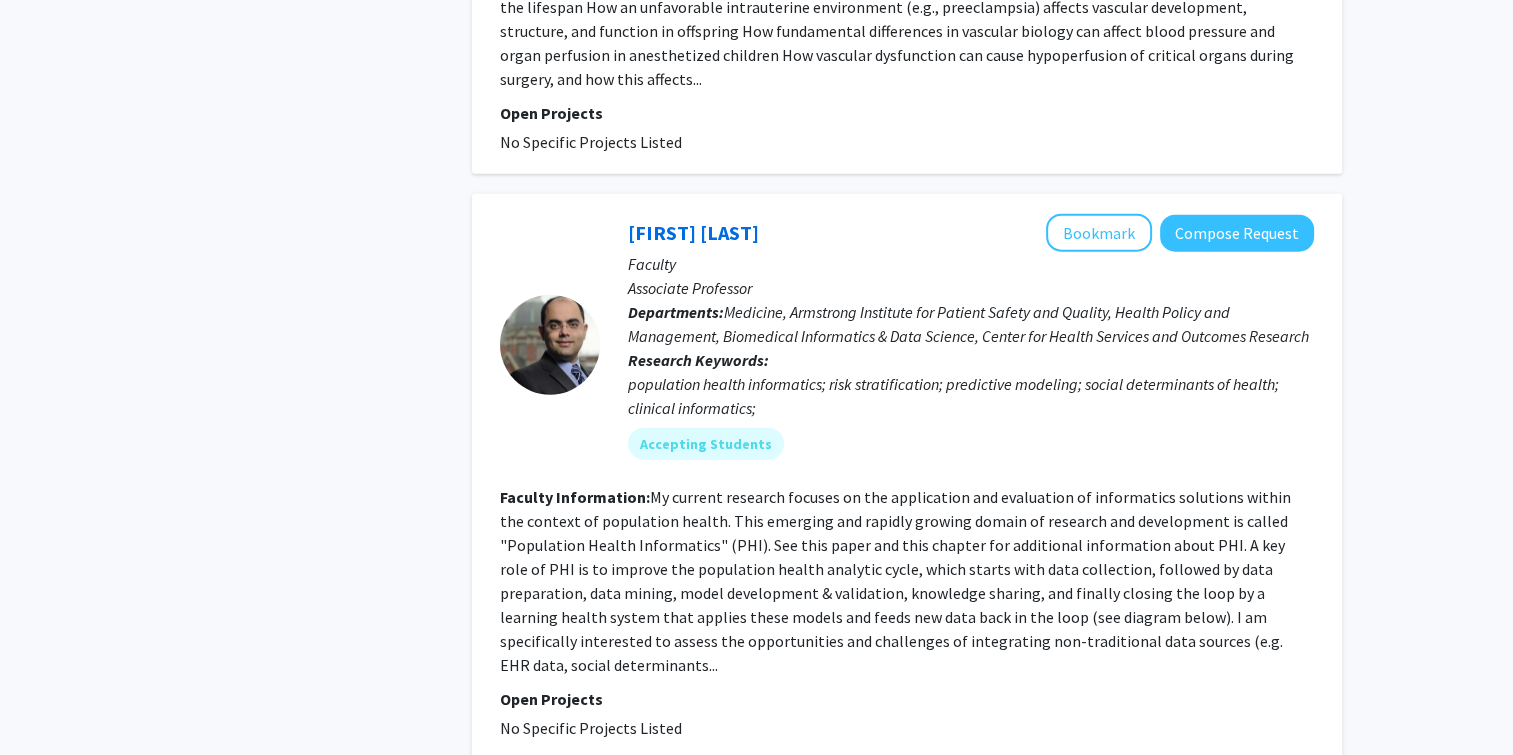 scroll, scrollTop: 4820, scrollLeft: 0, axis: vertical 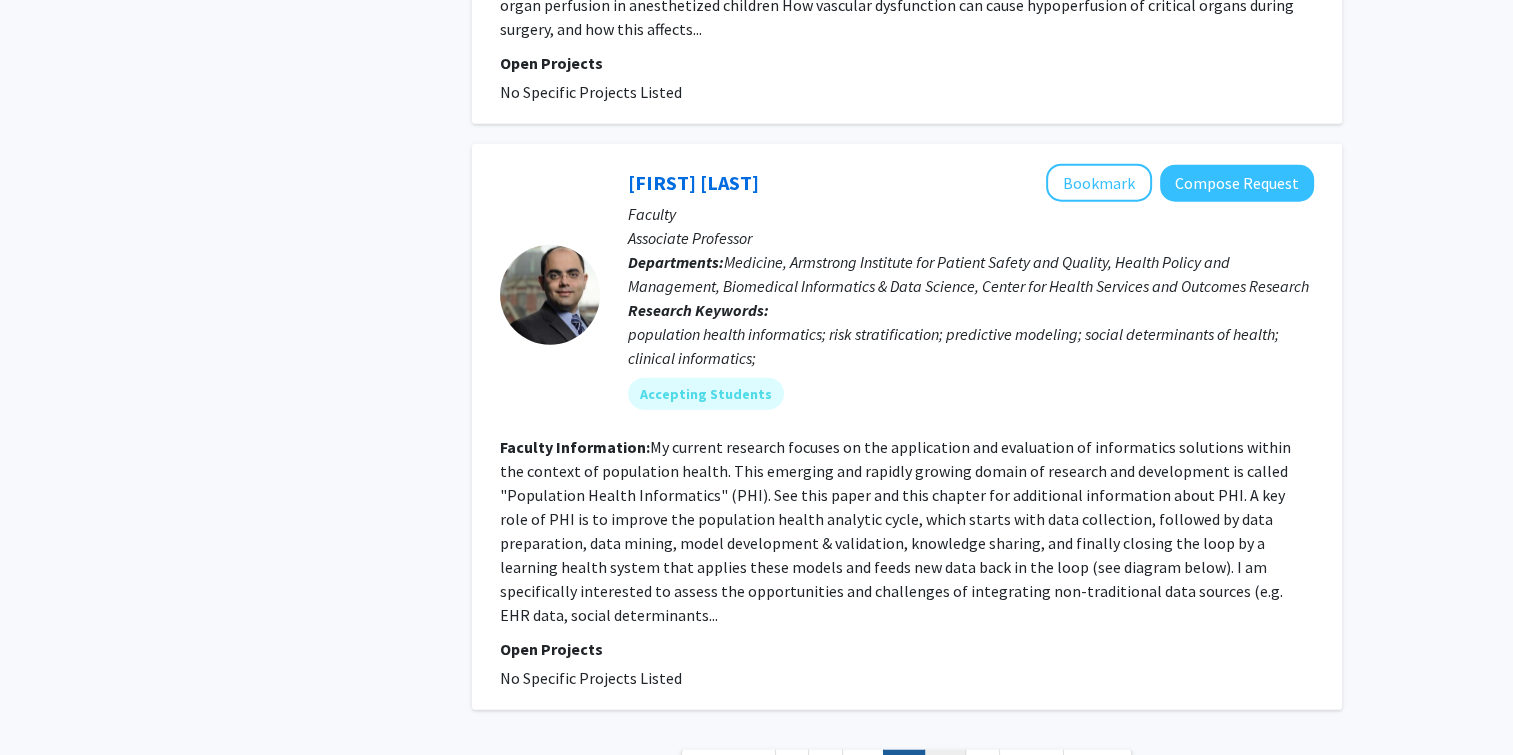 click on "13" 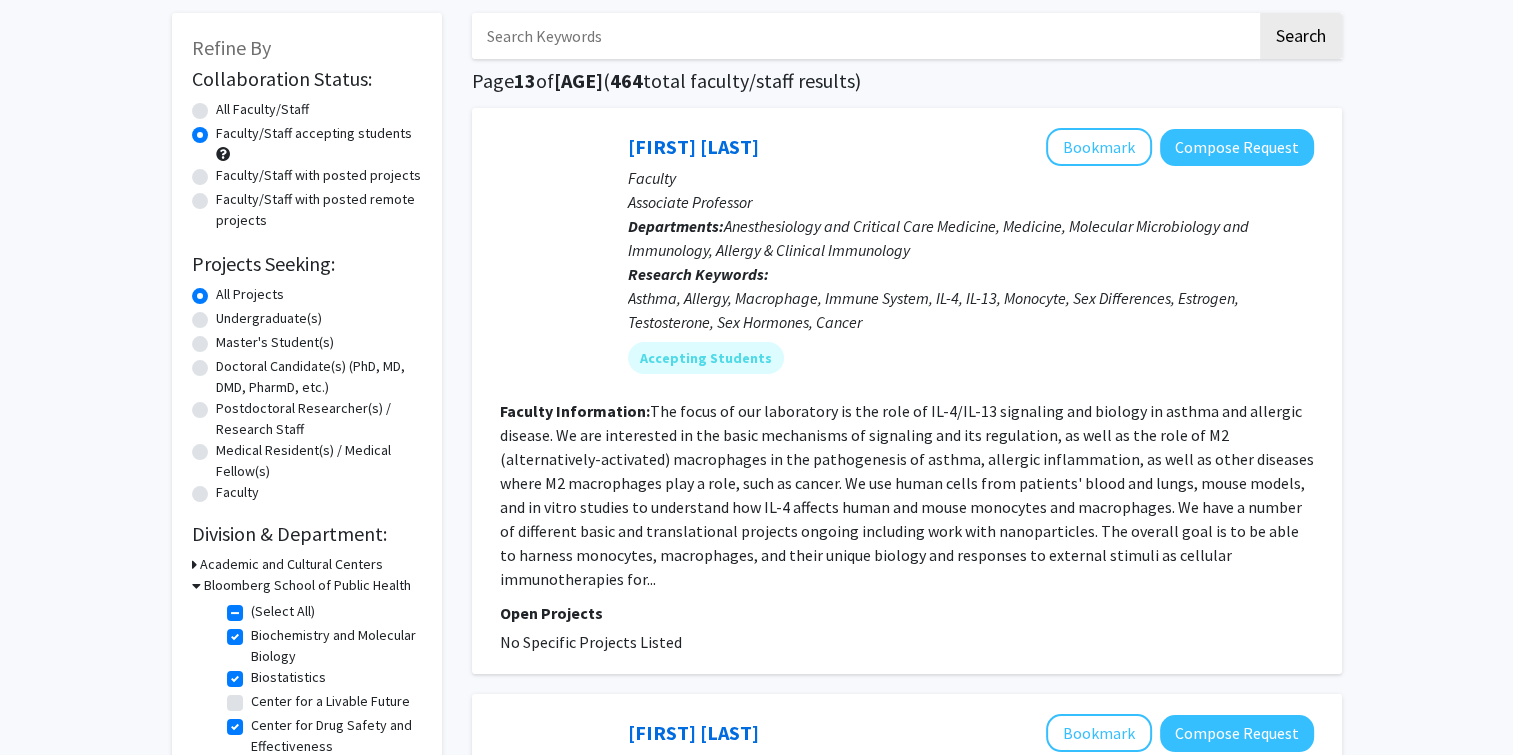 scroll, scrollTop: 0, scrollLeft: 0, axis: both 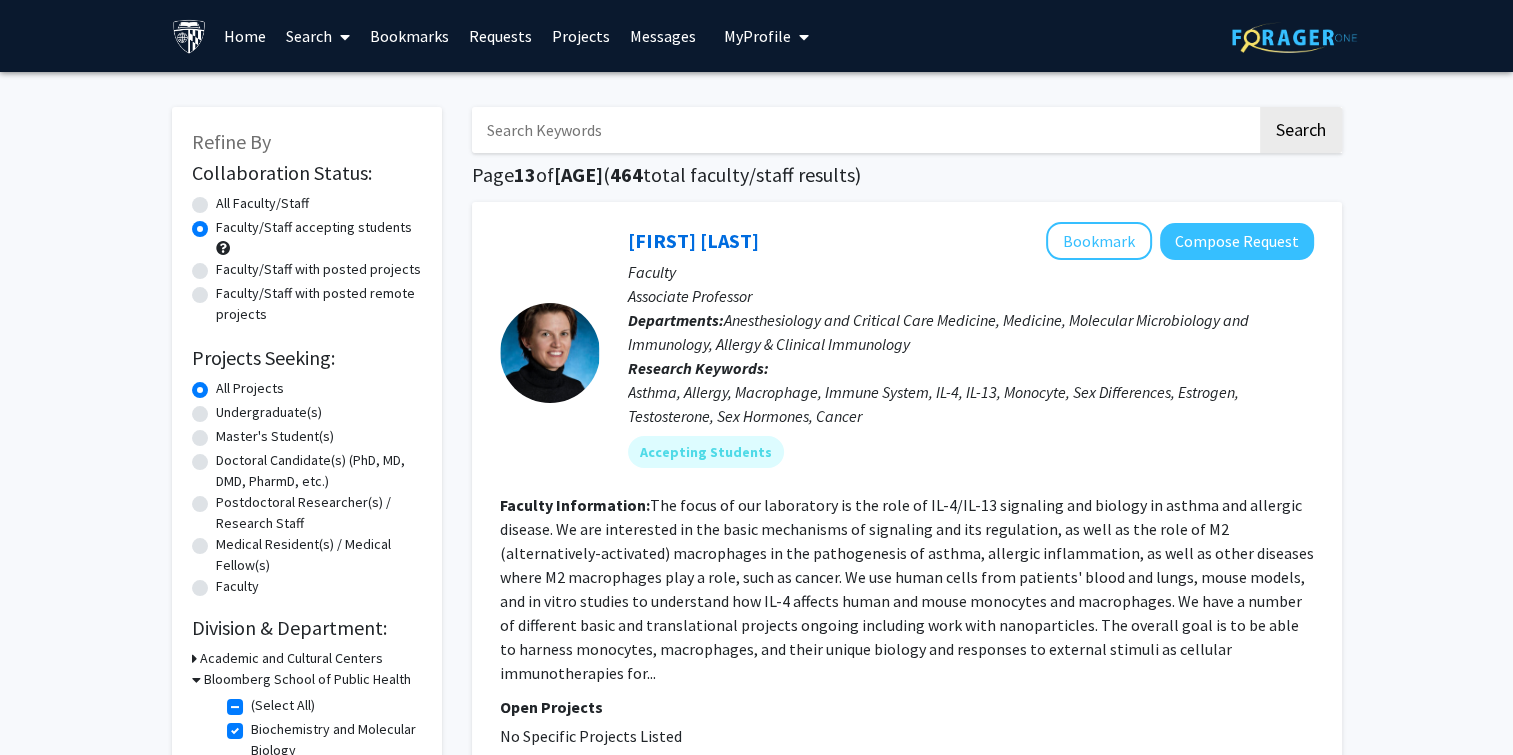 click on "Bookmarks" at bounding box center (409, 36) 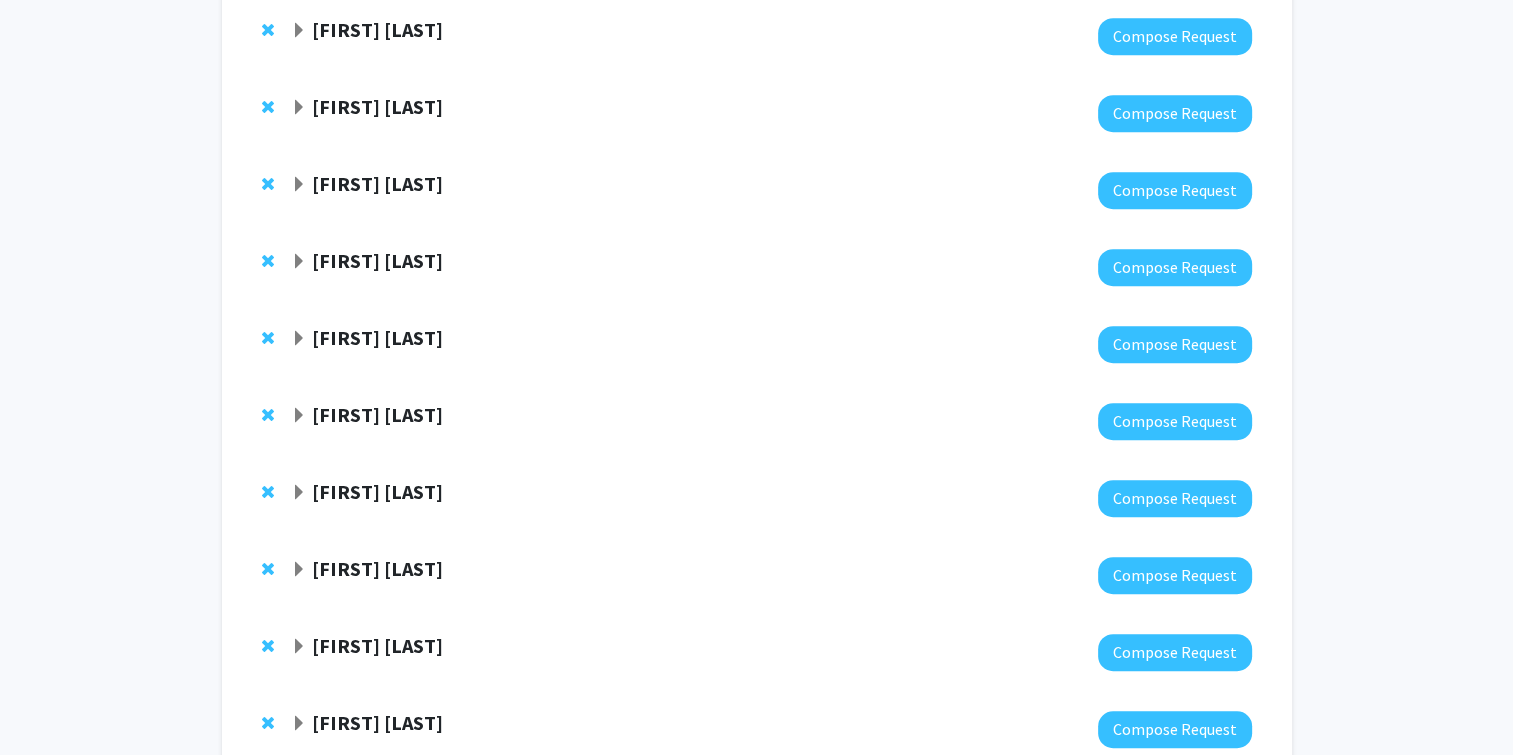 scroll, scrollTop: 1207, scrollLeft: 0, axis: vertical 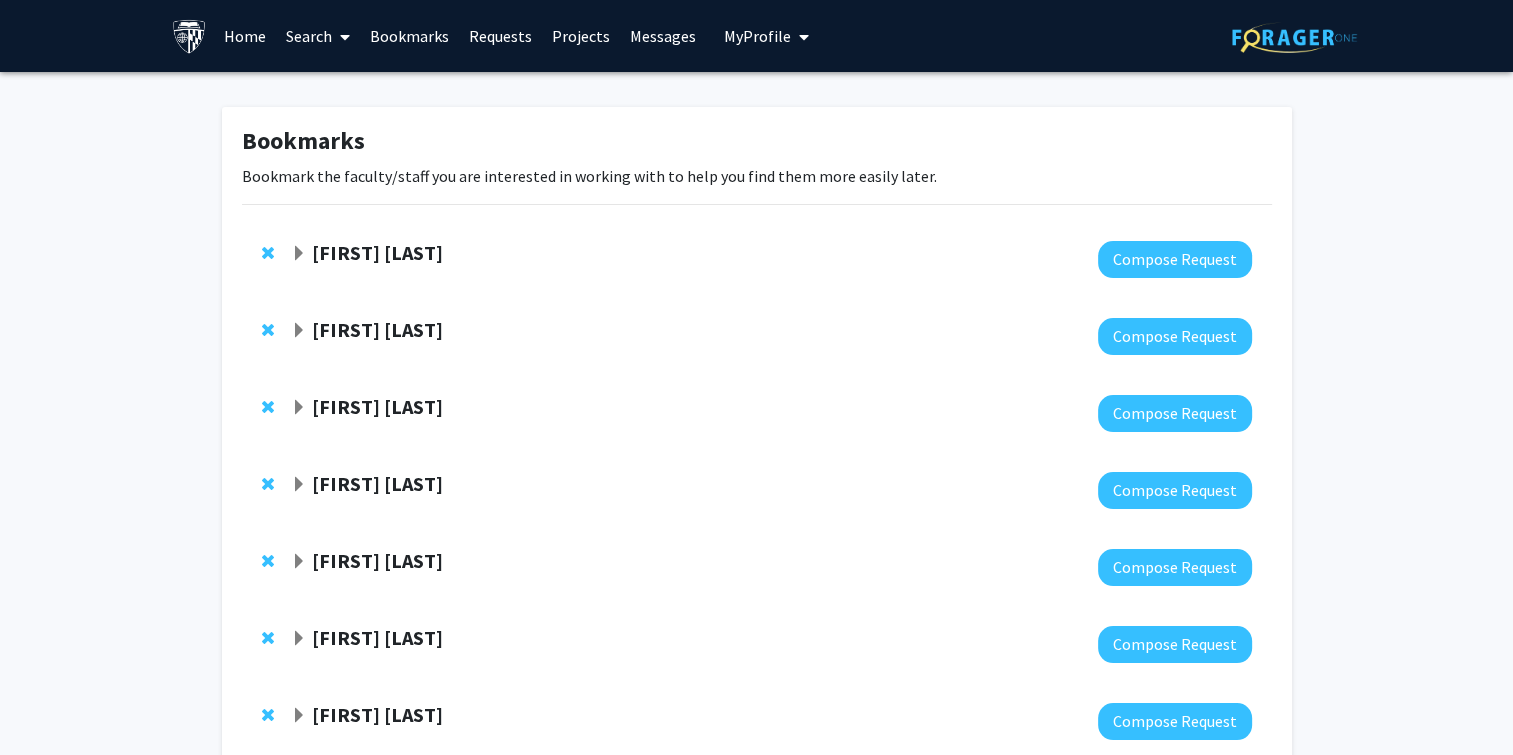 click on "[FIRST] [LAST] Compose Request" 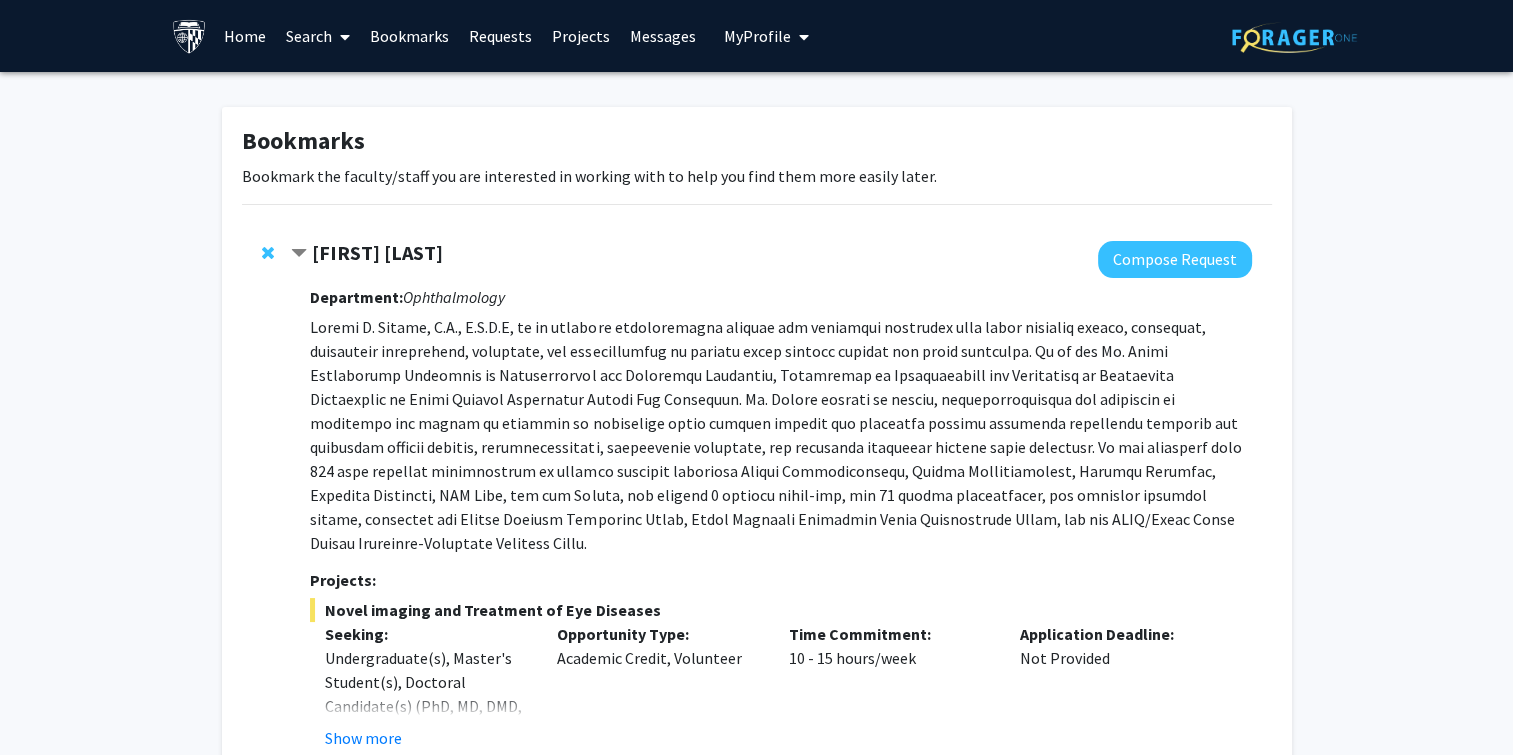 scroll, scrollTop: 254, scrollLeft: 0, axis: vertical 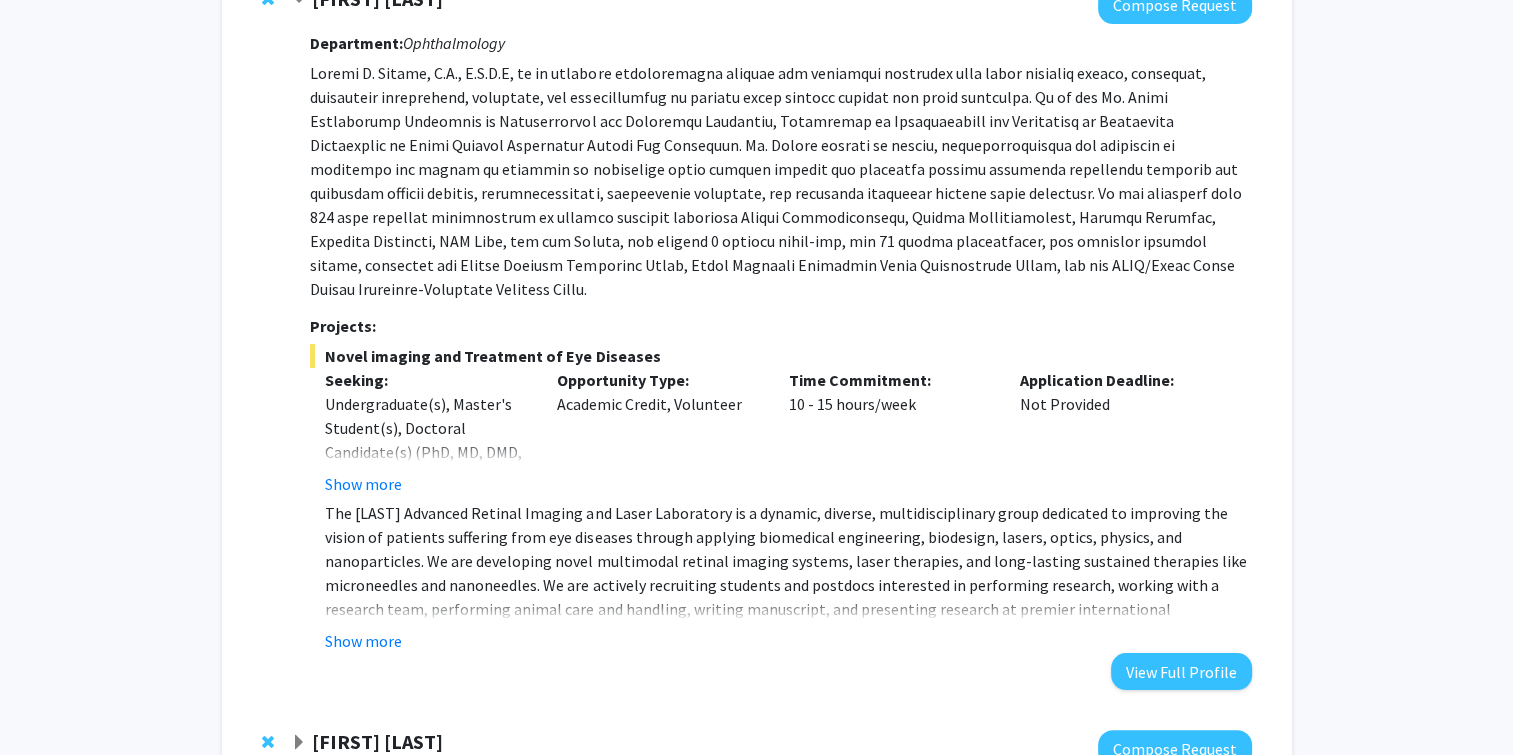 click on "The [INSTITUTION] Advanced Retinal Imaging and Laser Laboratory is a dynamic, diverse, multidisciplinary group dedicated to improving the vision of patients suffering from eye diseases through applying biomedical engineering, biodesign, lasers, optics, physics, and nanoparticles. We are developing novel multimodal retinal imaging systems, laser therapies, and long-lasting sustained therapies like microneedles and nanoneedles. We are actively recruiting students and postdocs interested in performing research, working with a research team, performing animal care and handling, writing manuscript, and presenting research at premier international conferences. Our lab seeks to rapidly translate the new technology to humans to improve the sight of patients so are very interested in solving clinical needs.  Show more" at bounding box center [780, 577] 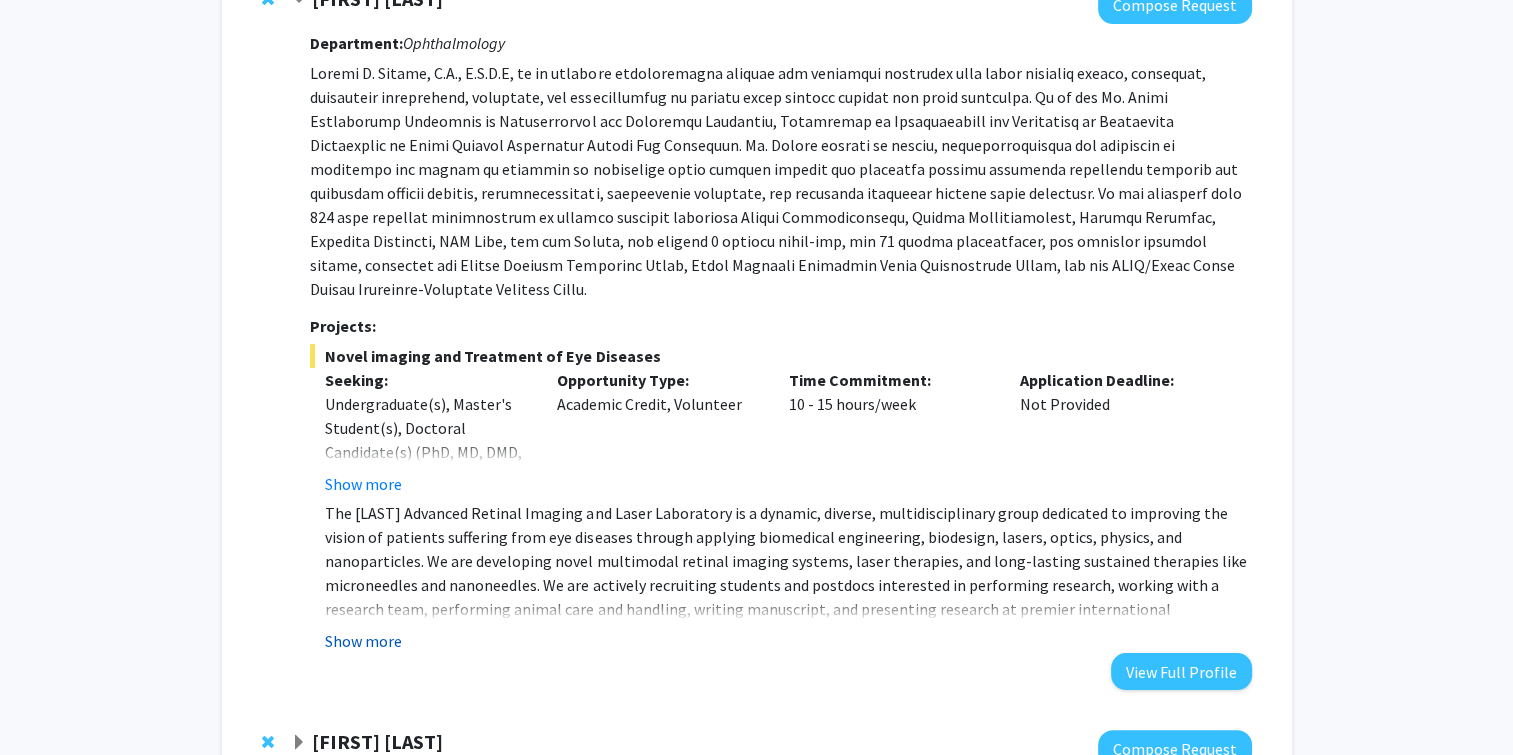 click on "Show more" at bounding box center [363, 641] 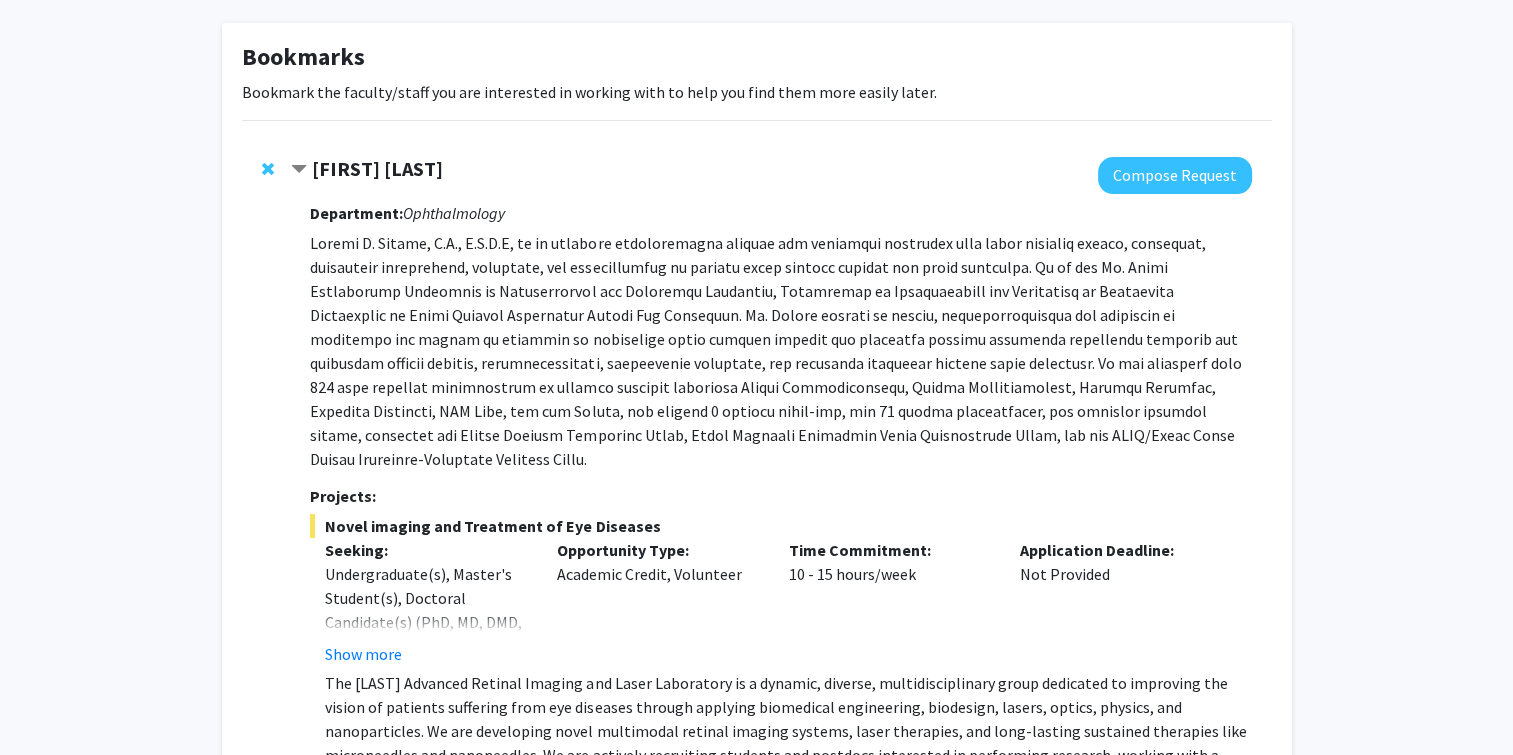 scroll, scrollTop: 198, scrollLeft: 0, axis: vertical 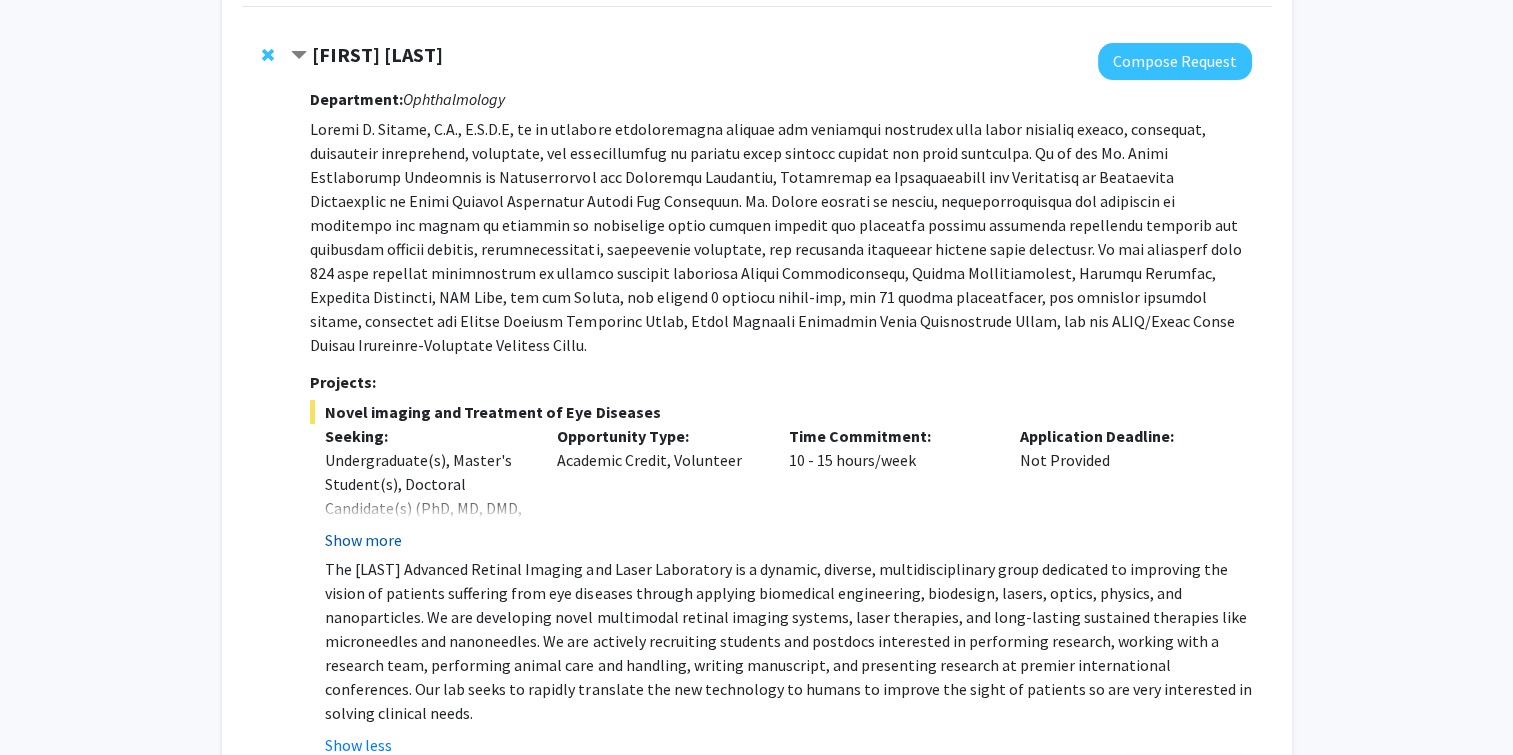click on "Show more" at bounding box center (363, 540) 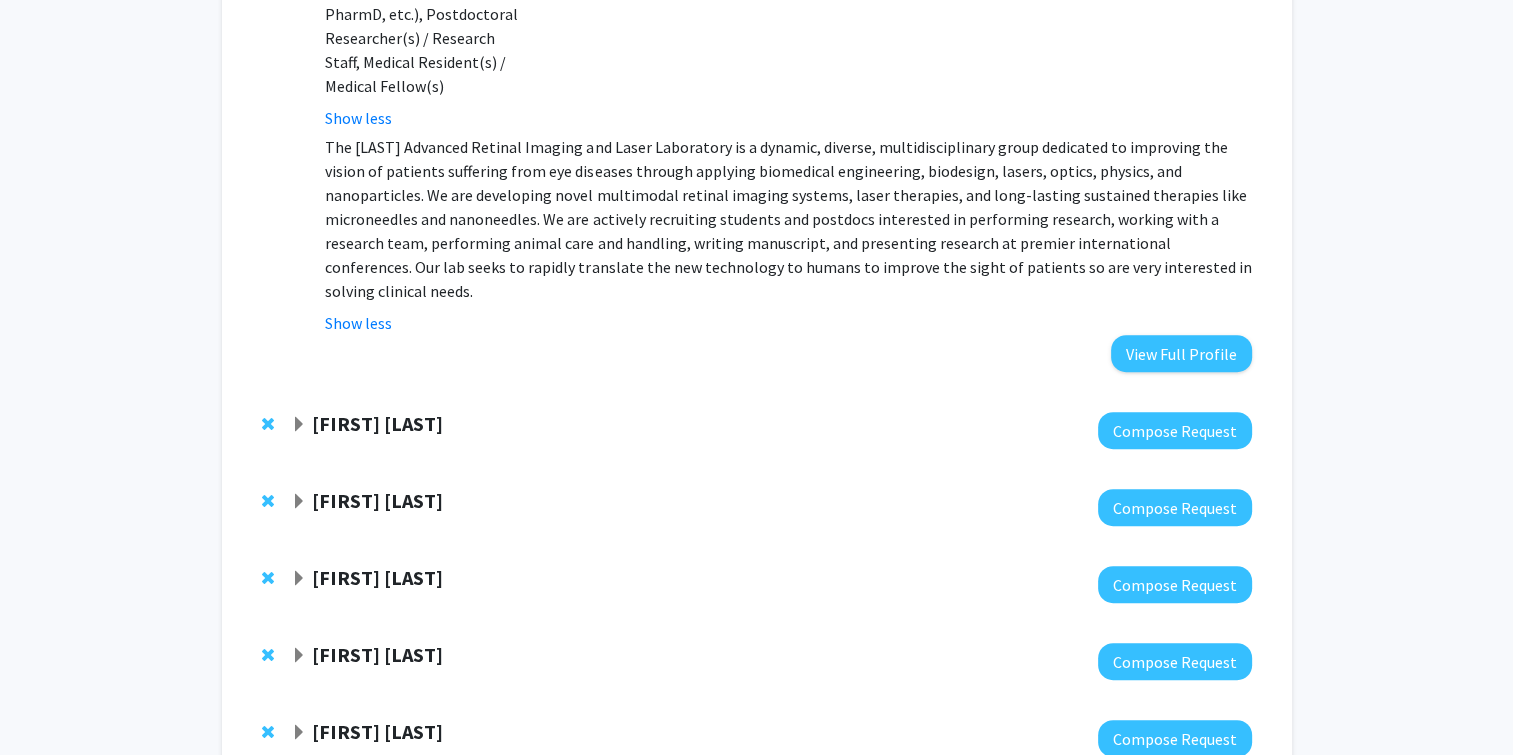 scroll, scrollTop: 744, scrollLeft: 0, axis: vertical 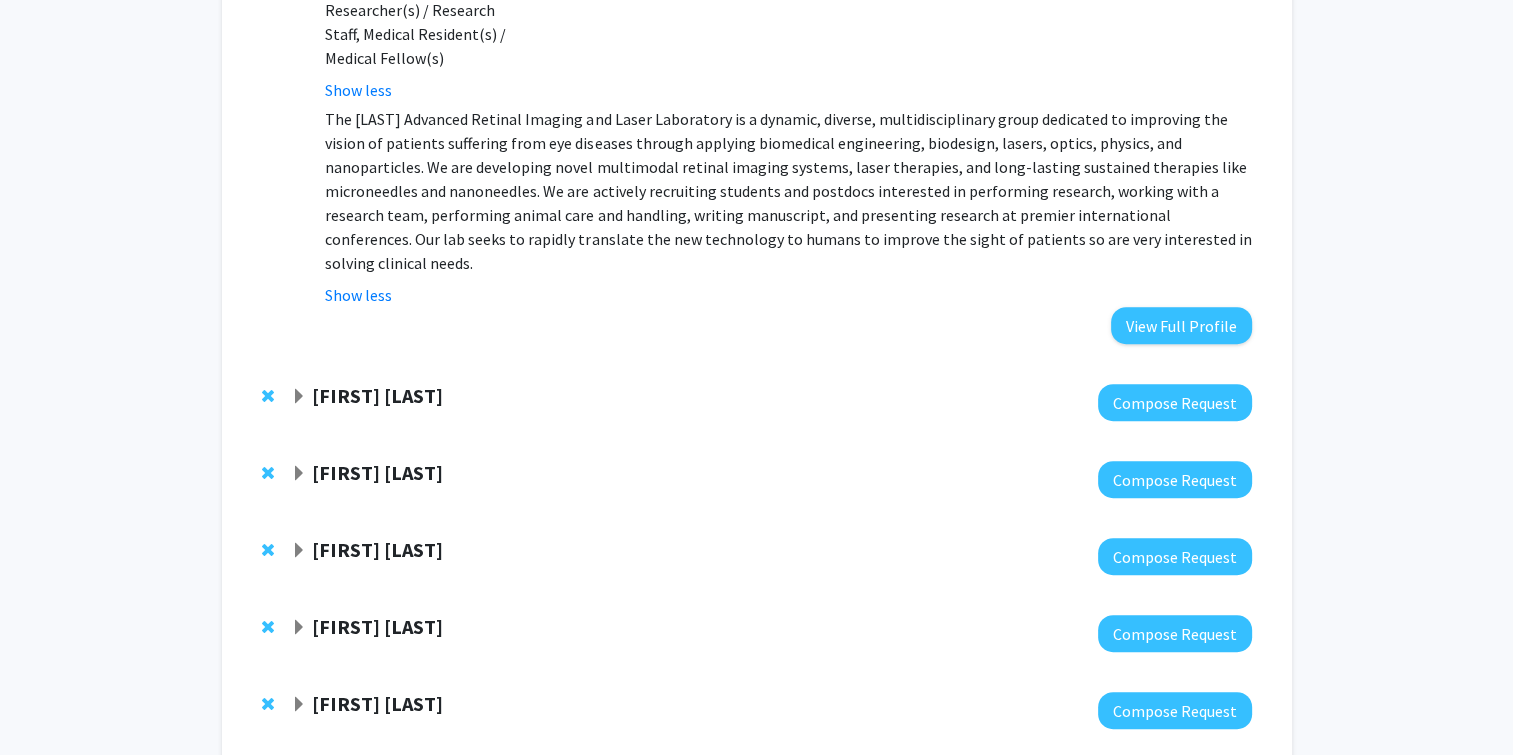 click on "[FIRST] [LAST]" 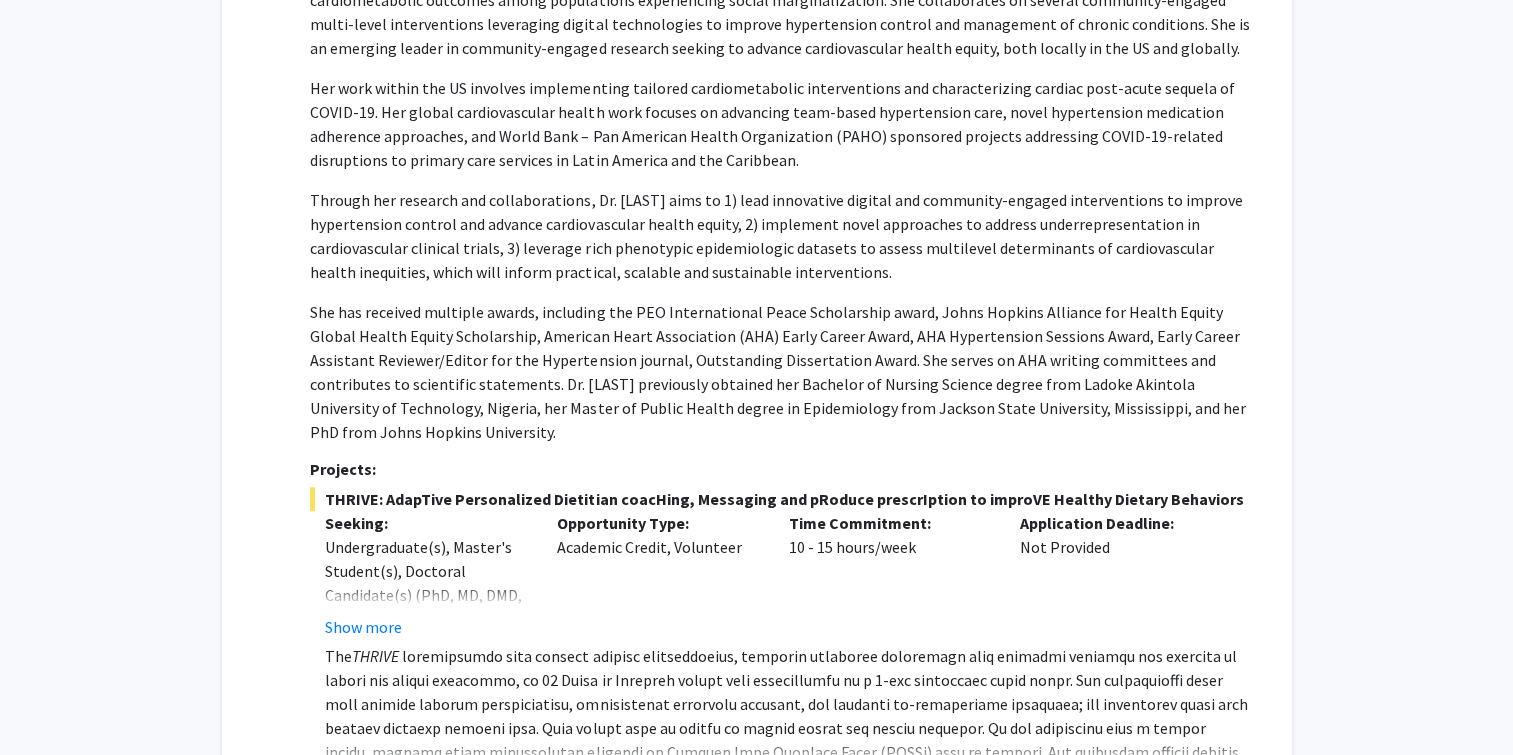scroll, scrollTop: 1304, scrollLeft: 0, axis: vertical 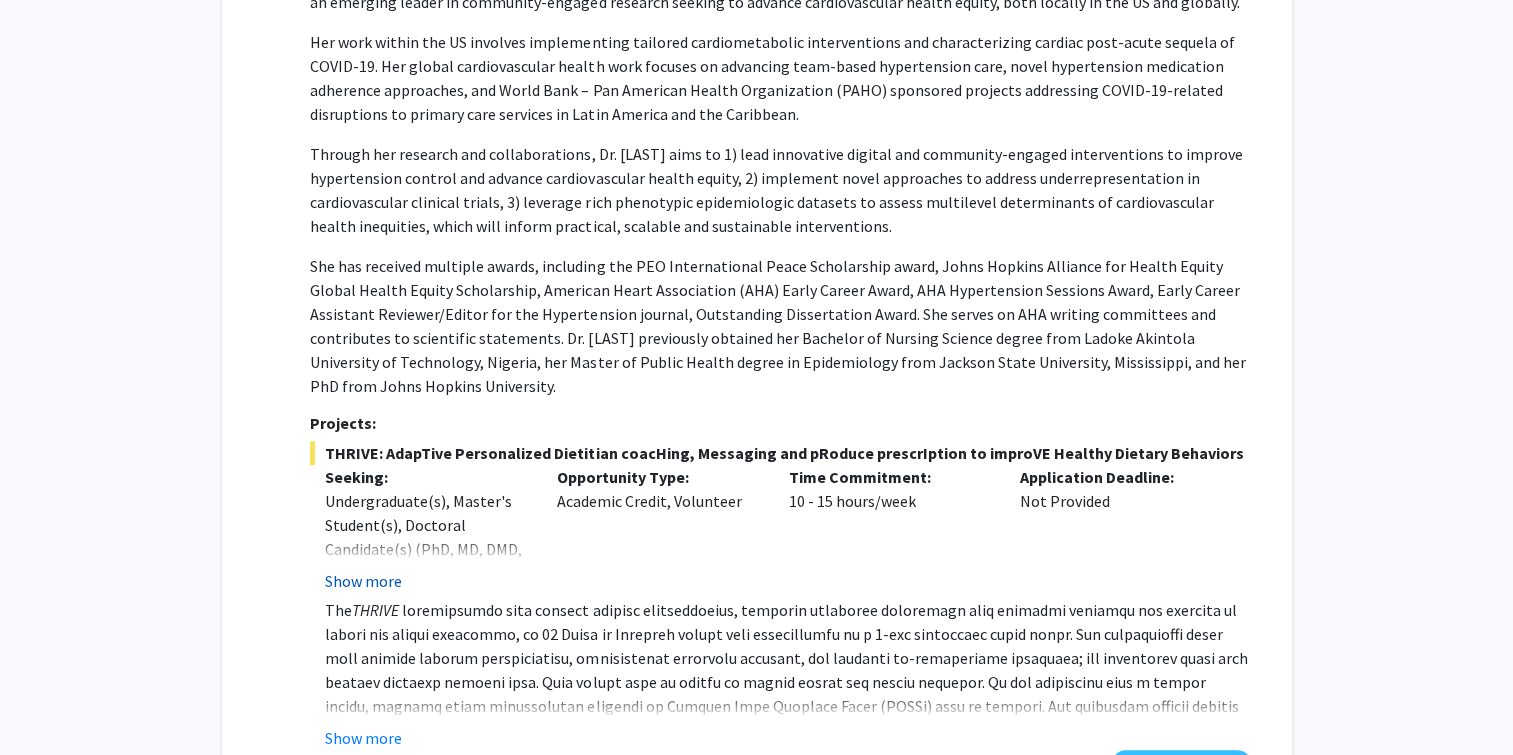 click on "Show more" at bounding box center [363, 581] 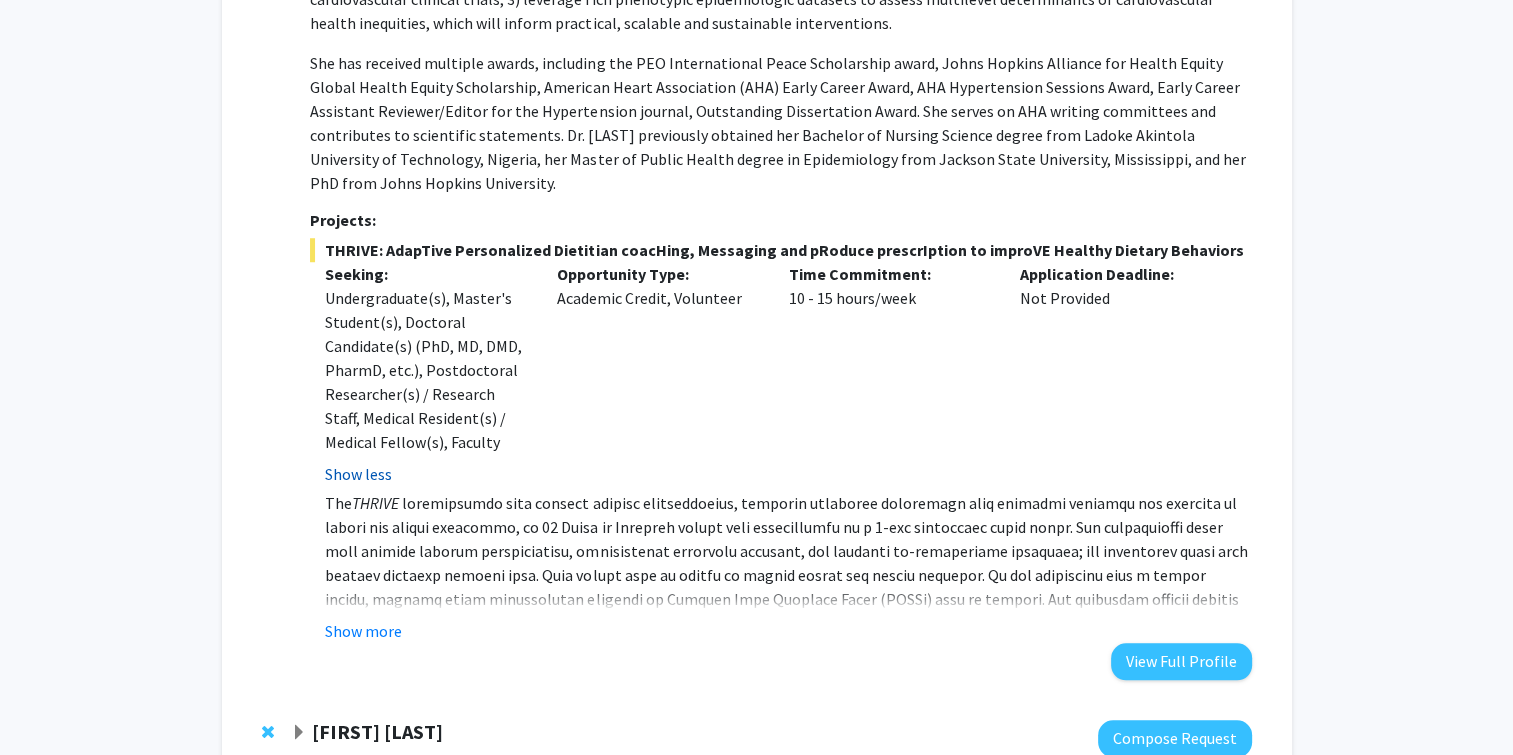 scroll, scrollTop: 1512, scrollLeft: 0, axis: vertical 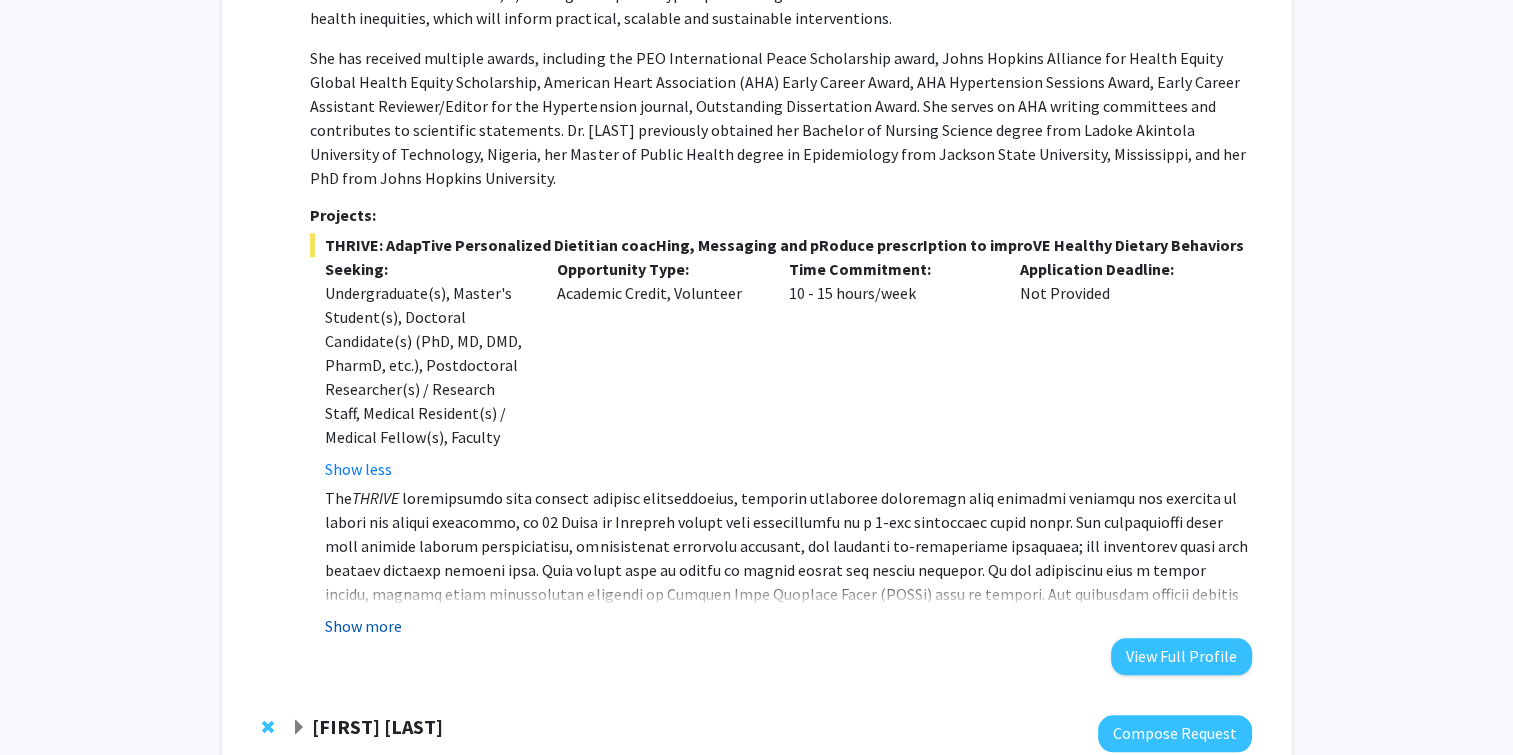 click on "Show more" at bounding box center (363, 626) 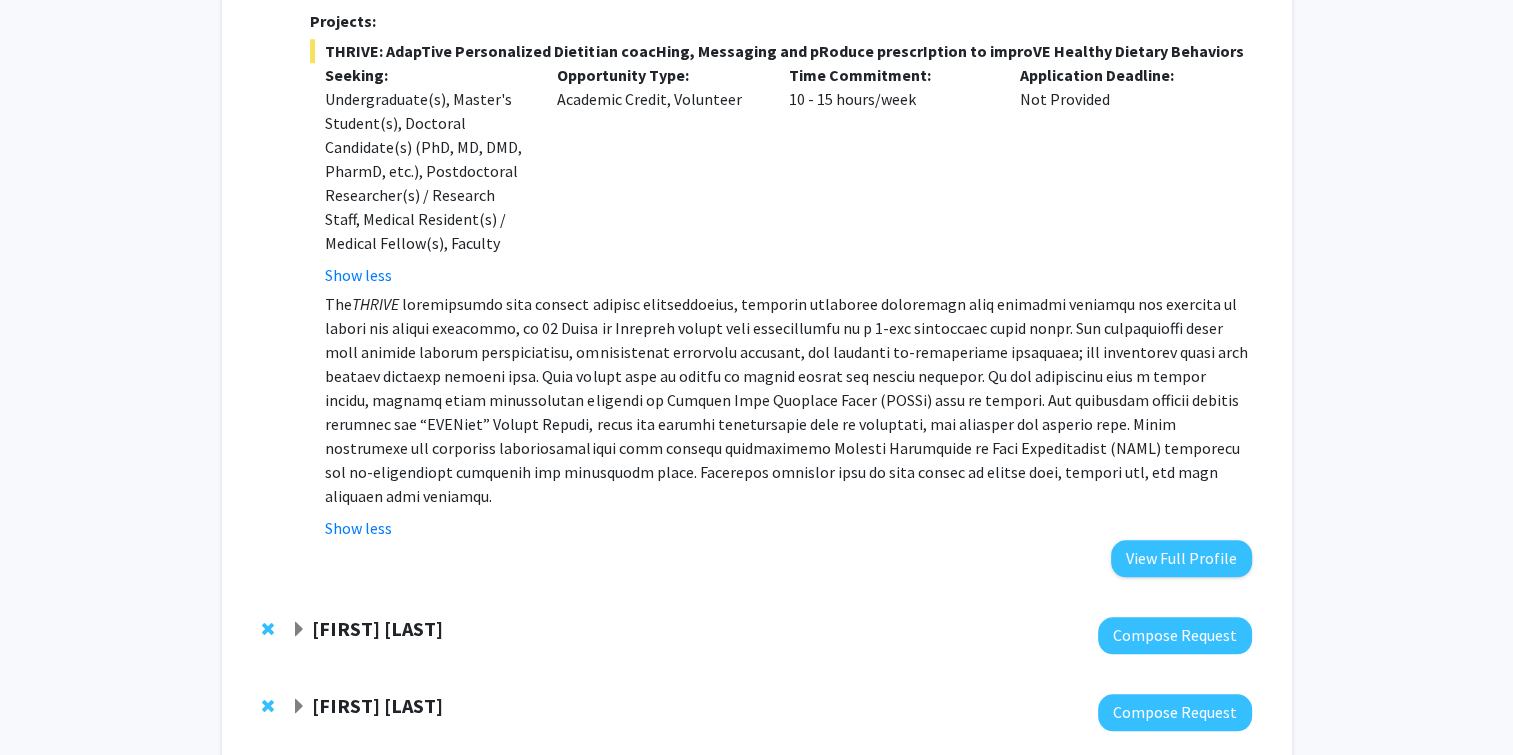 scroll, scrollTop: 1707, scrollLeft: 0, axis: vertical 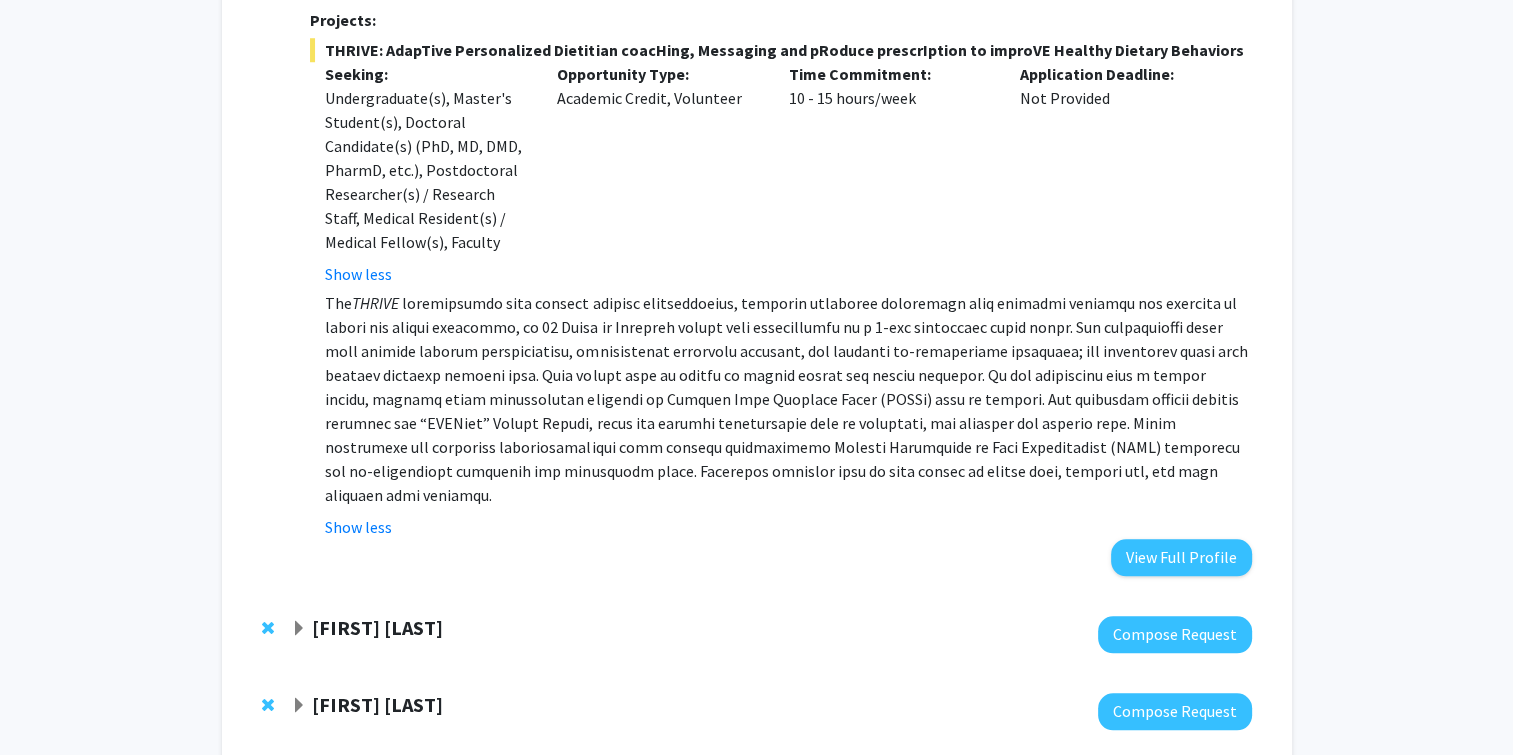 click on "[FIRST] [LAST]" 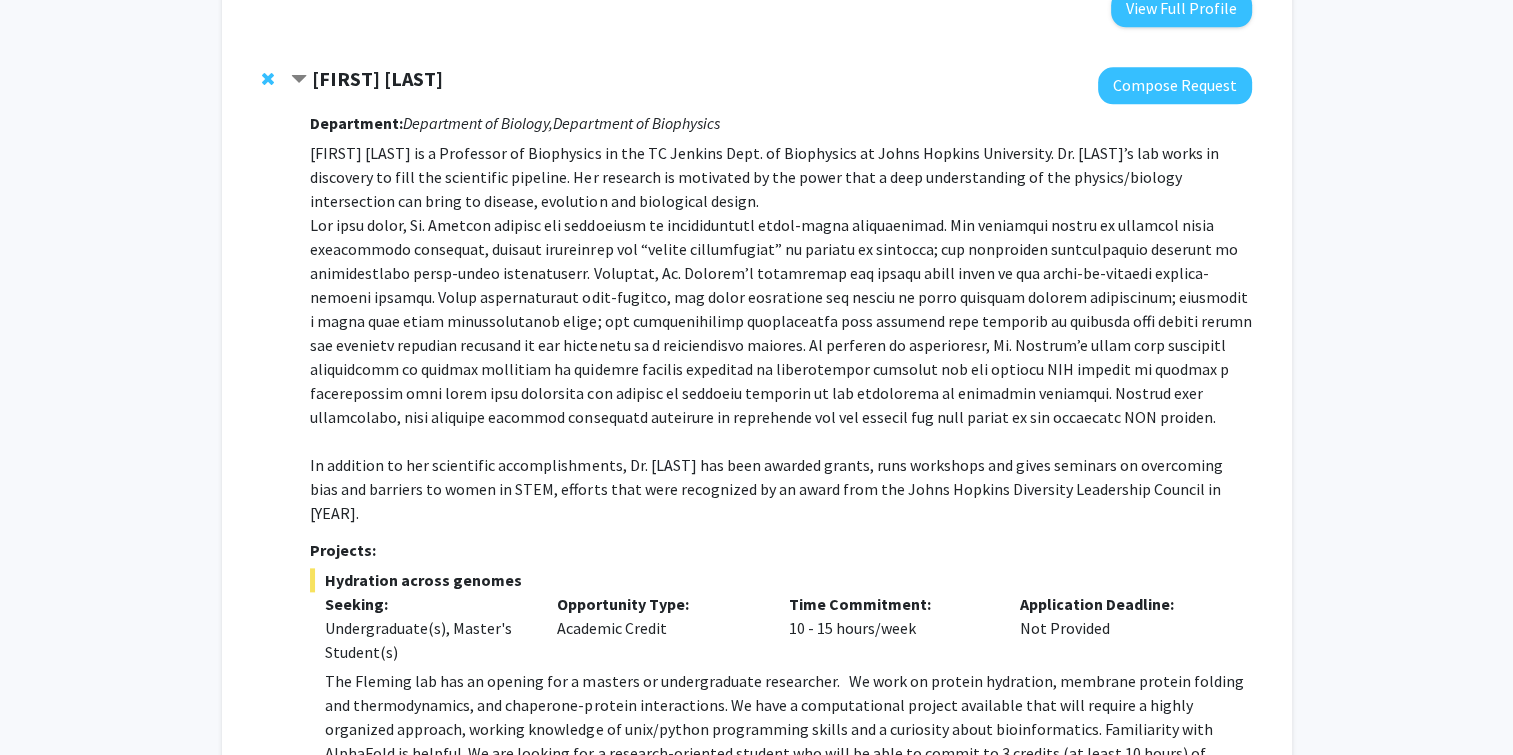 scroll, scrollTop: 2280, scrollLeft: 0, axis: vertical 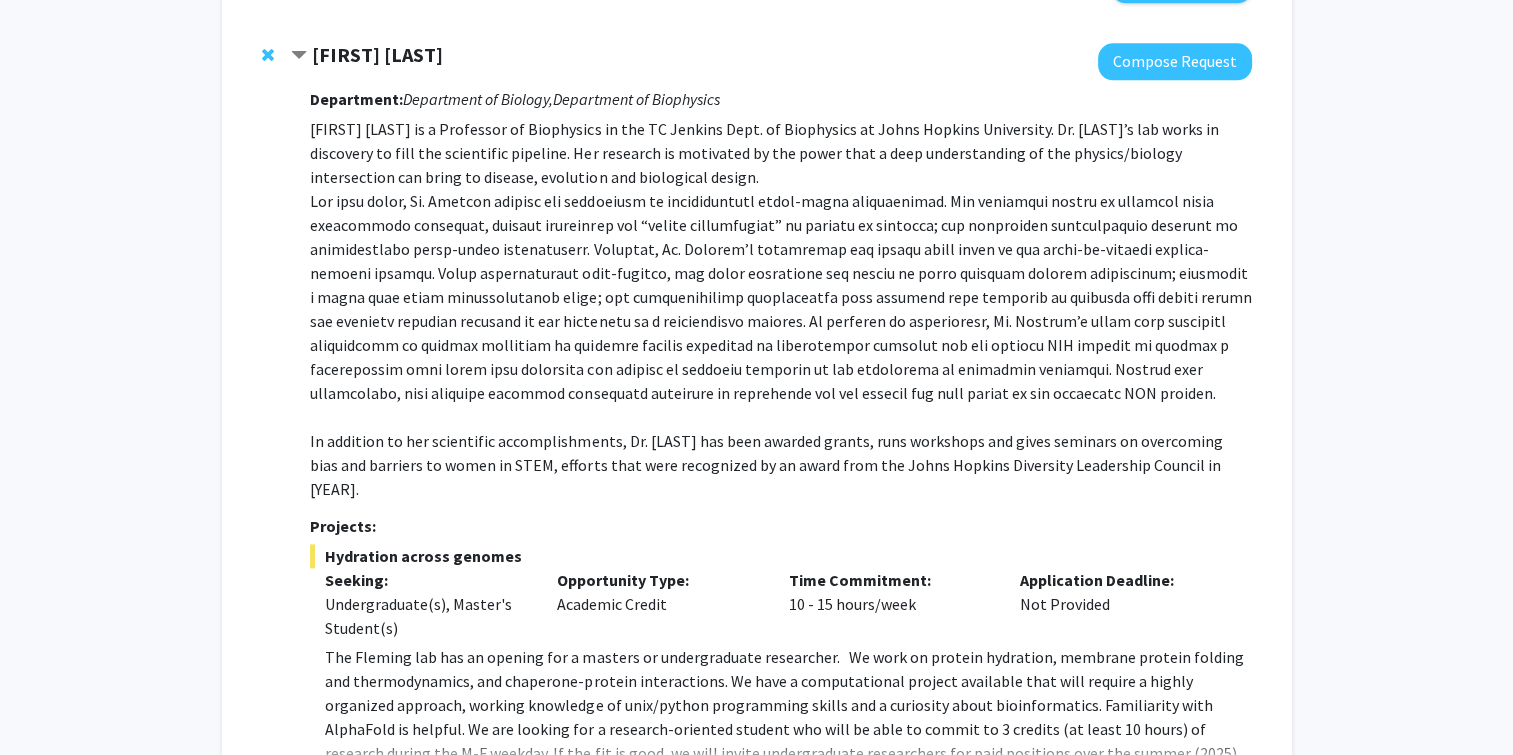 click on "Show more" at bounding box center (363, 785) 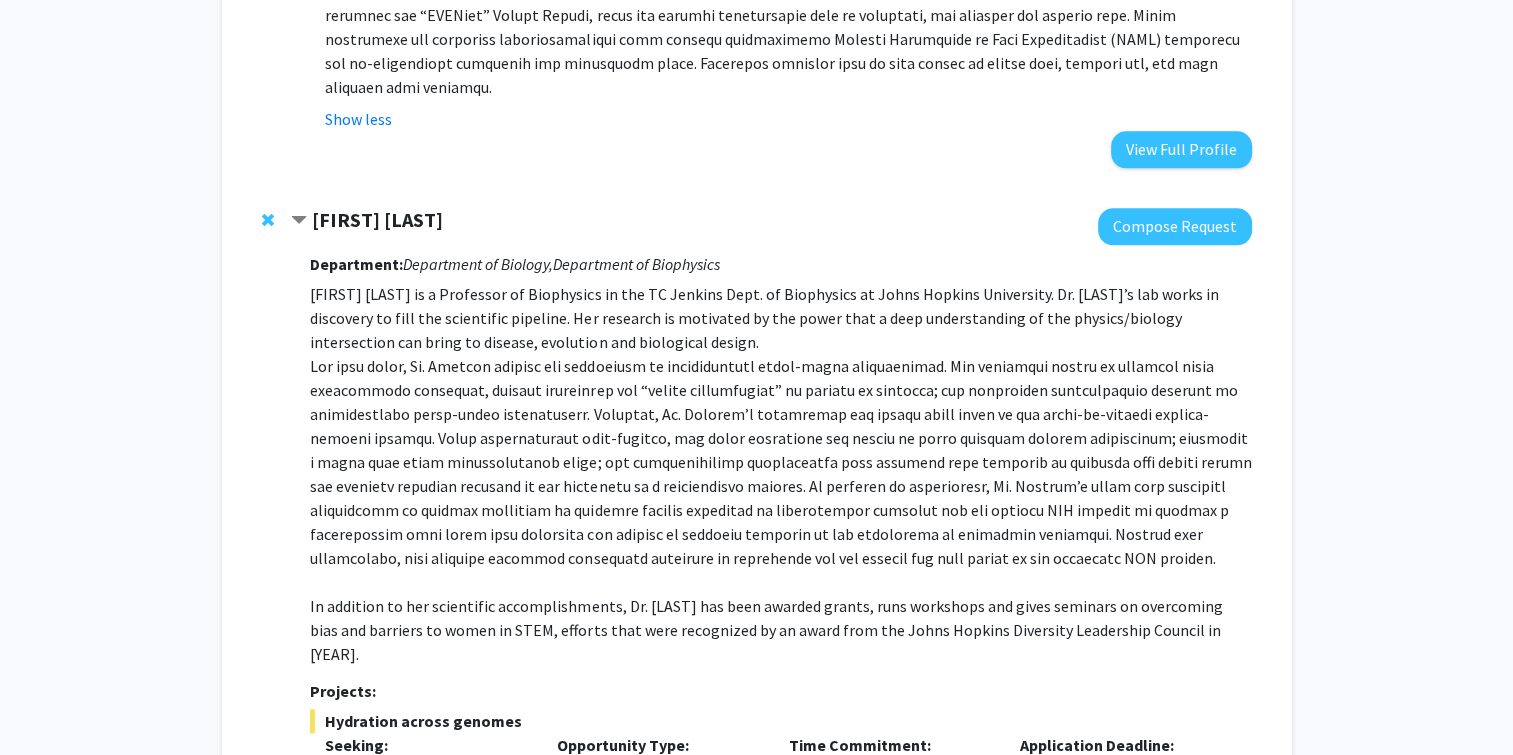 scroll, scrollTop: 2255, scrollLeft: 0, axis: vertical 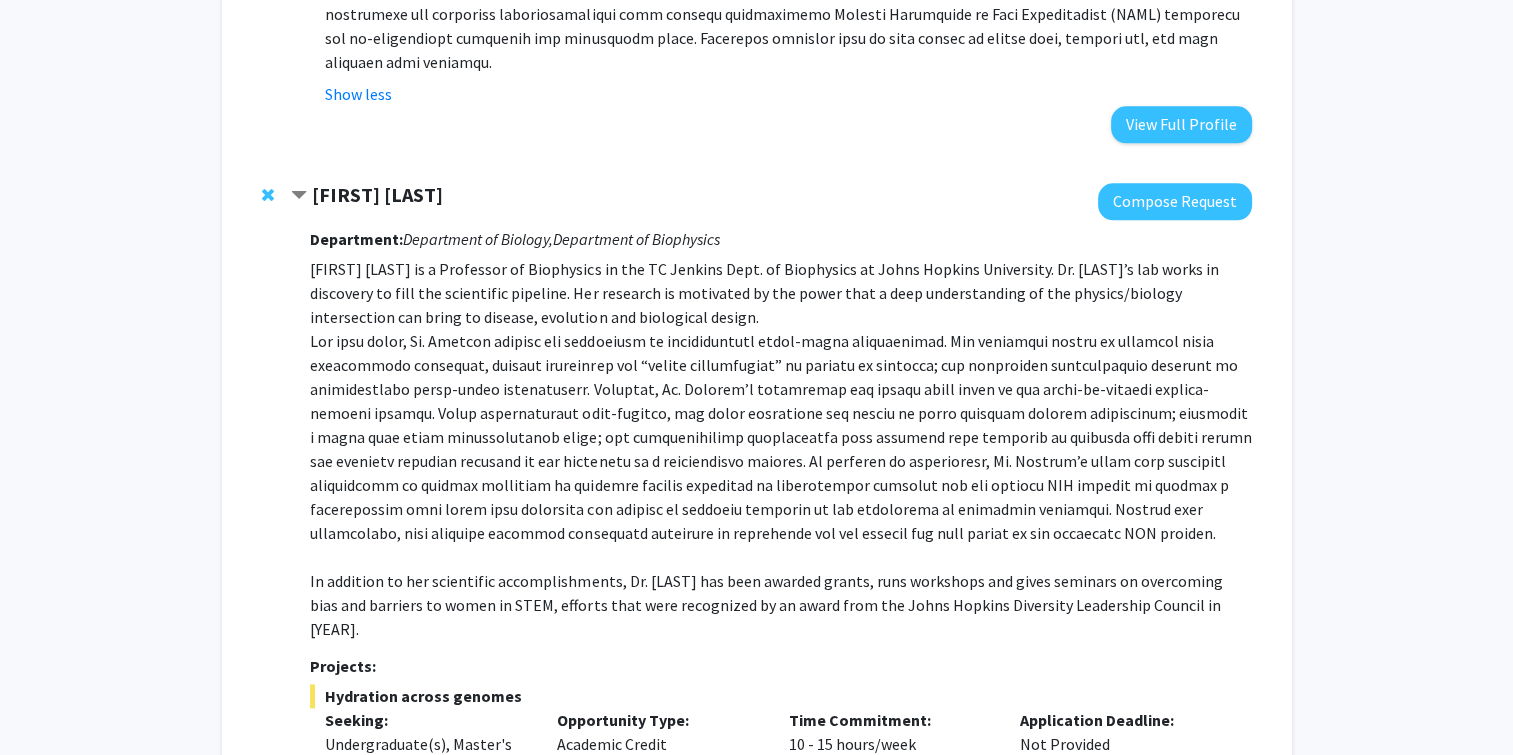 click 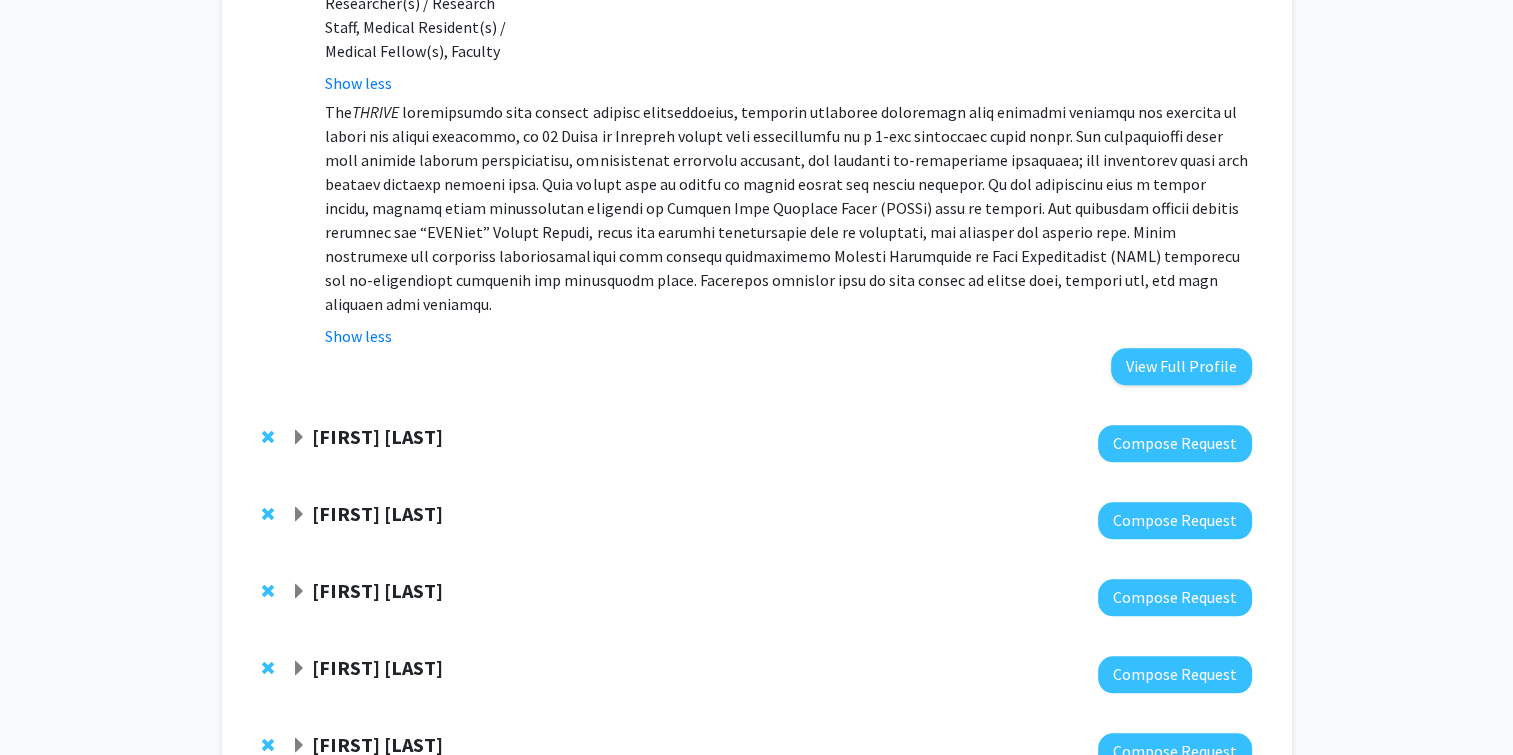 scroll, scrollTop: 1906, scrollLeft: 0, axis: vertical 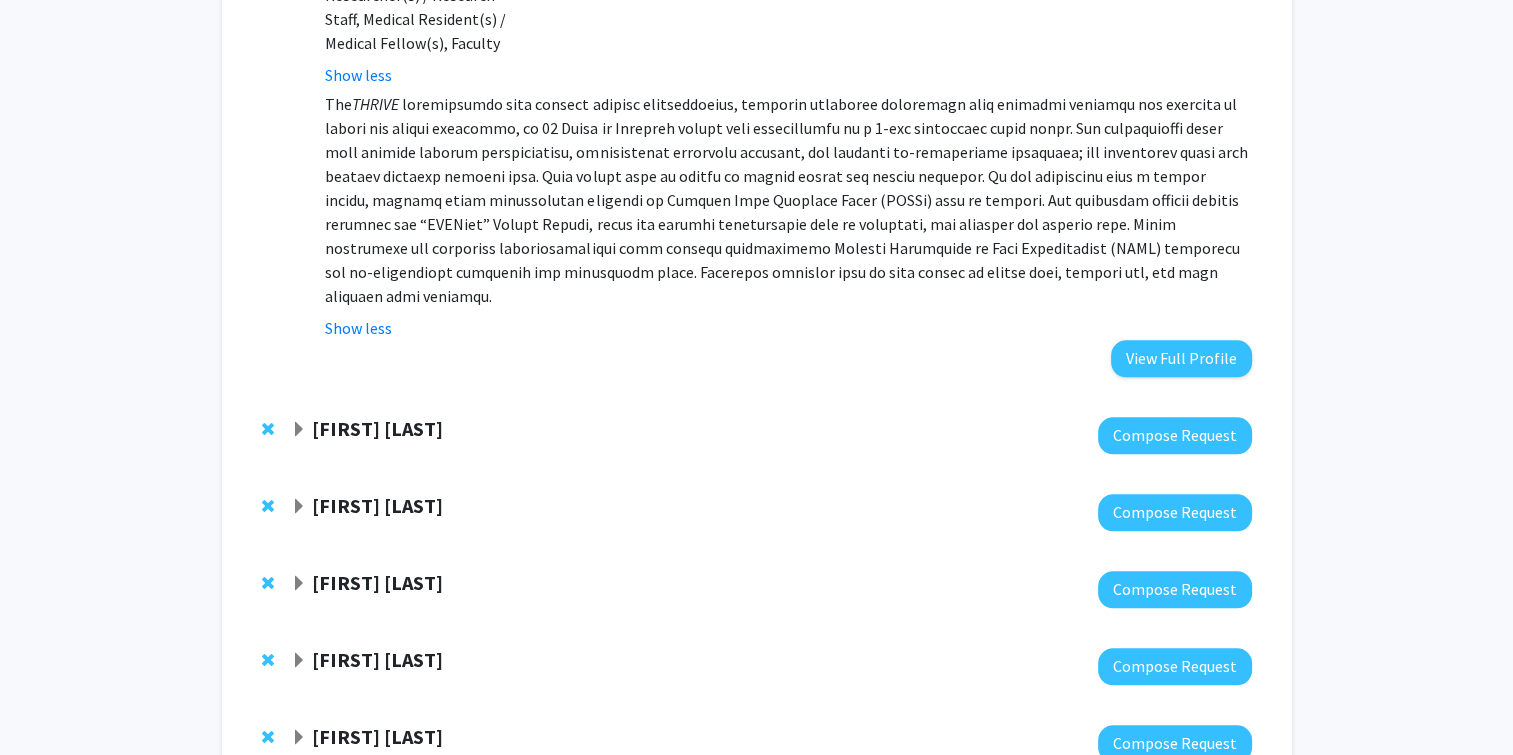 click on "[FIRST] [LAST]" 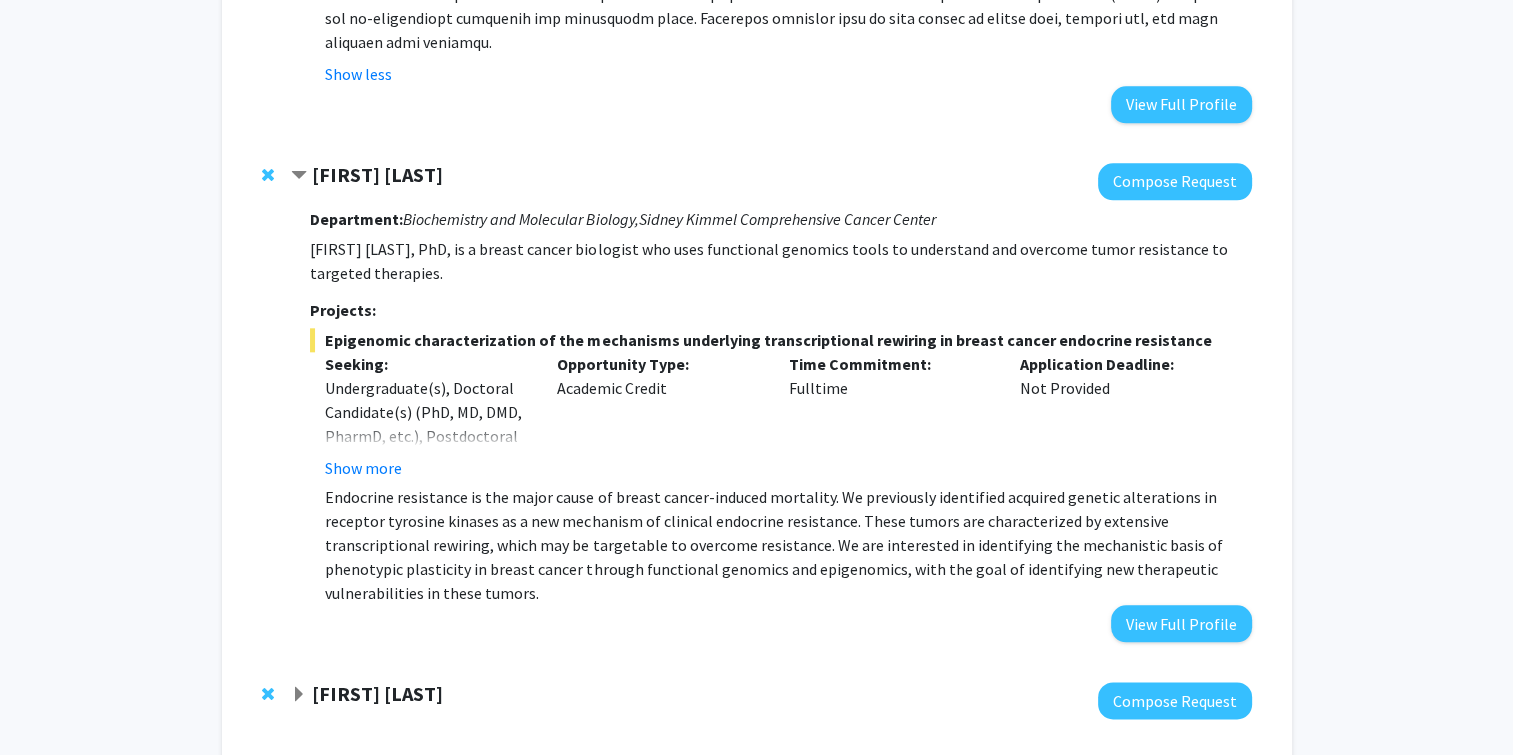 scroll, scrollTop: 2366, scrollLeft: 0, axis: vertical 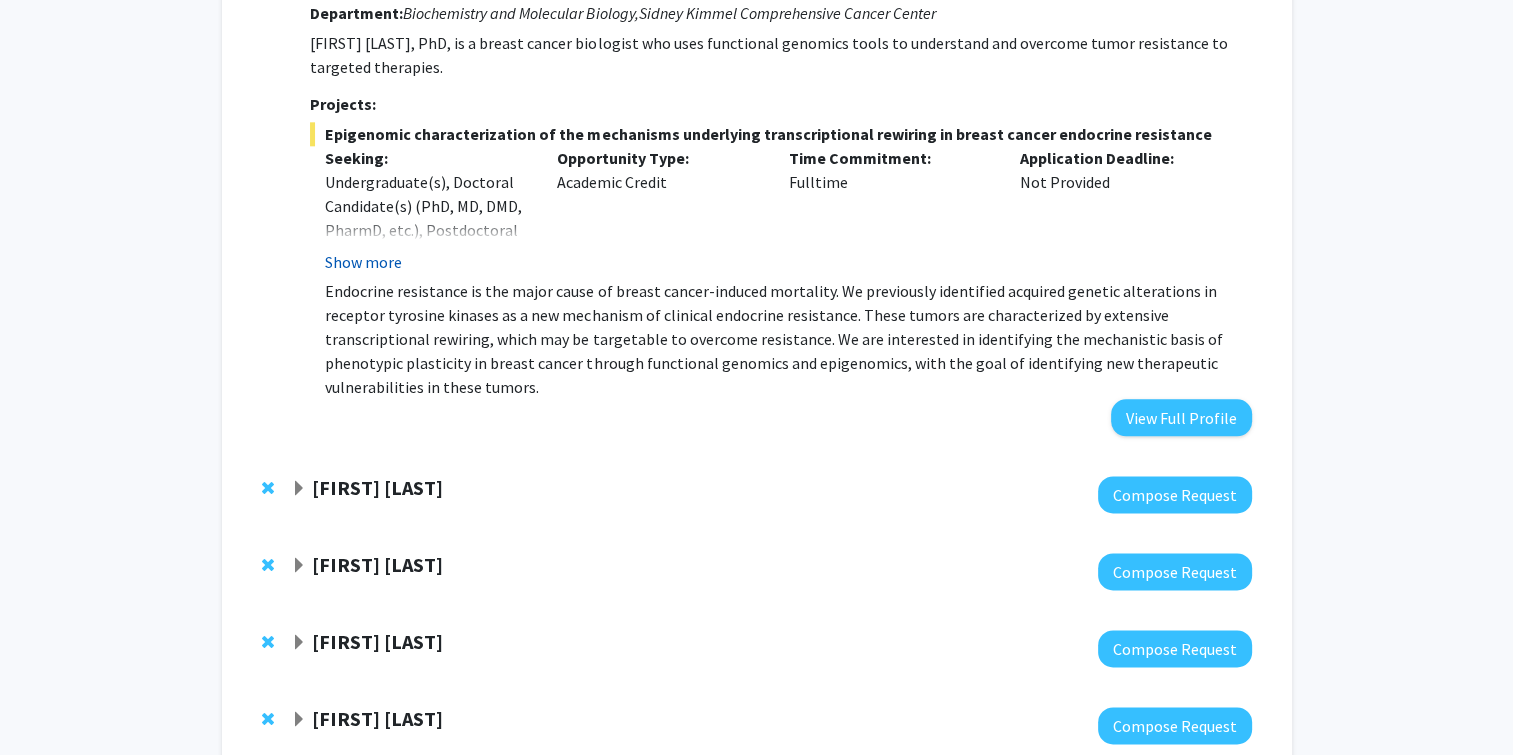 click on "Show more" at bounding box center [363, 262] 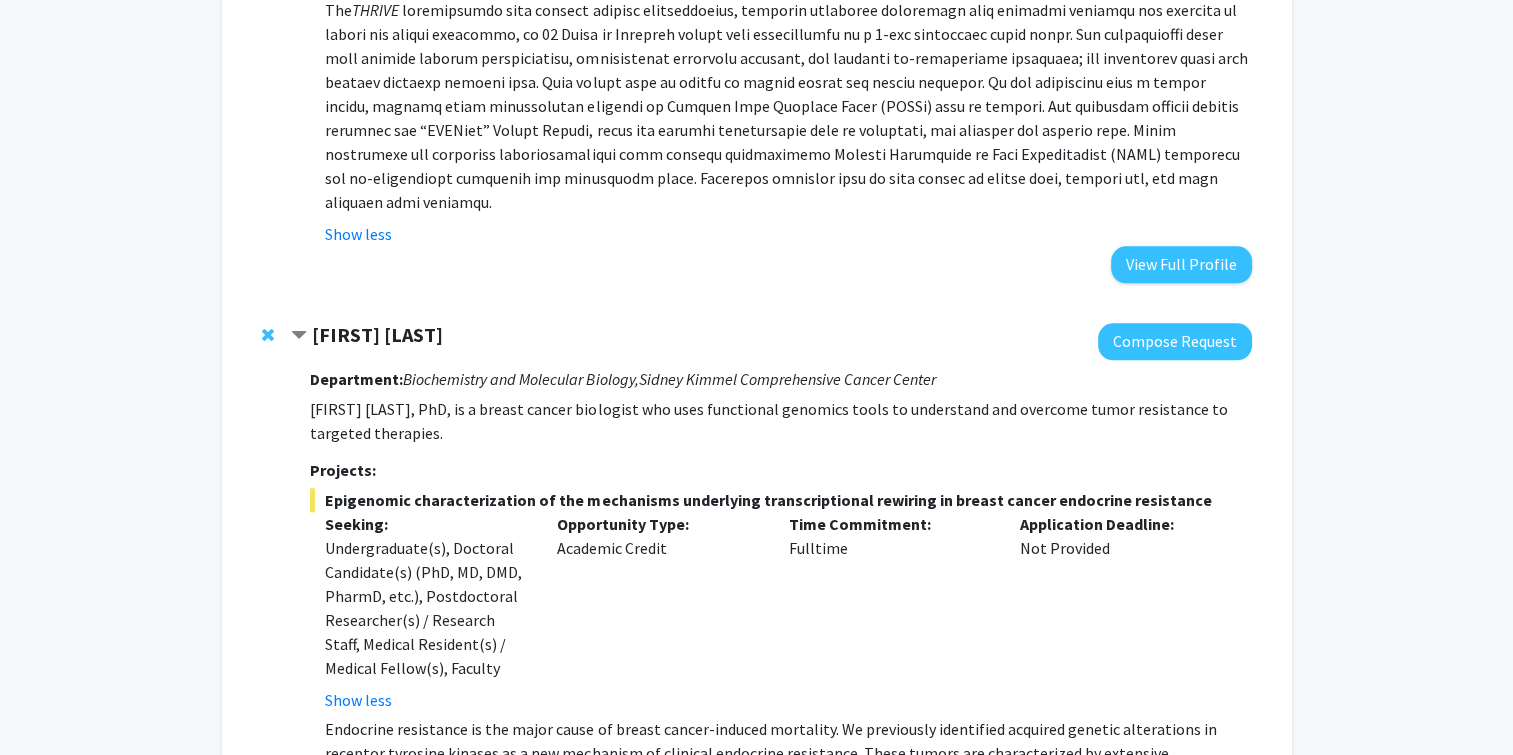 scroll, scrollTop: 1999, scrollLeft: 0, axis: vertical 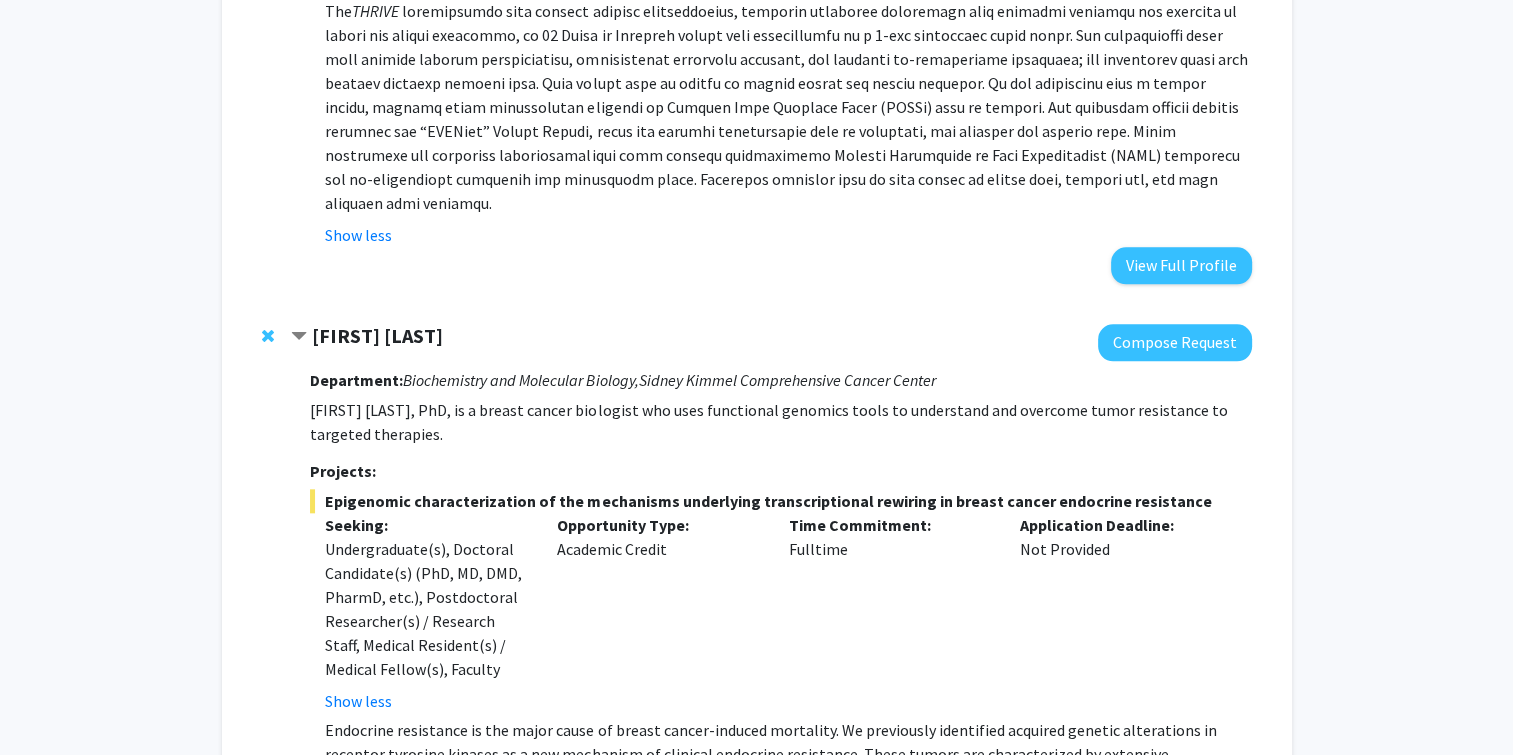 click 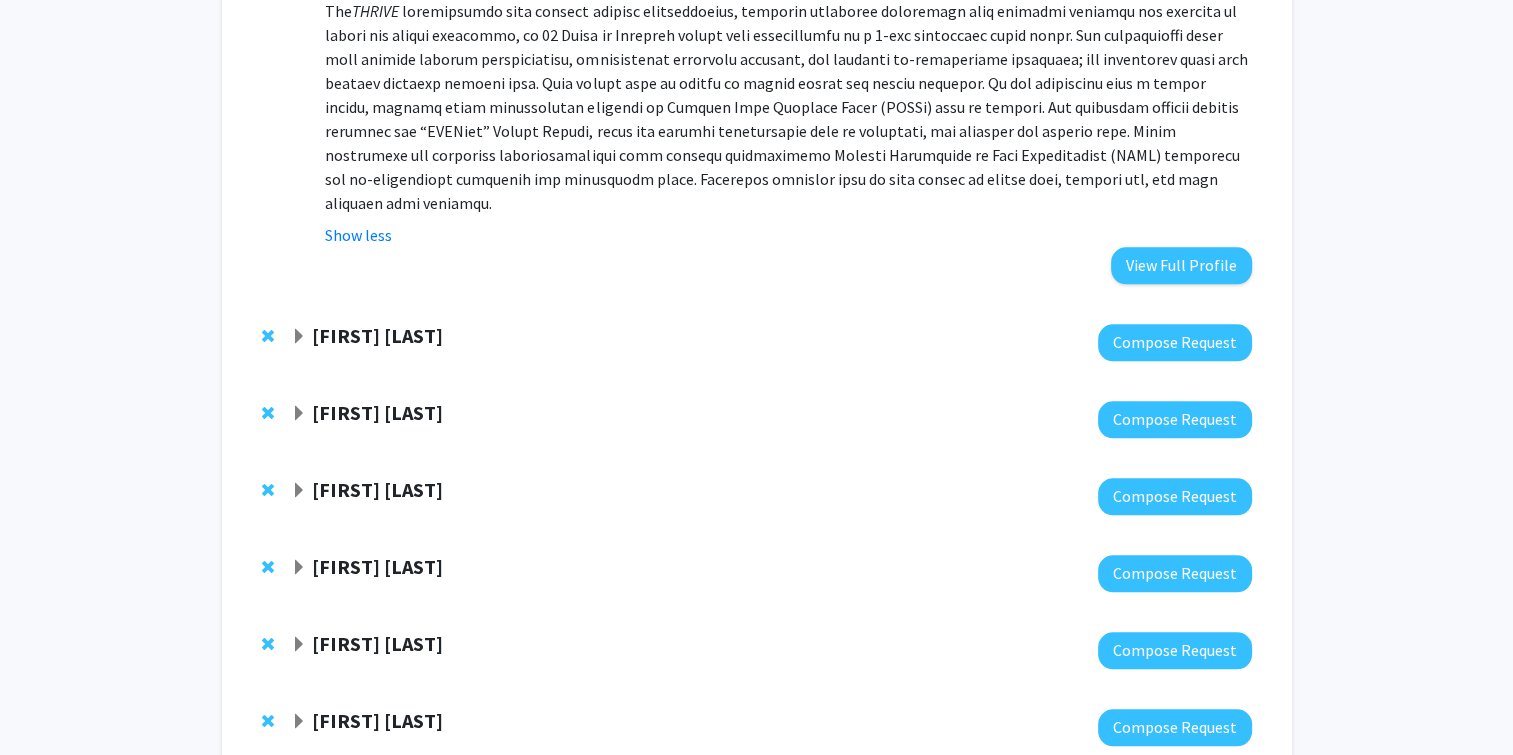 click 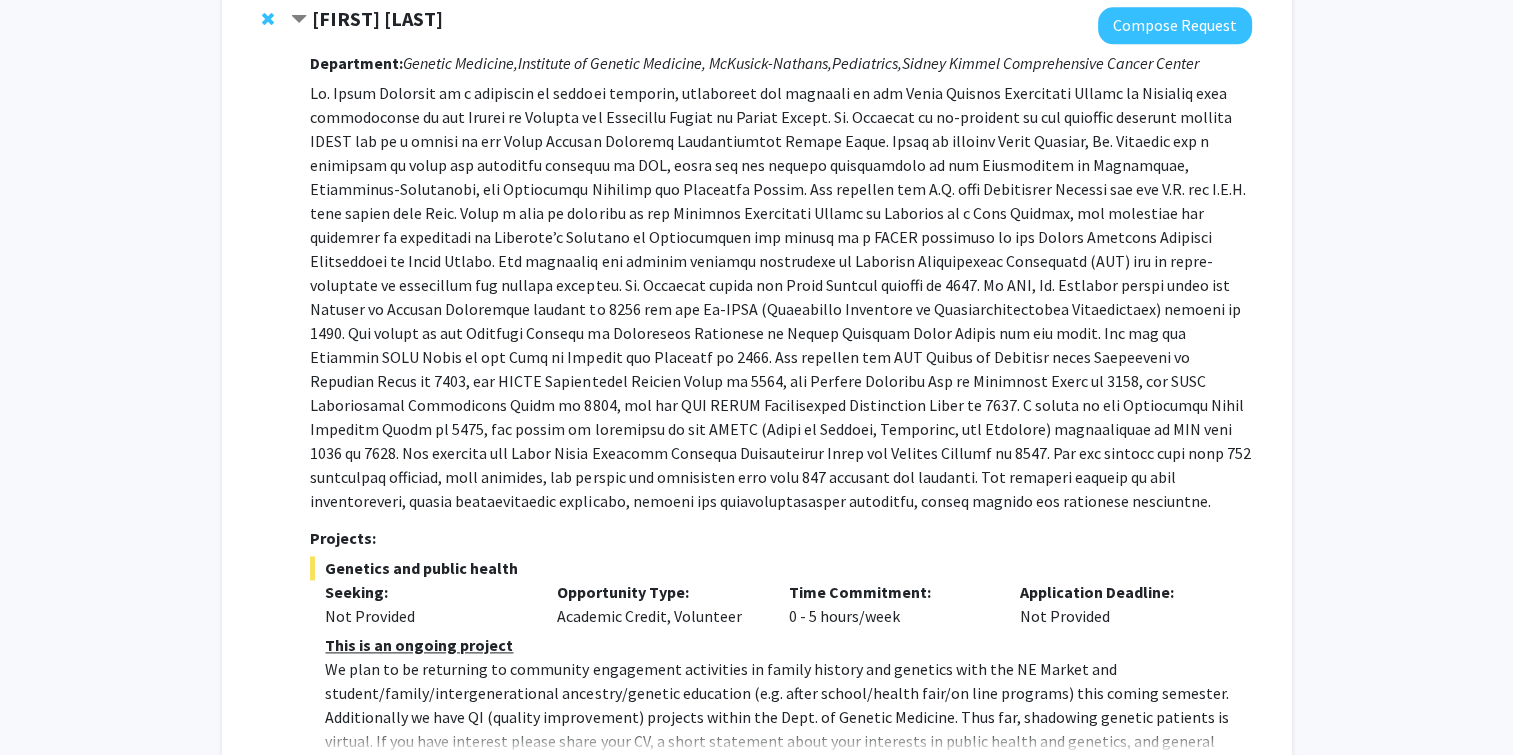 scroll, scrollTop: 2334, scrollLeft: 0, axis: vertical 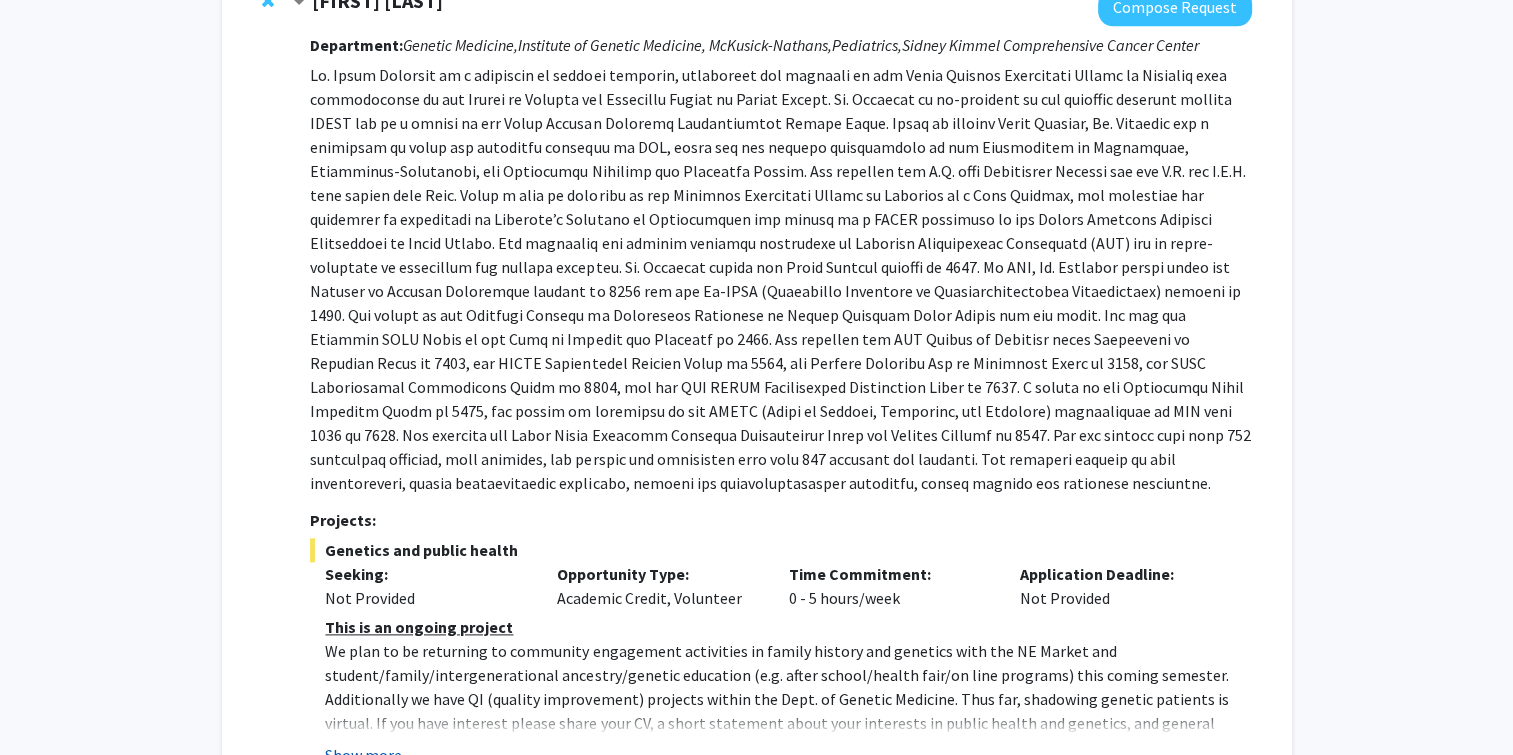 click on "Show more" at bounding box center [363, 755] 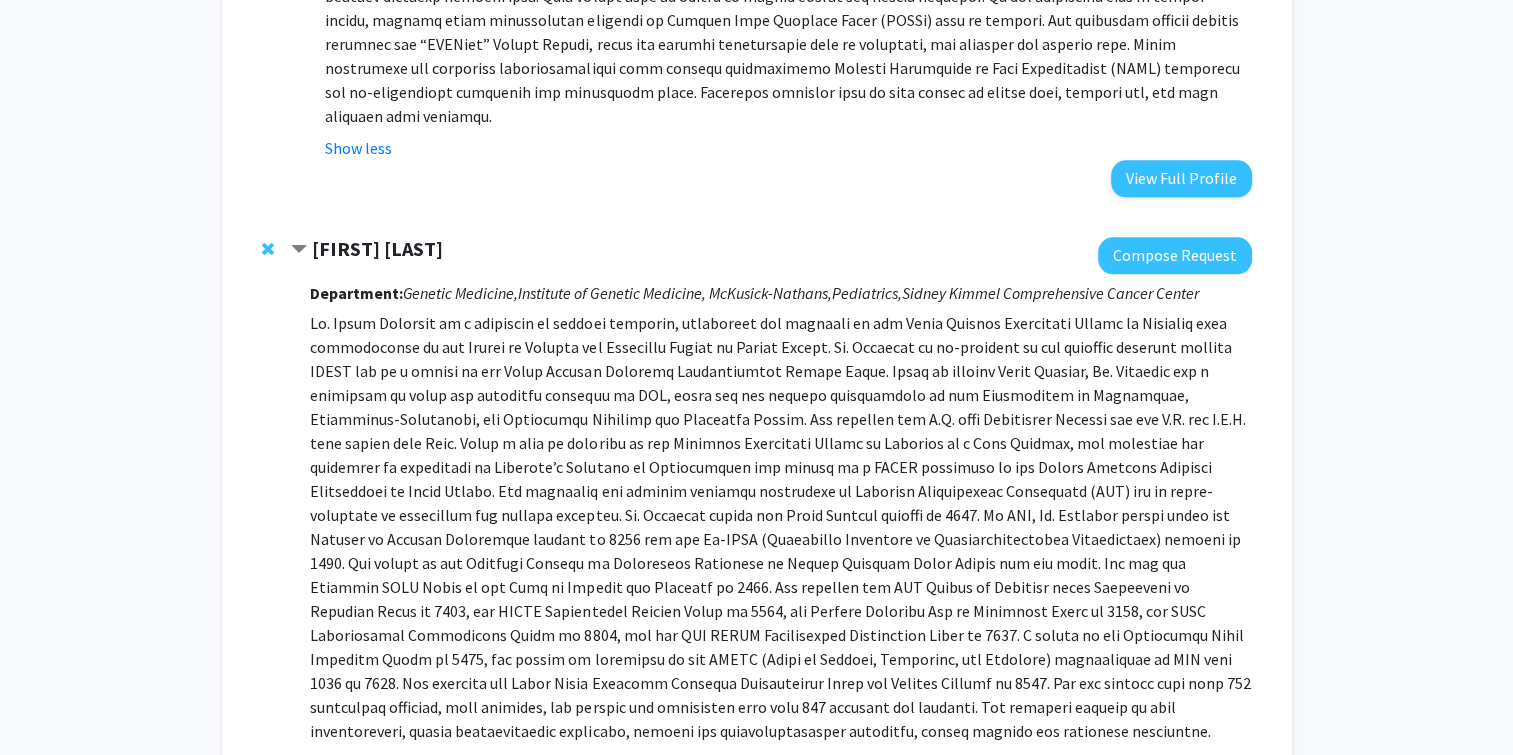 scroll, scrollTop: 2084, scrollLeft: 0, axis: vertical 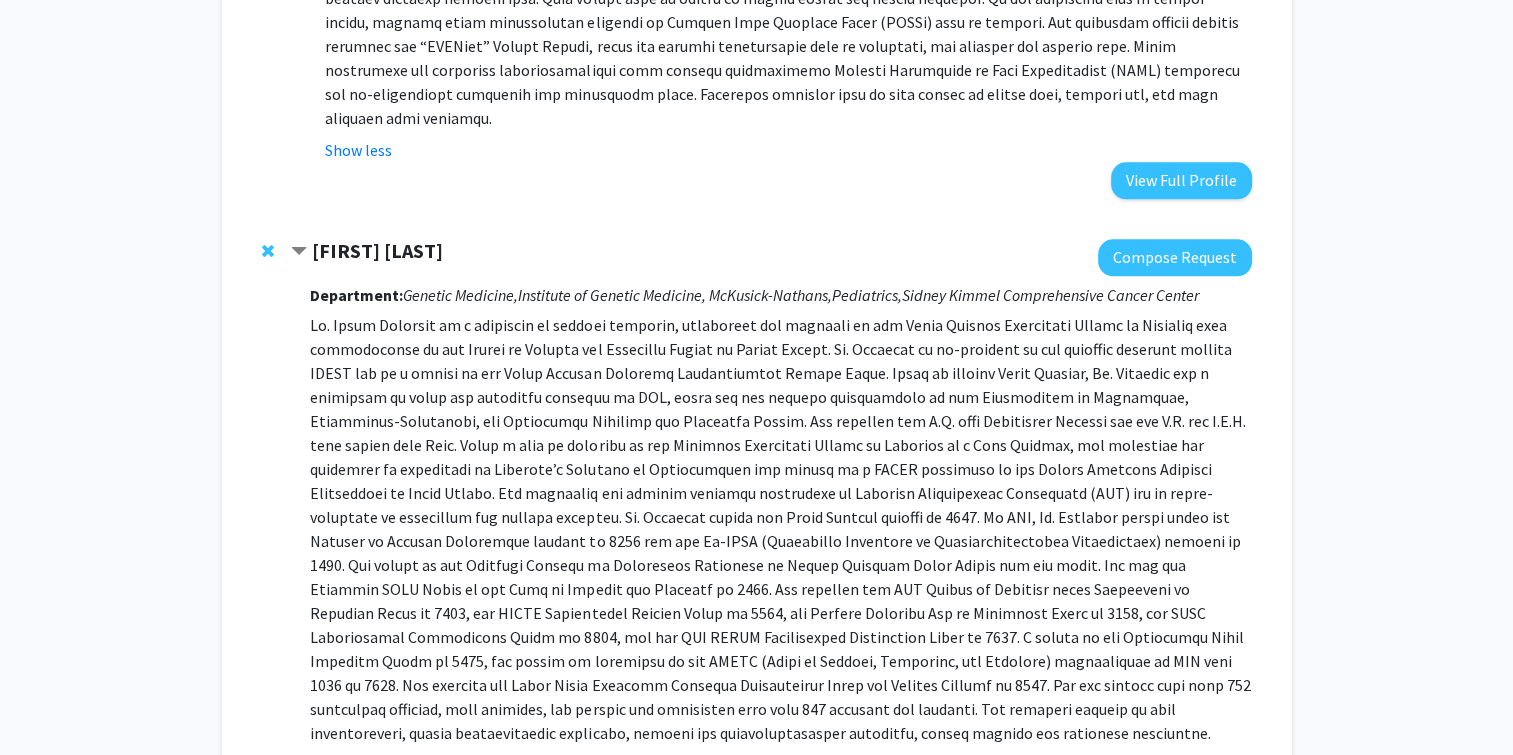 click on "[FIRST] [LAST]" 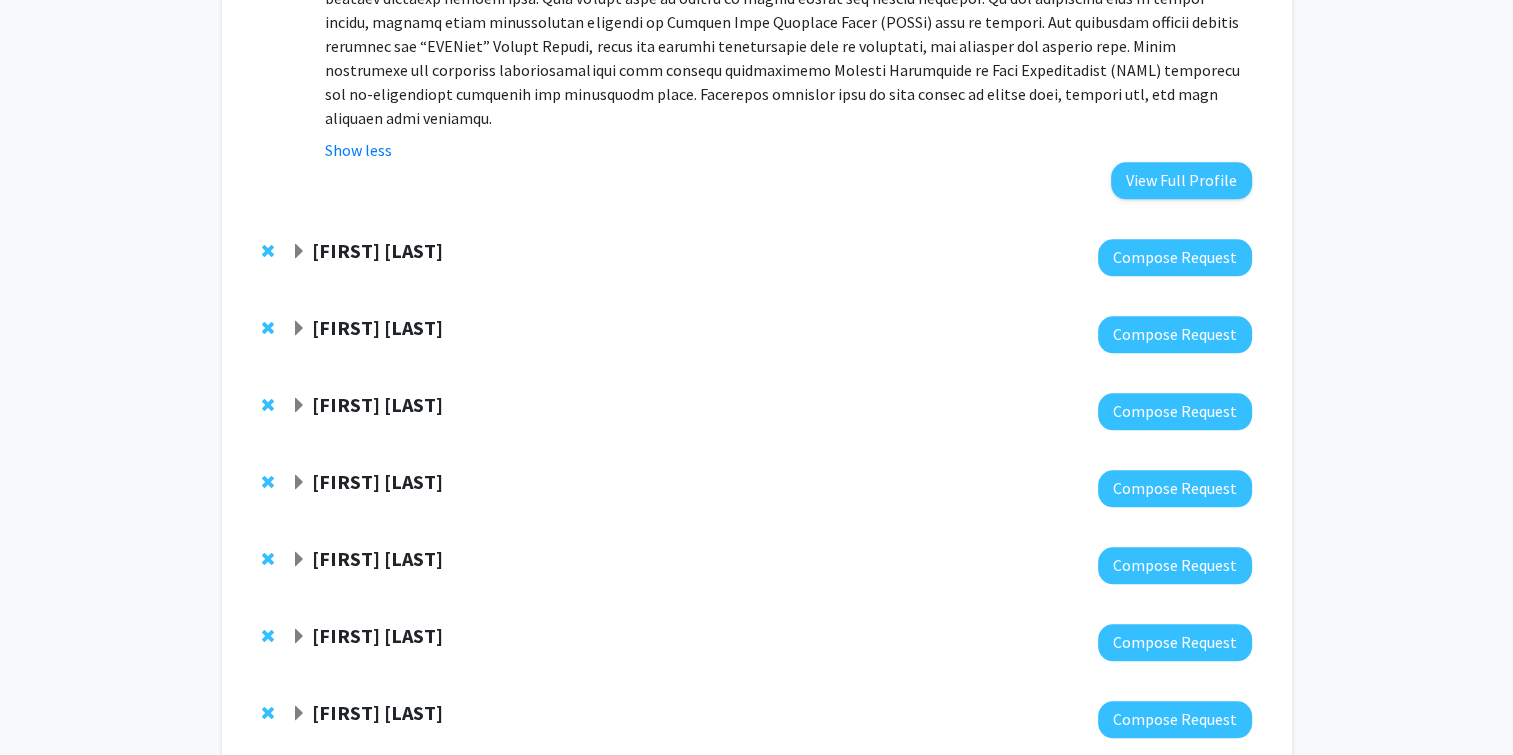 click on "[FIRST] [LAST]" 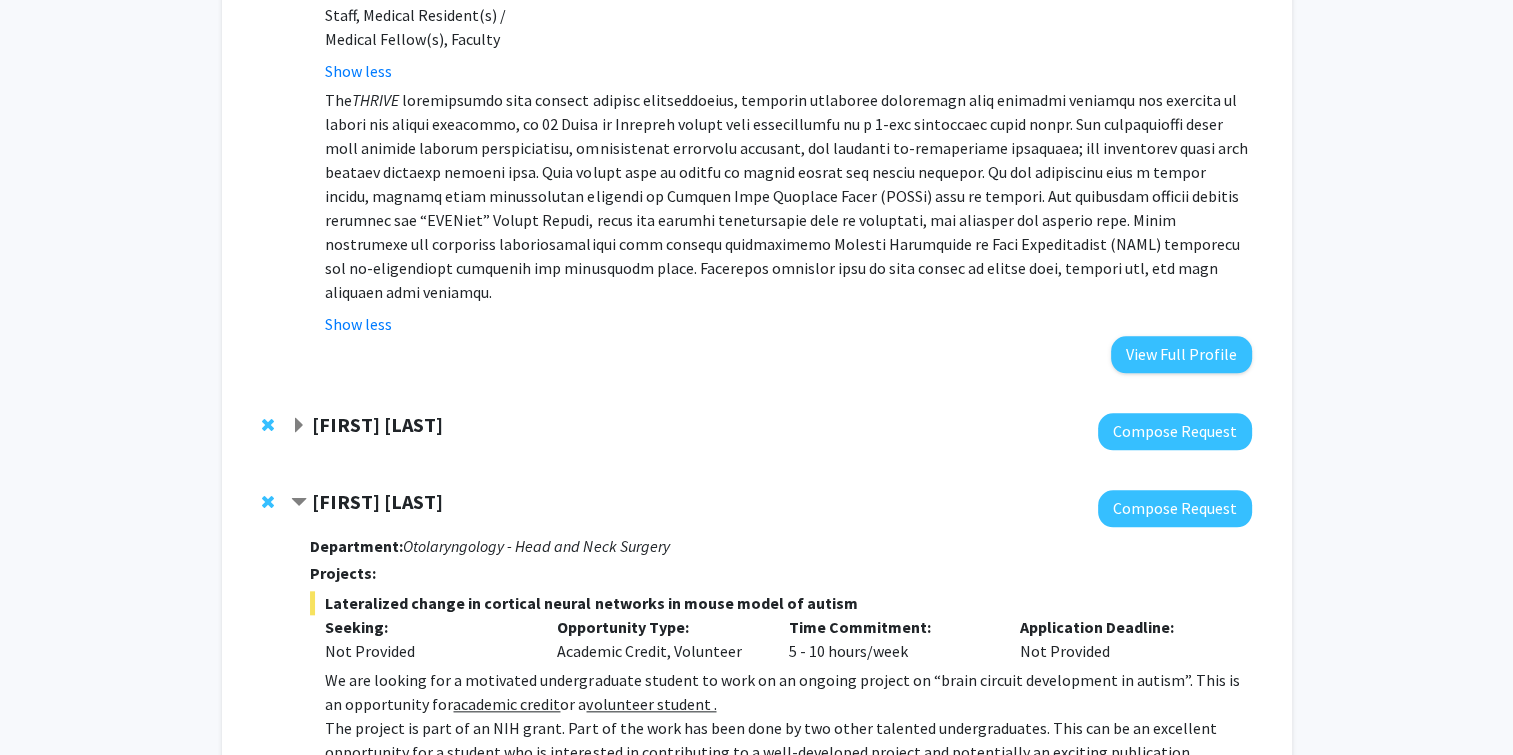 scroll, scrollTop: 1908, scrollLeft: 0, axis: vertical 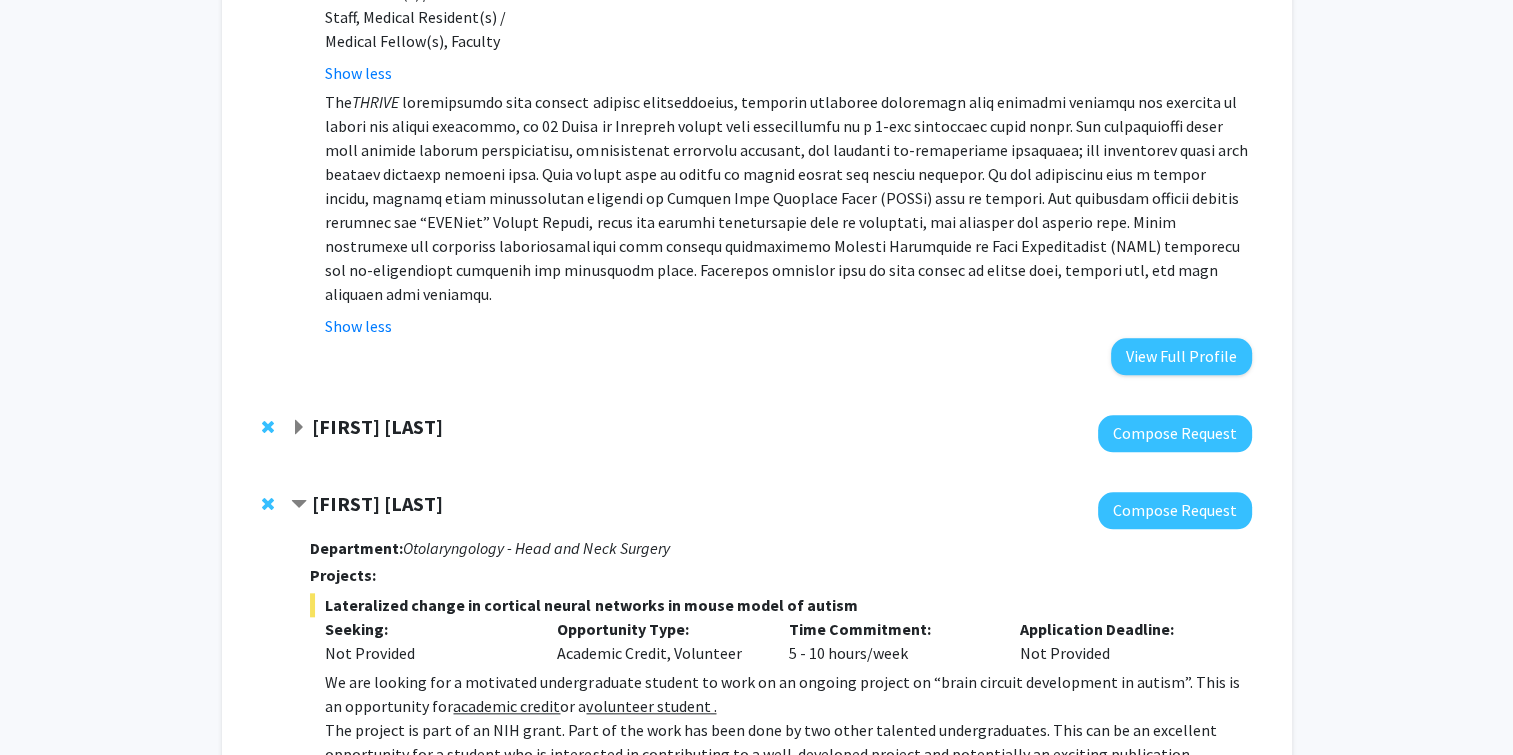 click on "[FIRST] [LAST]" 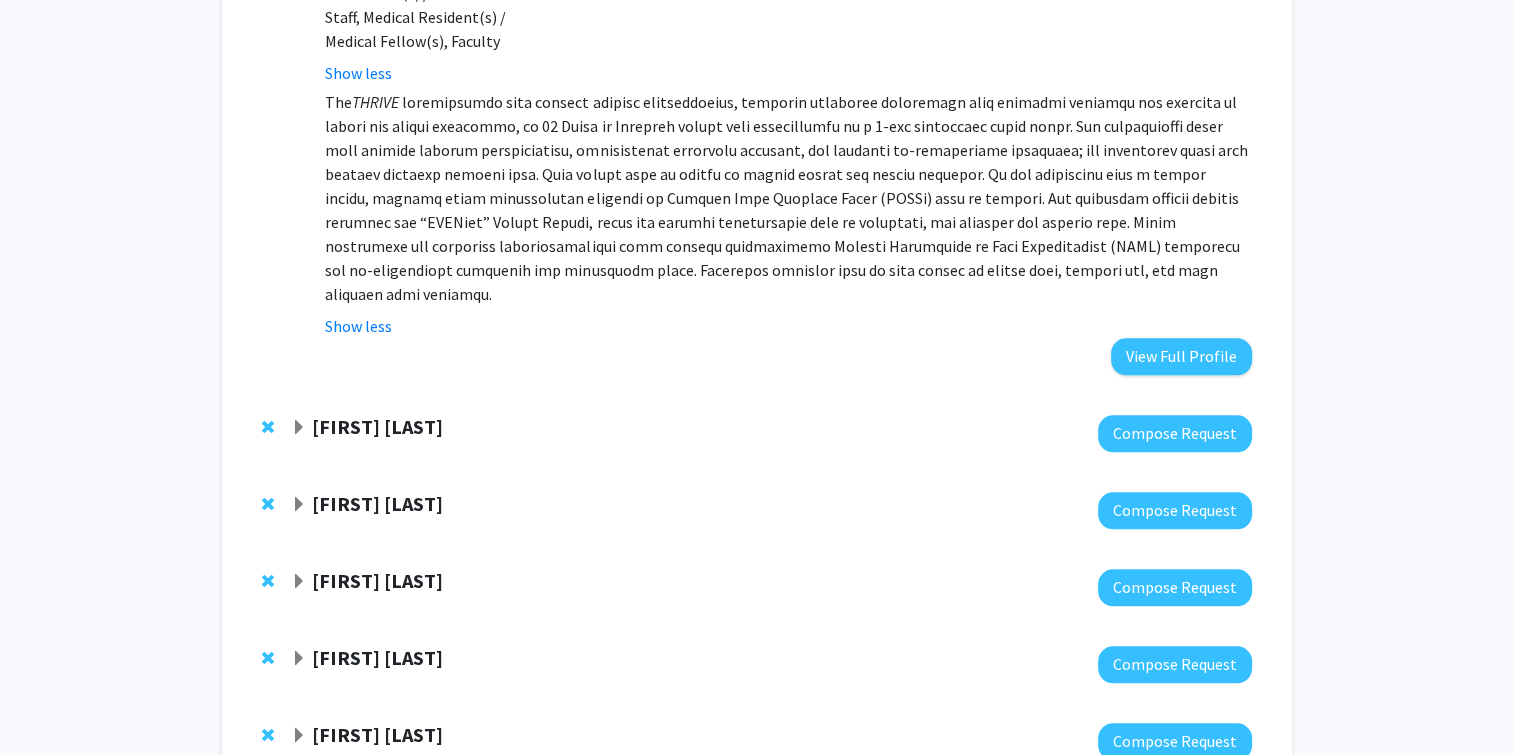 click on "[FIRST] [LAST]" 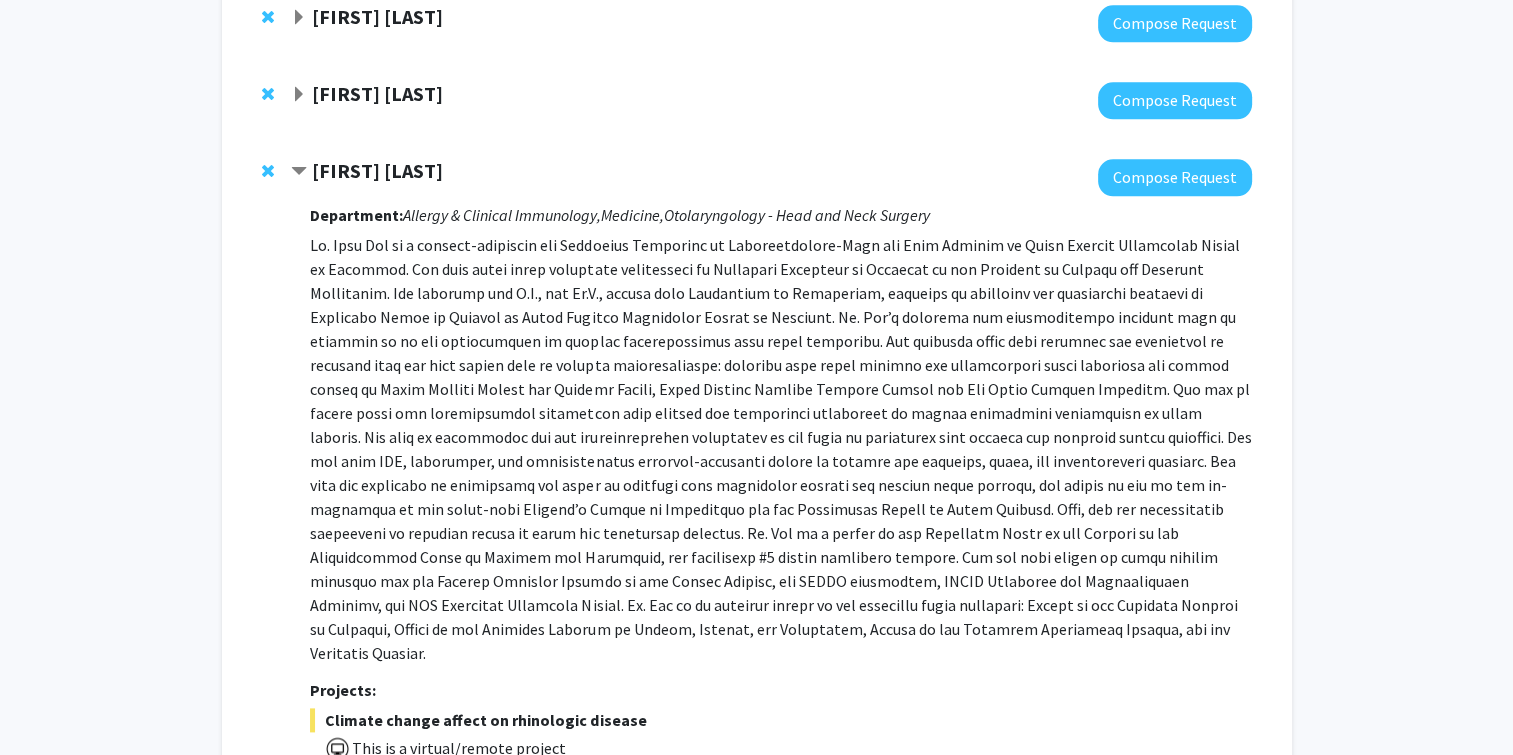 scroll, scrollTop: 2316, scrollLeft: 0, axis: vertical 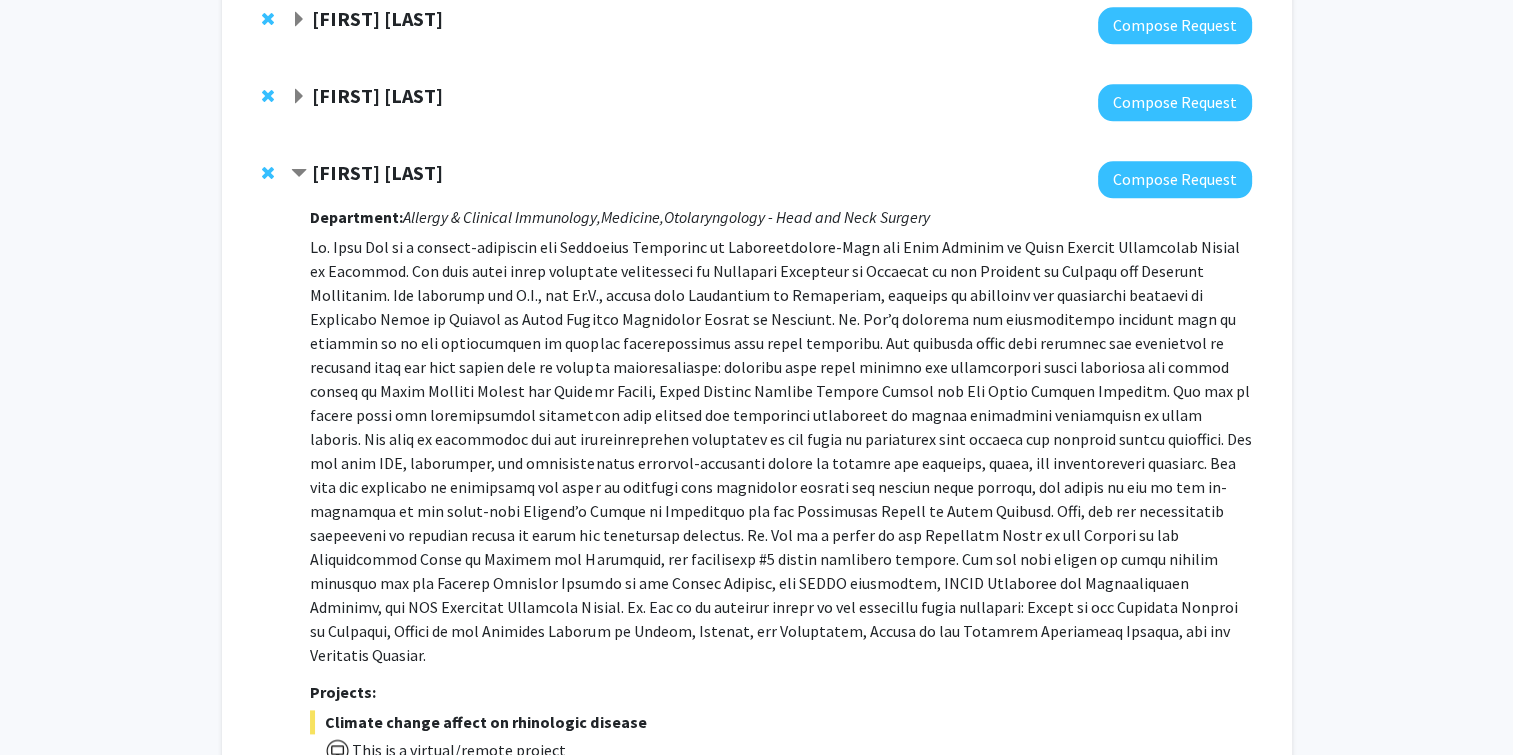 click on "[FIRST] [LAST]" 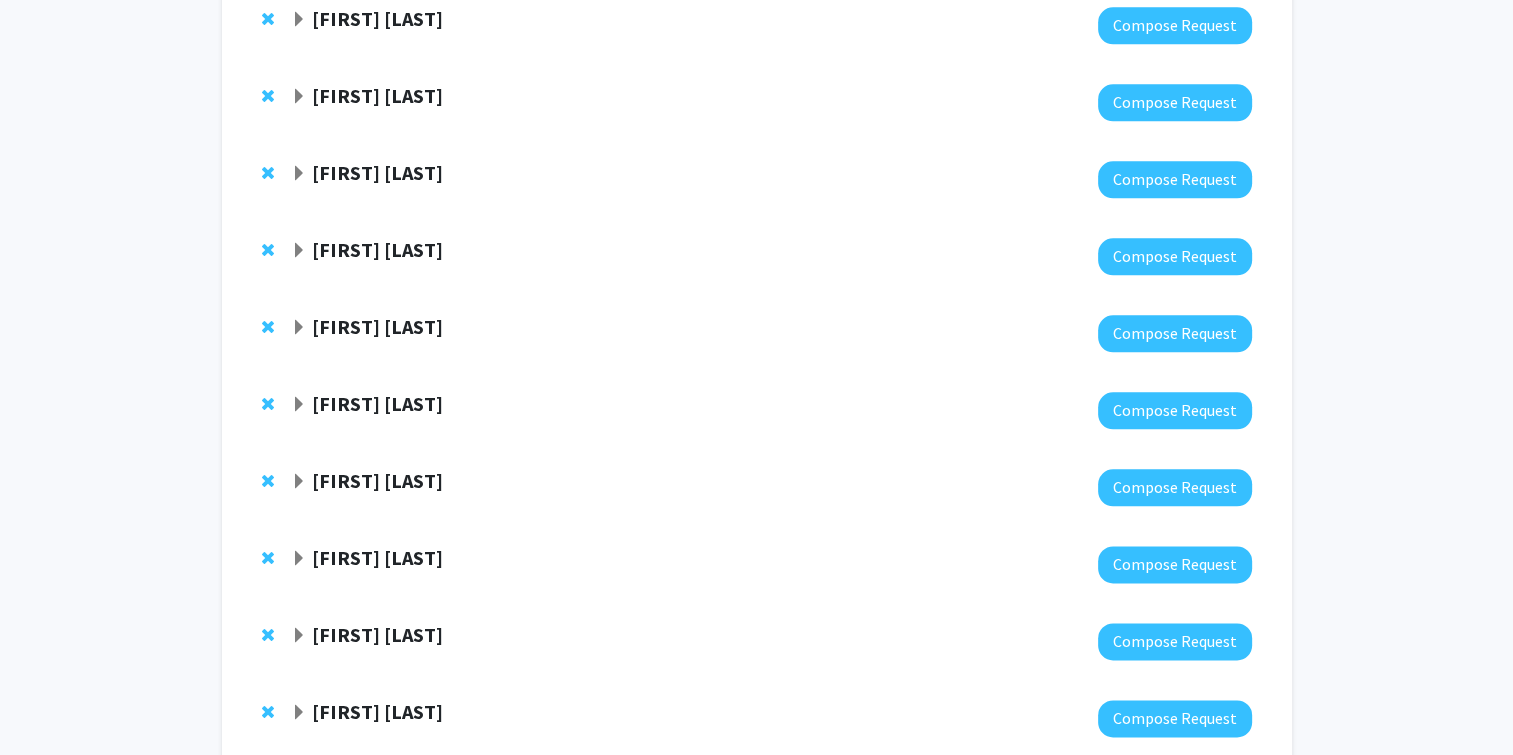 click on "[FIRST] [LAST]" 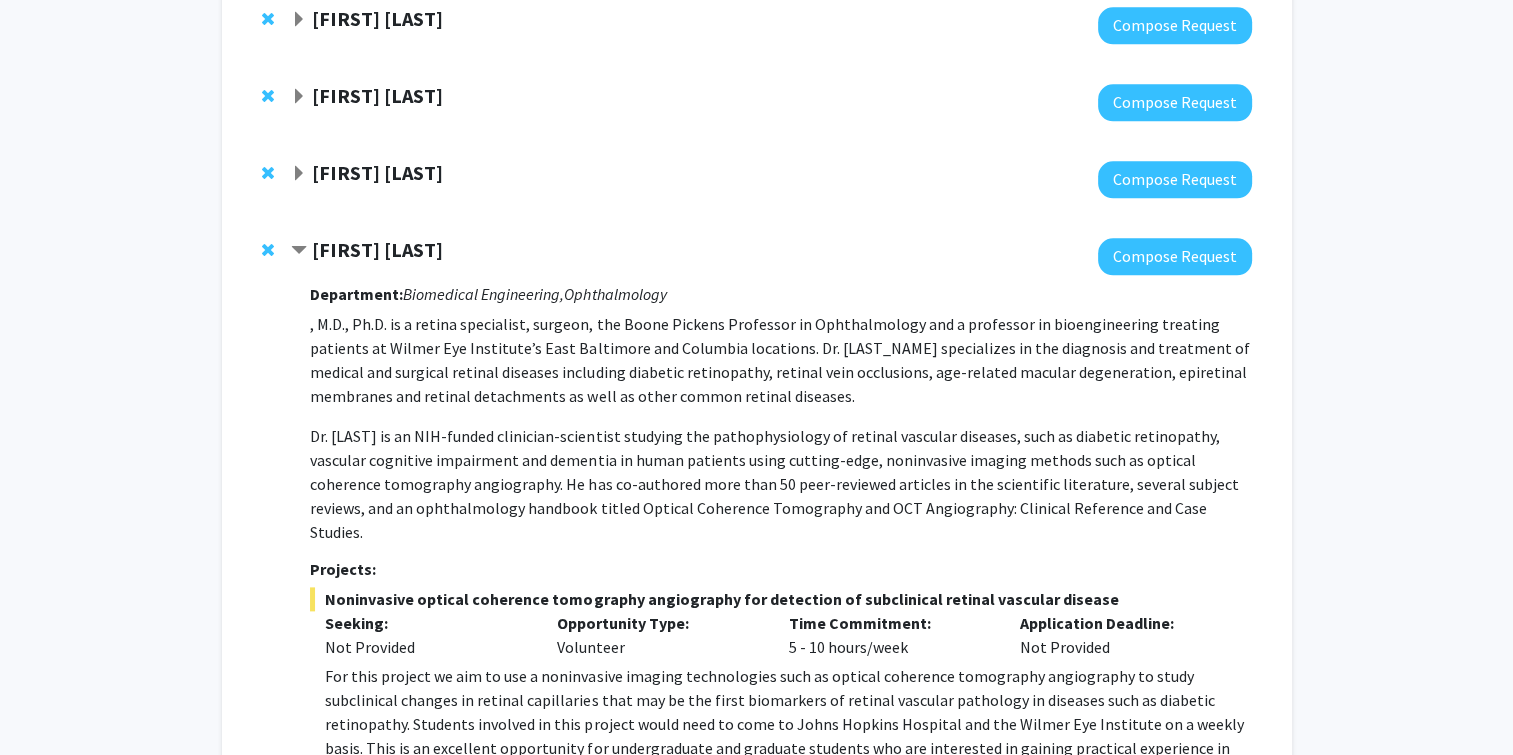 scroll, scrollTop: 2366, scrollLeft: 0, axis: vertical 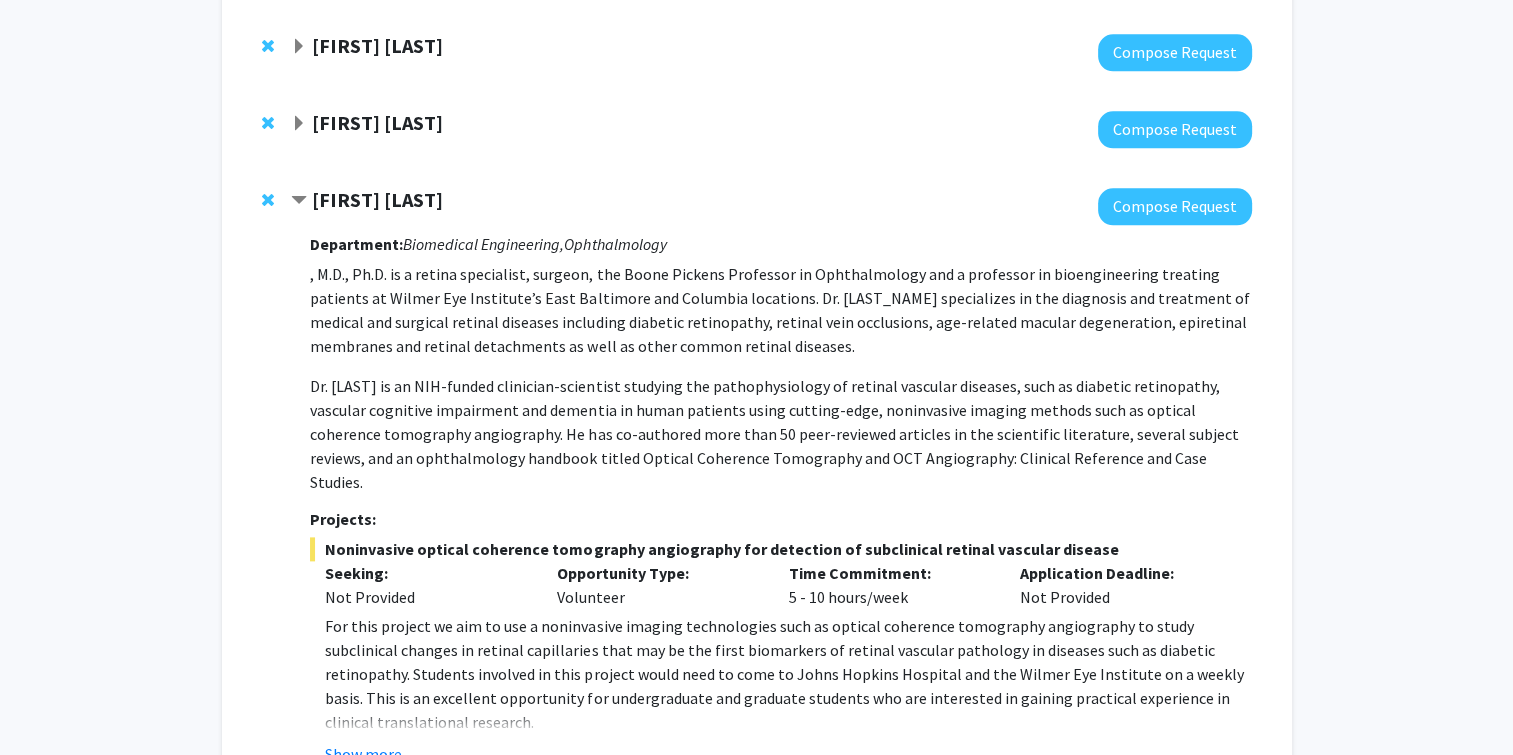 click on "For this project we aim to use a noninvasive imaging technologies such as optical coherence tomography angiography to study subclinical changes in retinal capillaries that may be the first biomarkers of retinal vascular pathology in diseases such as diabetic retinopathy.  Students involved in this project would need to come to Johns Hopkins Hospital and the Wilmer Eye Institute on a weekly basis.  This is an excellent opportunity for undergraduate and graduate students who are interested in gaining practical experience in clinical translational research." at bounding box center [788, 674] 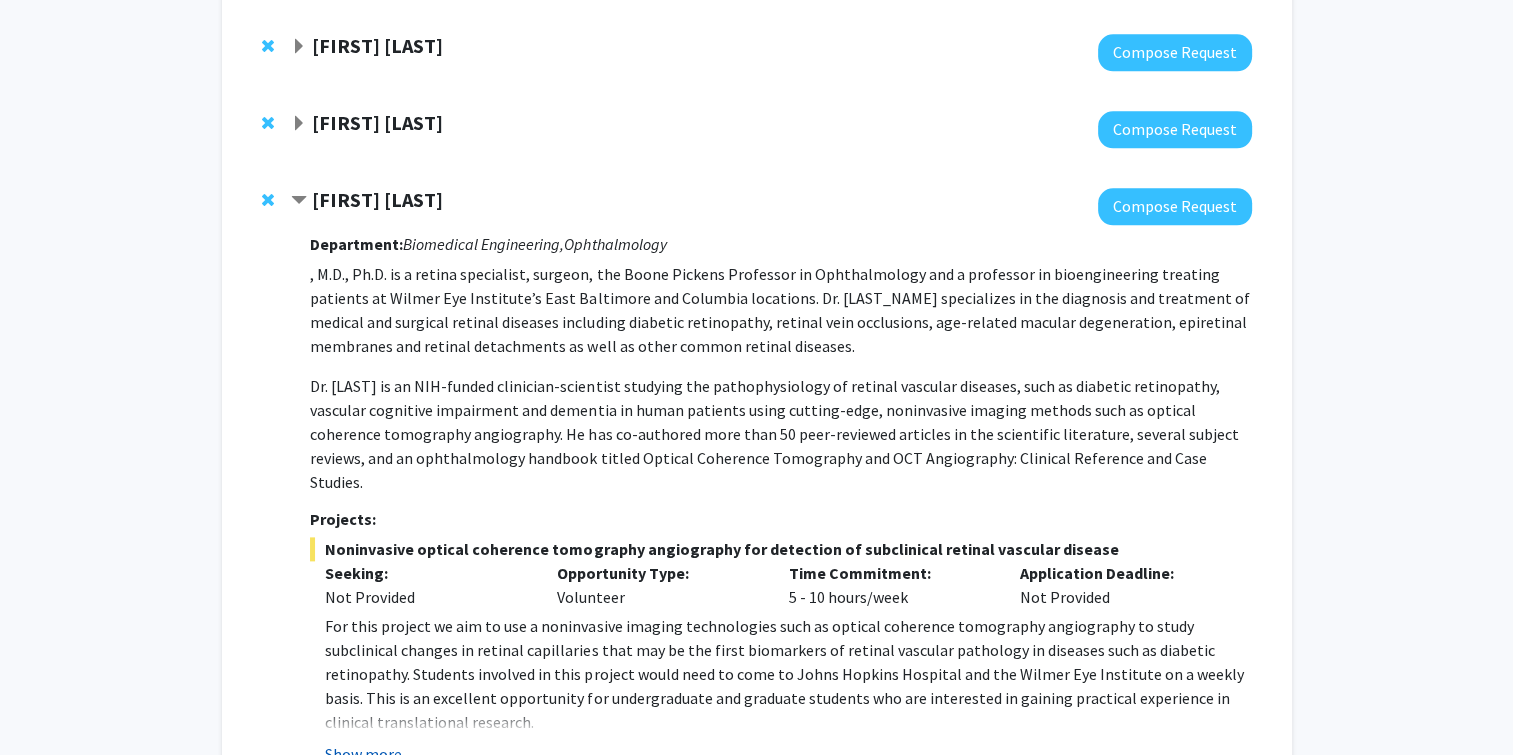 click on "Show more" at bounding box center (363, 754) 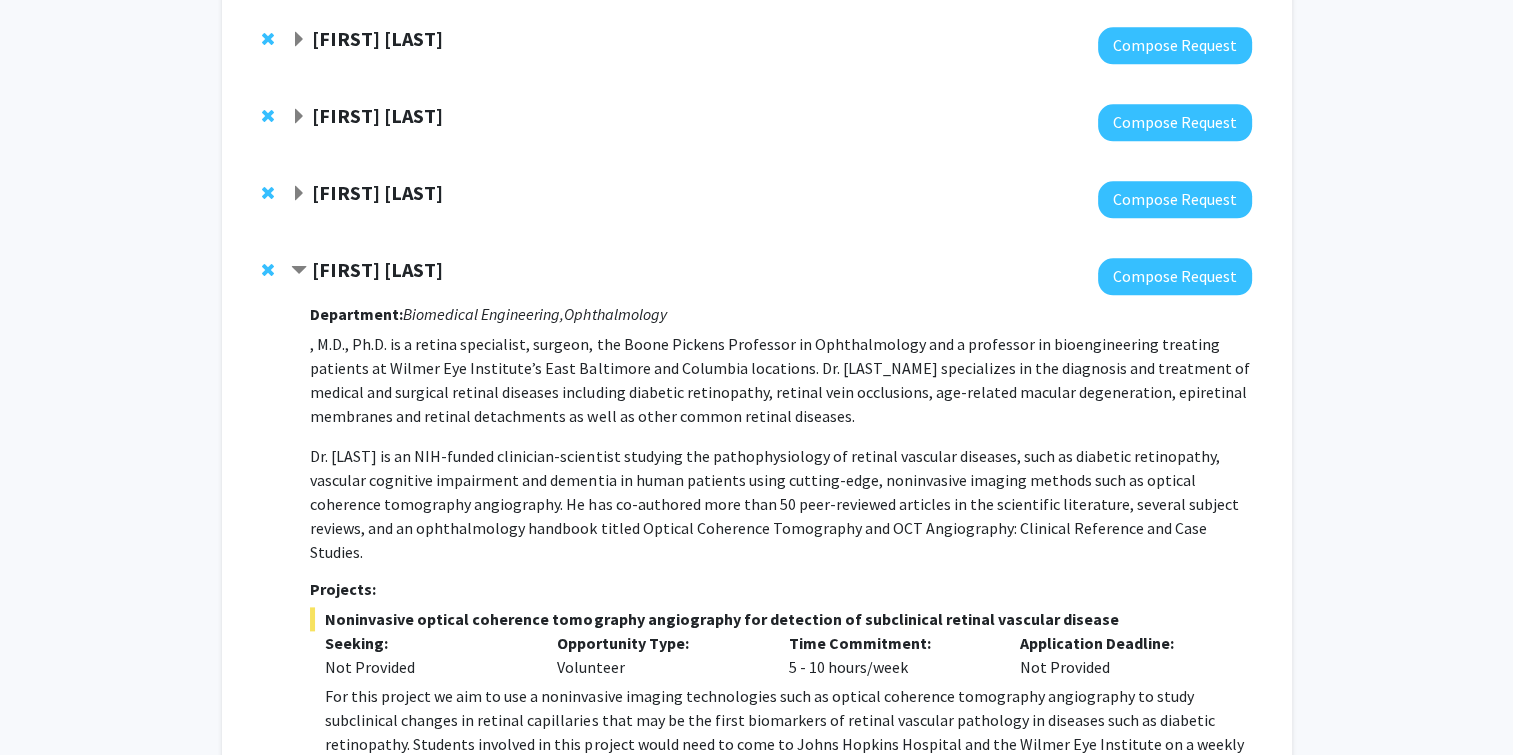 scroll, scrollTop: 2295, scrollLeft: 0, axis: vertical 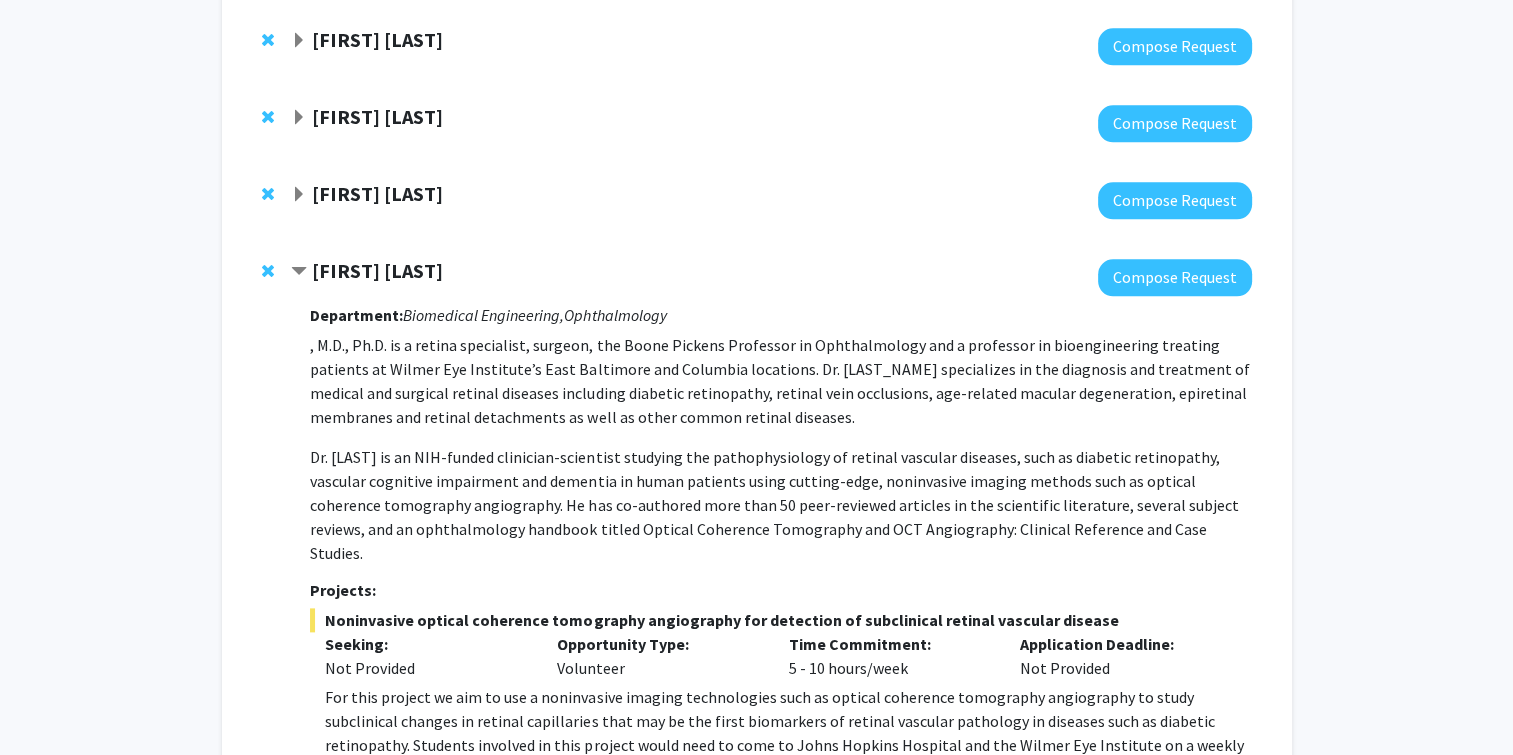 click on "[FIRST] [LAST]" 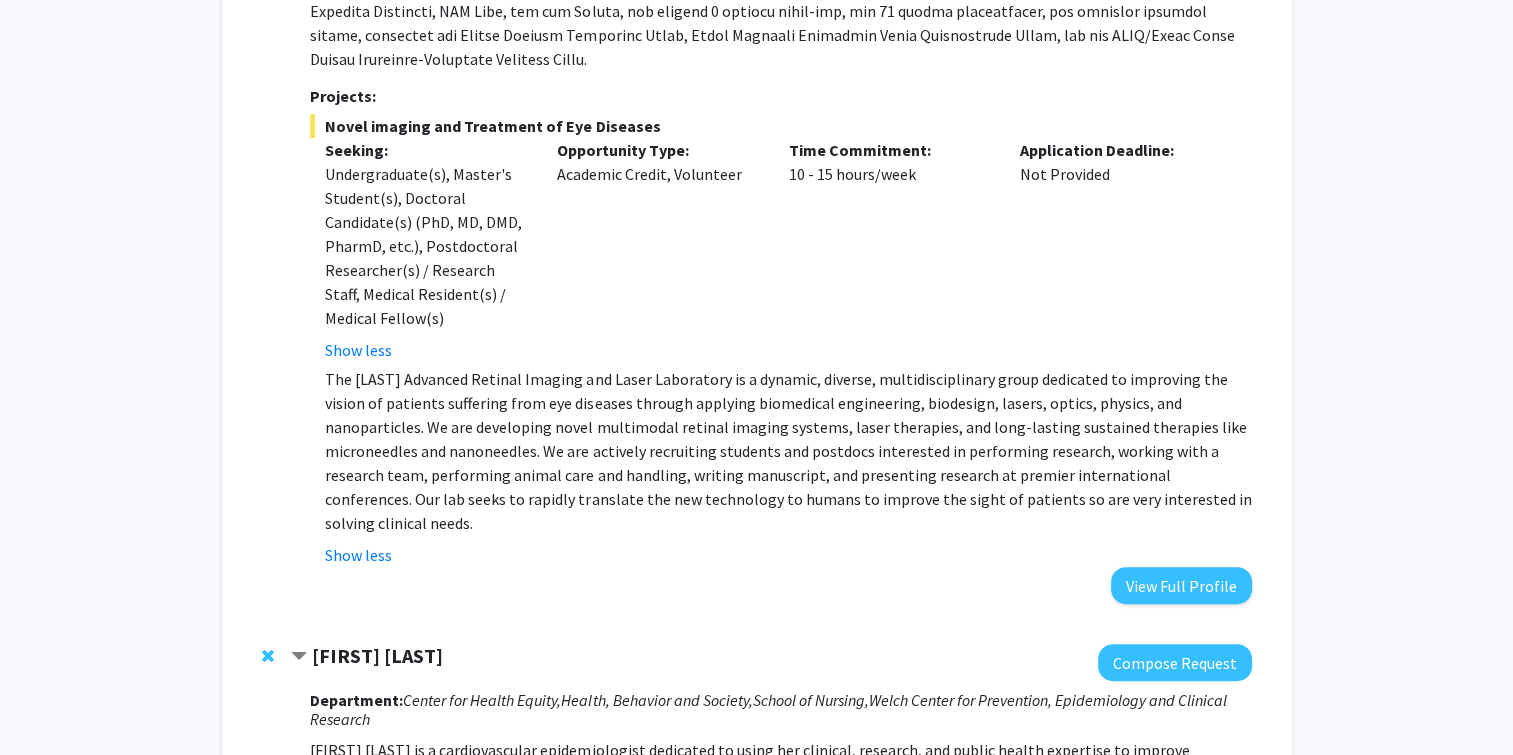scroll, scrollTop: 0, scrollLeft: 0, axis: both 